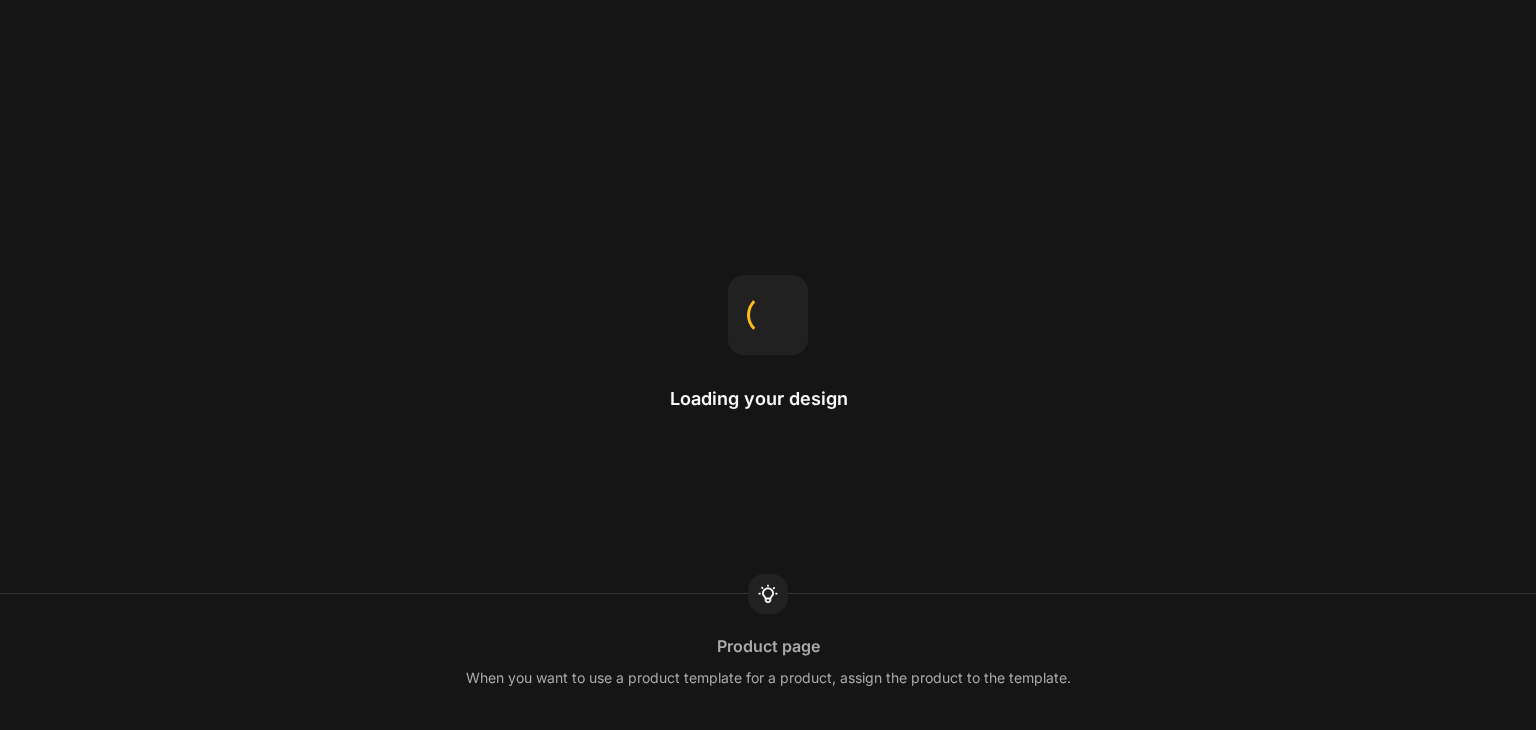 scroll, scrollTop: 0, scrollLeft: 0, axis: both 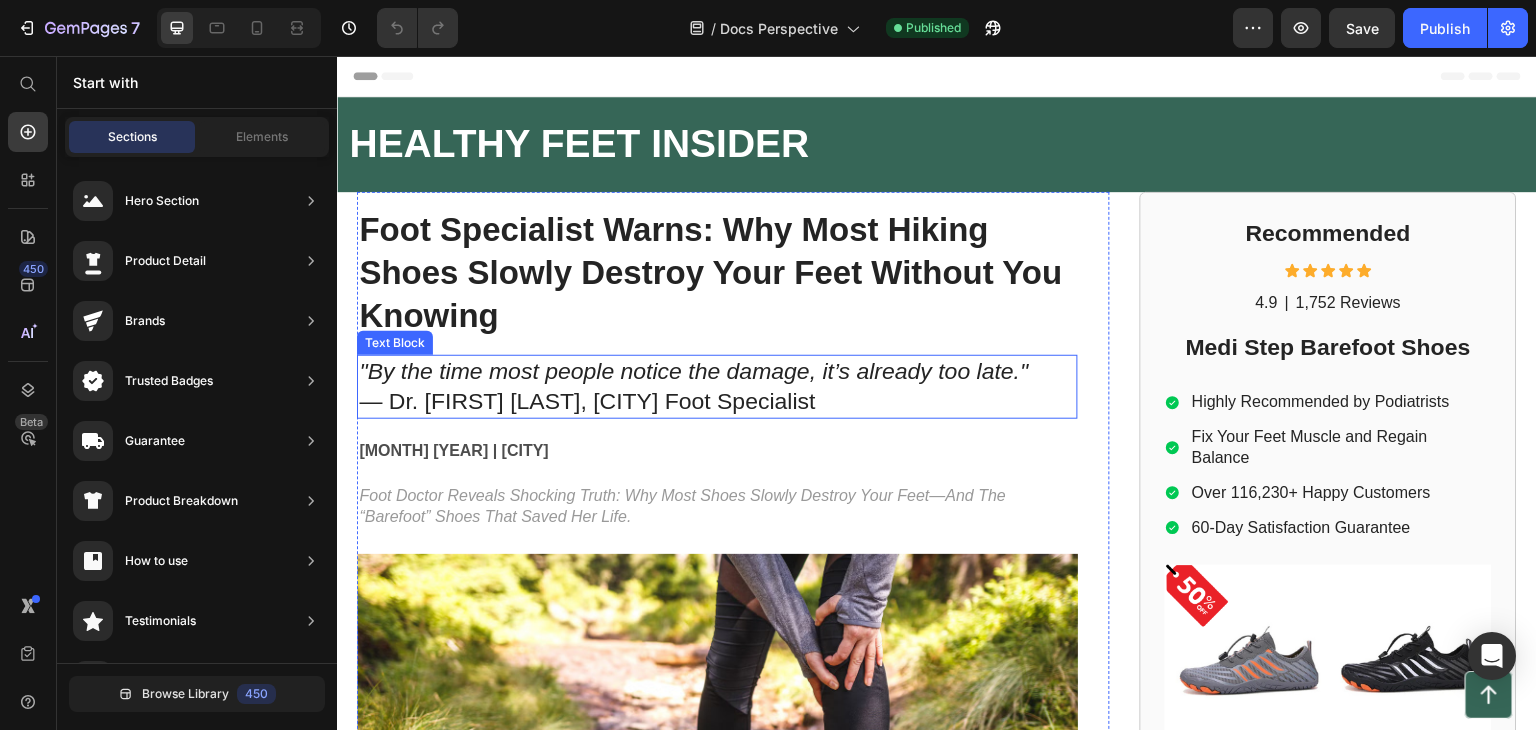 click on ""By the time most people notice the damage, it’s already too late." — Dr. [FIRST] [LAST], [CITY] Foot Specialist" at bounding box center (717, 387) 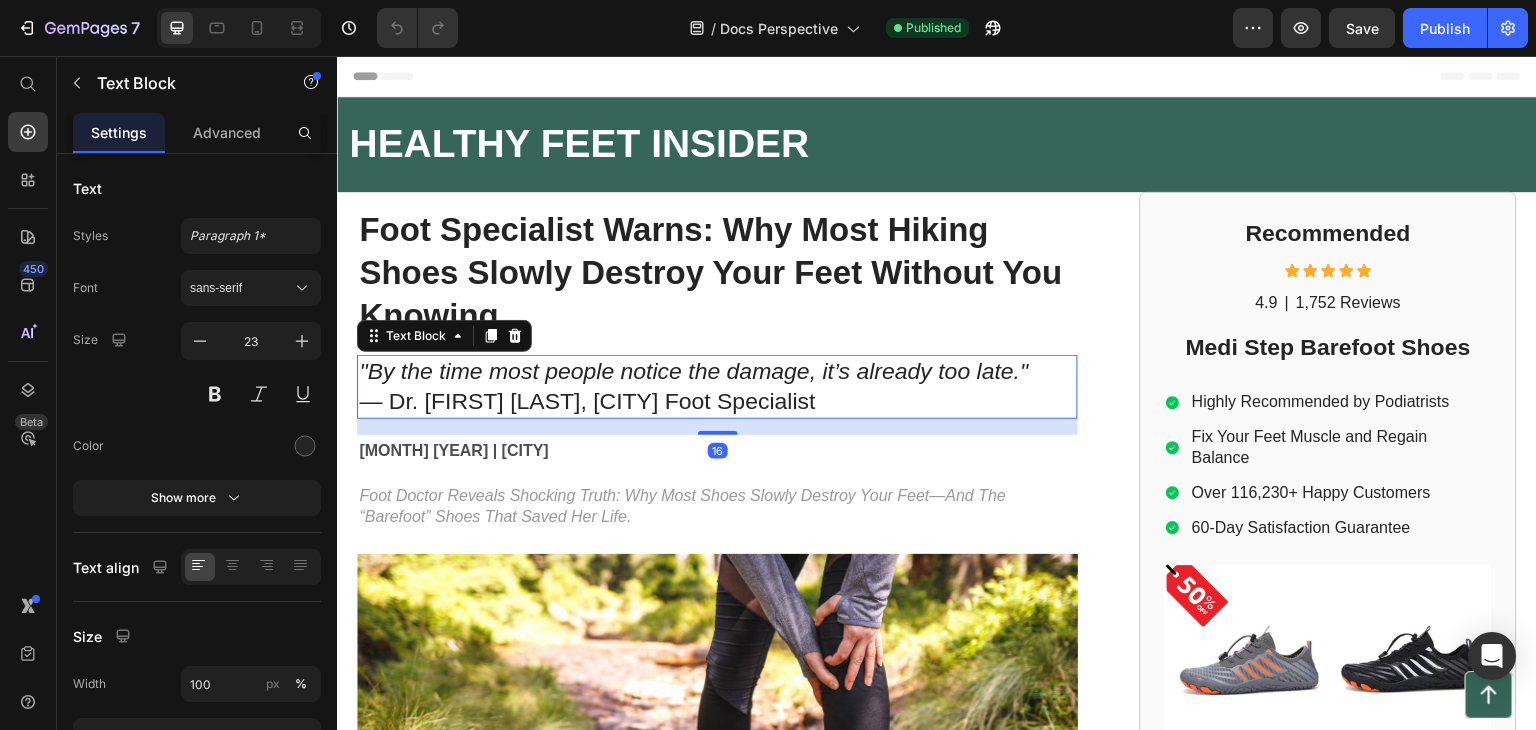 click on ""By the time most people notice the damage, it’s already too late." — Dr. [FIRST] [LAST], [CITY] Foot Specialist" at bounding box center [717, 387] 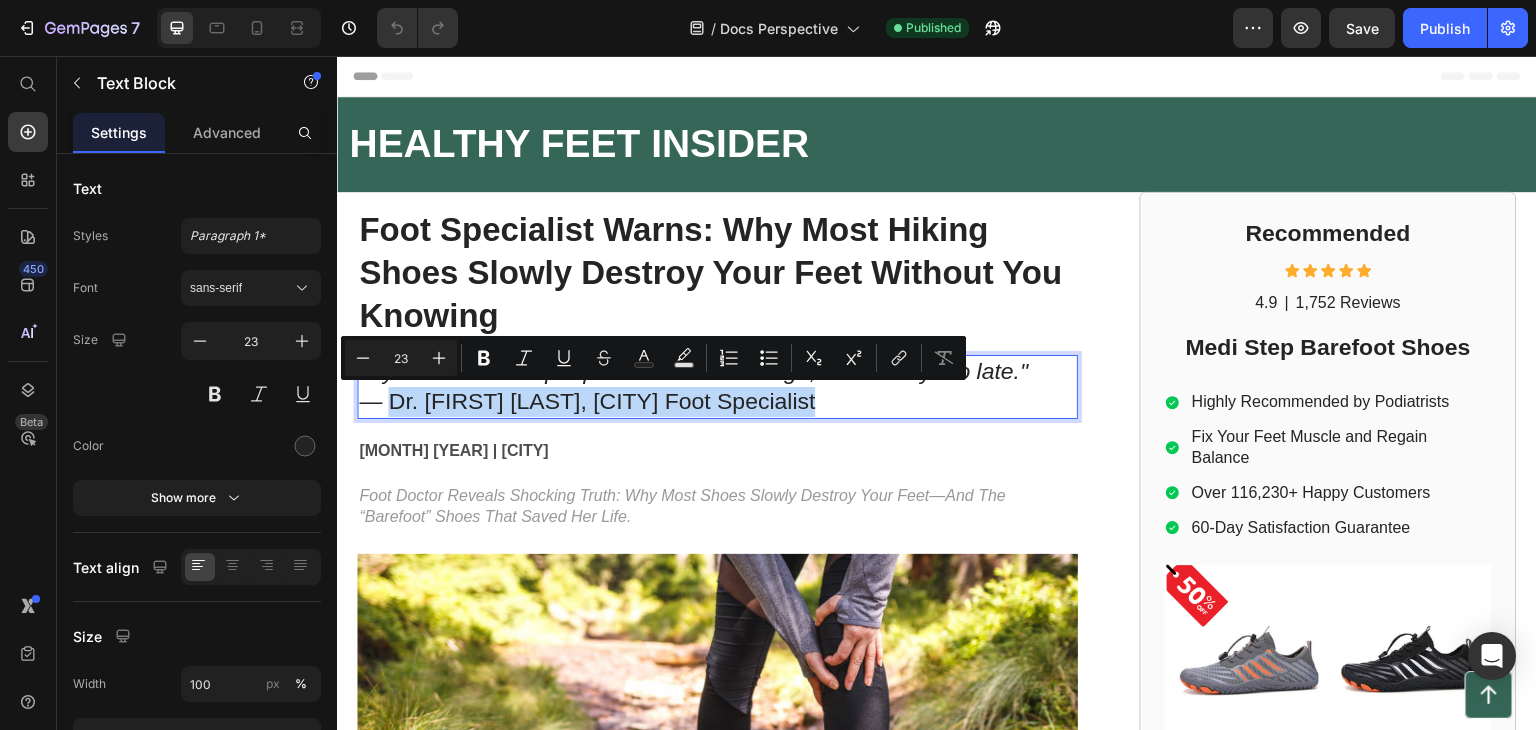drag, startPoint x: 810, startPoint y: 409, endPoint x: 390, endPoint y: 410, distance: 420.0012 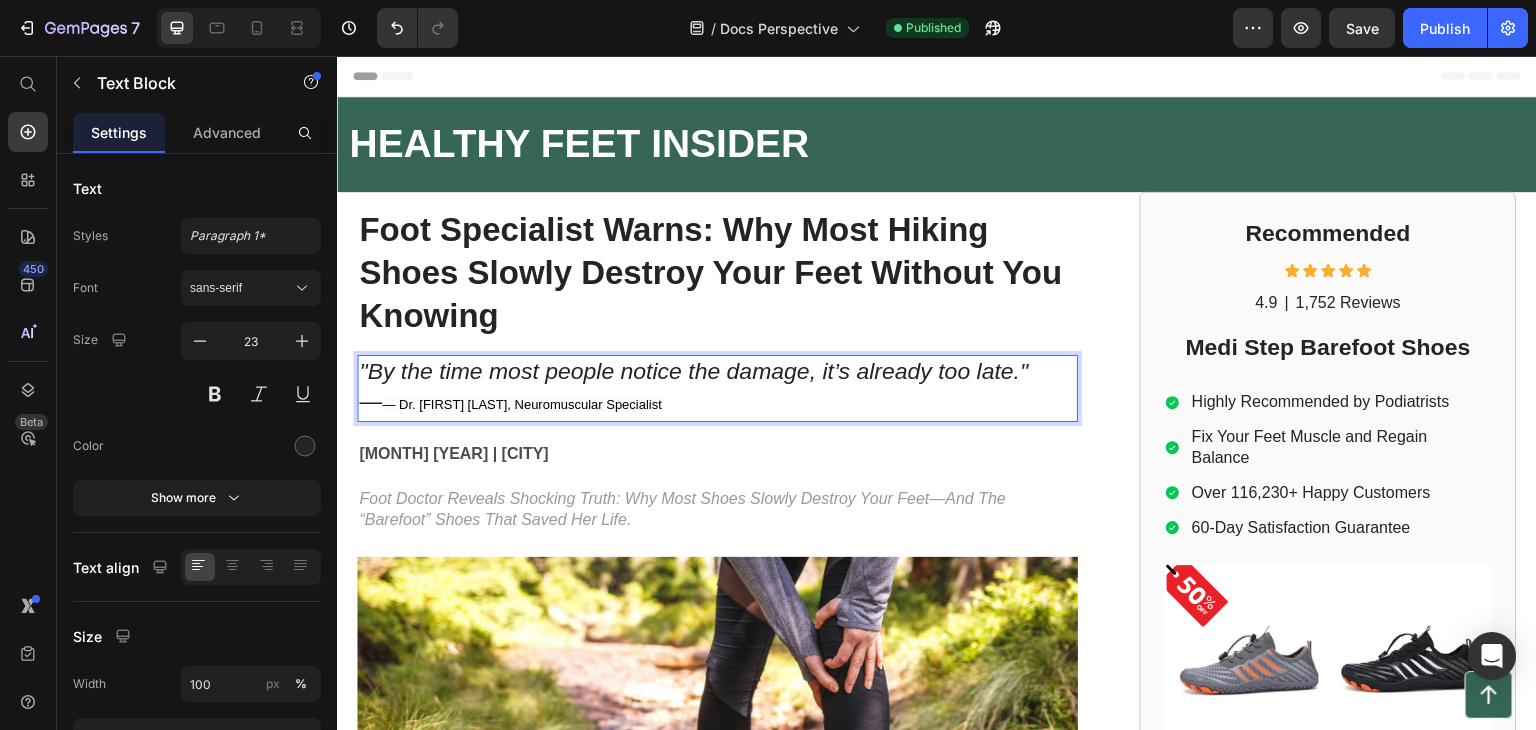 click on ""By the time most people notice the damage, it’s already too late." —  — Dr. [FIRST] [LAST], Neuromuscular Specialist" at bounding box center (717, 388) 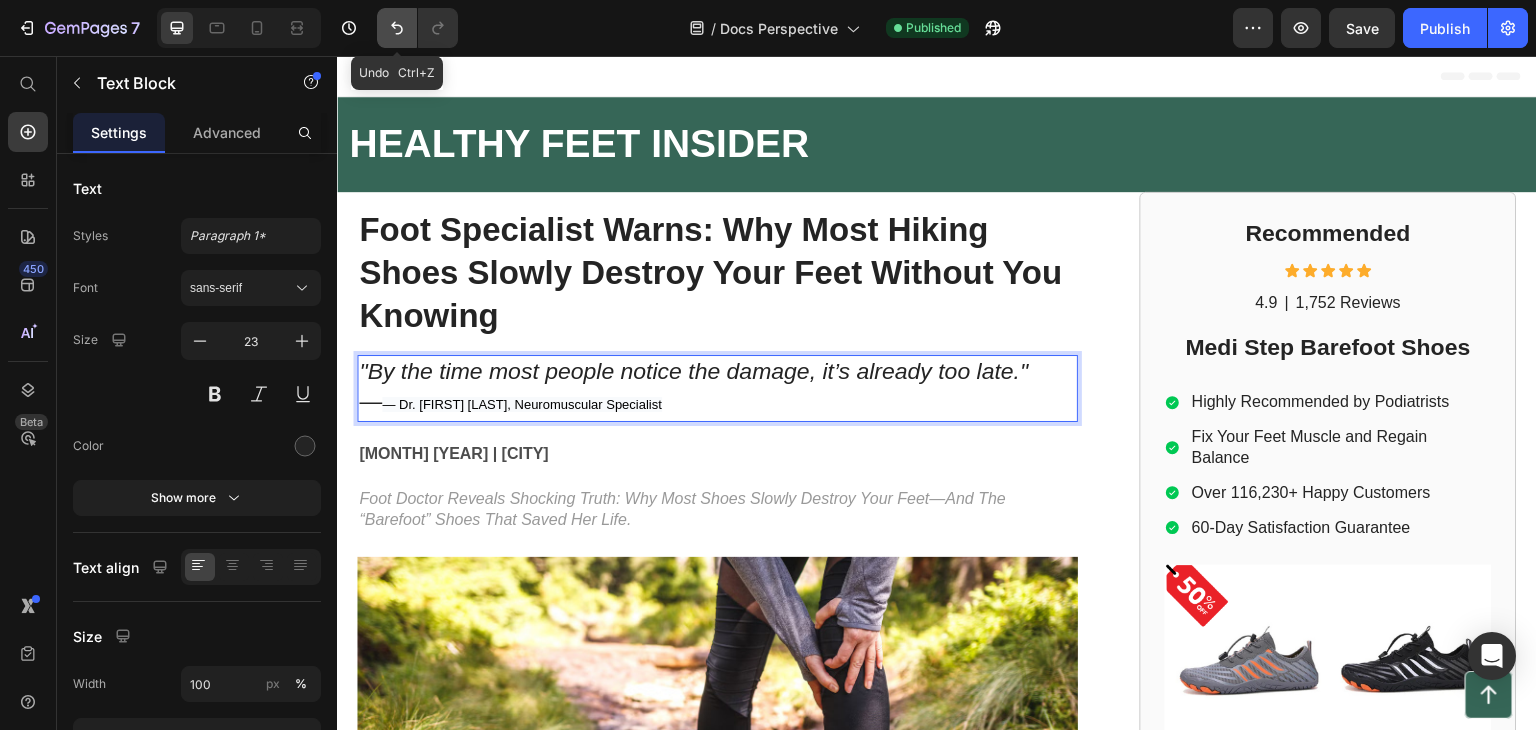 click 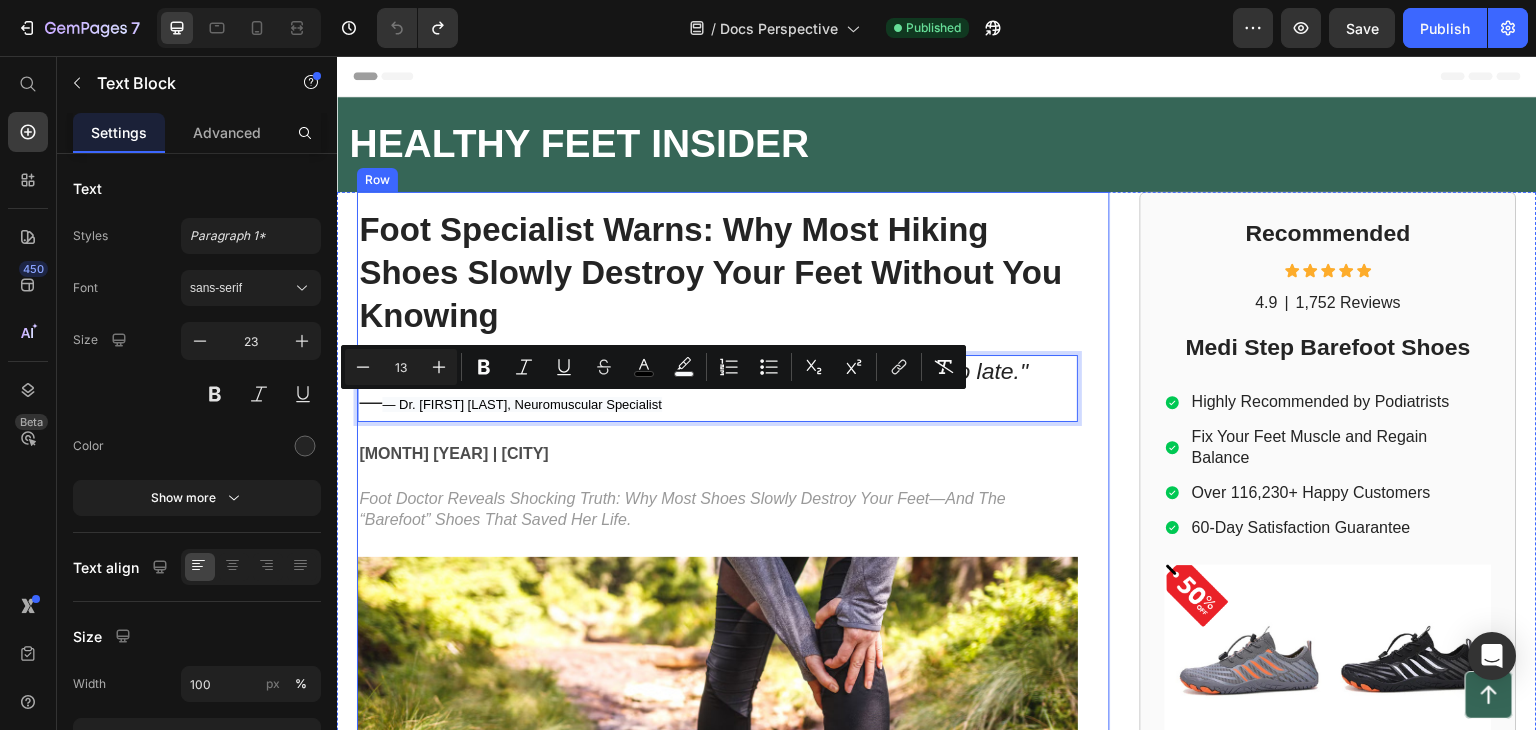 drag, startPoint x: 702, startPoint y: 407, endPoint x: 391, endPoint y: 417, distance: 311.16074 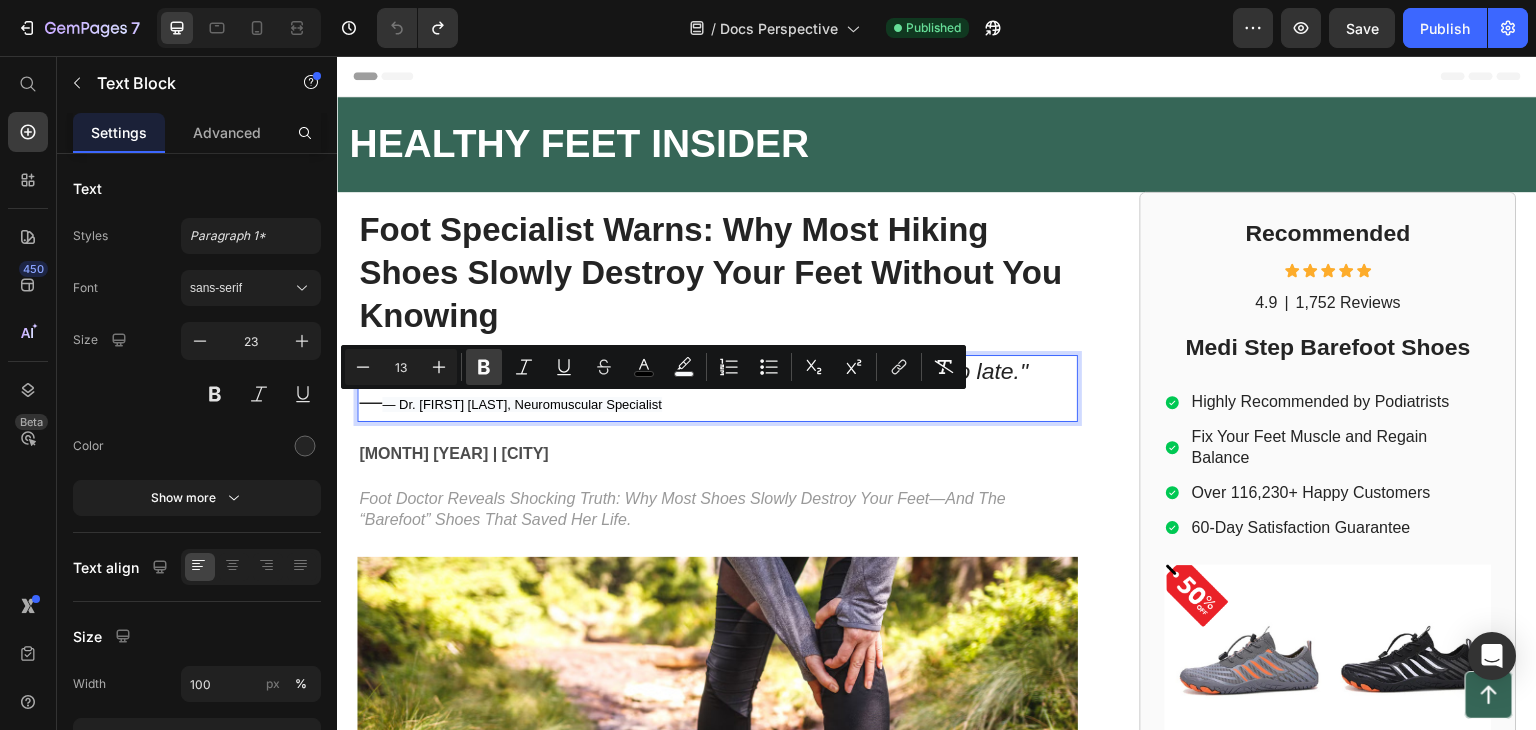click 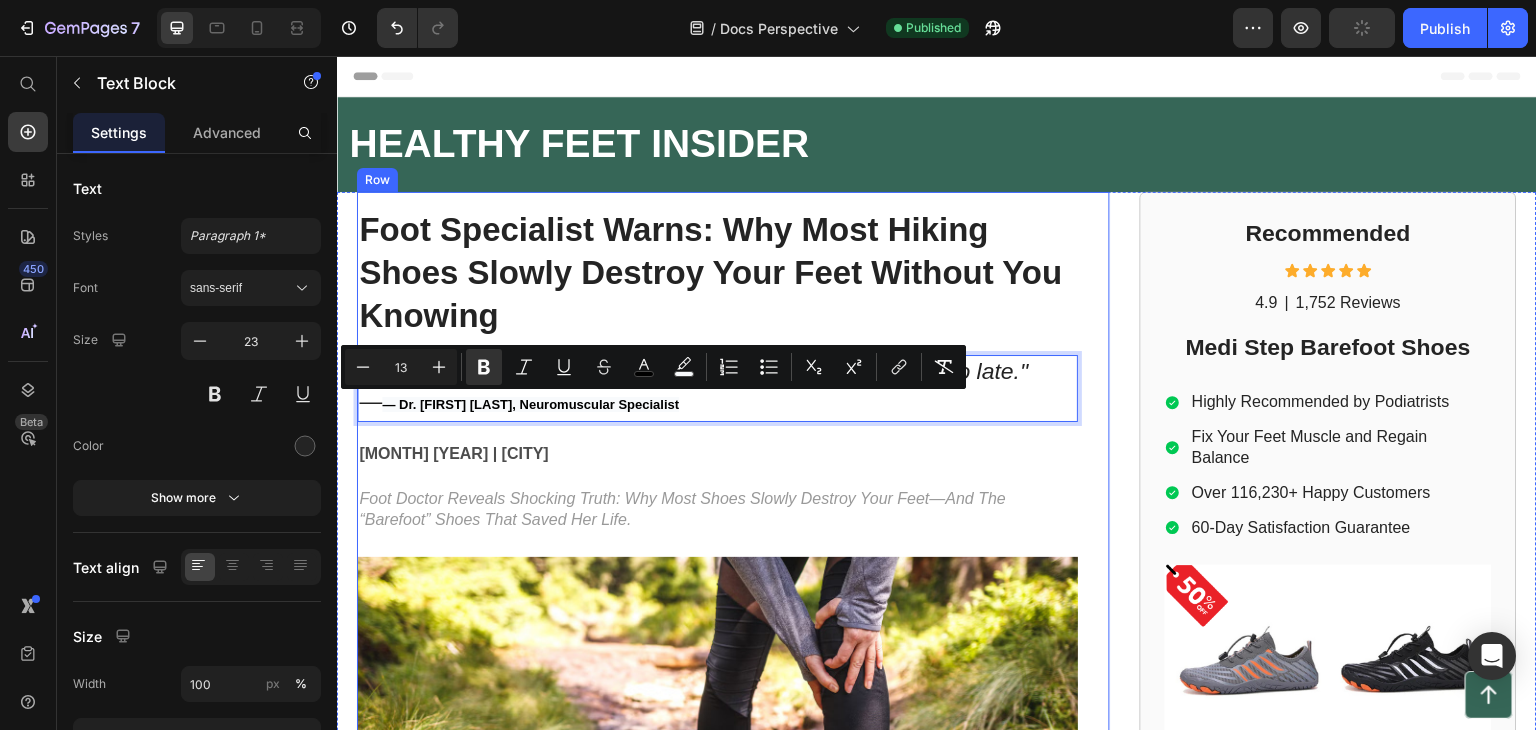 click on "[MONTH] [YEAR] | [CITY]" at bounding box center [717, 454] 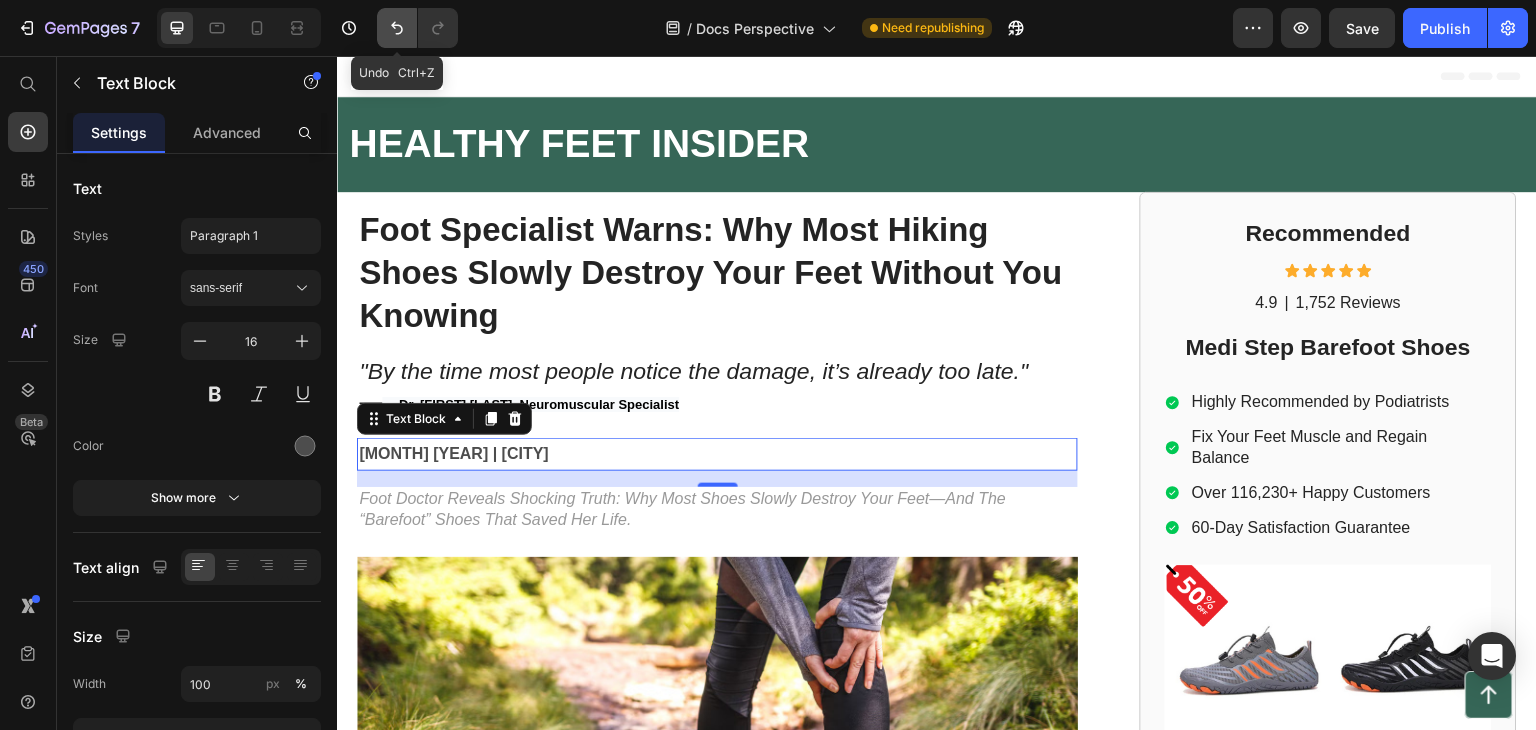 click 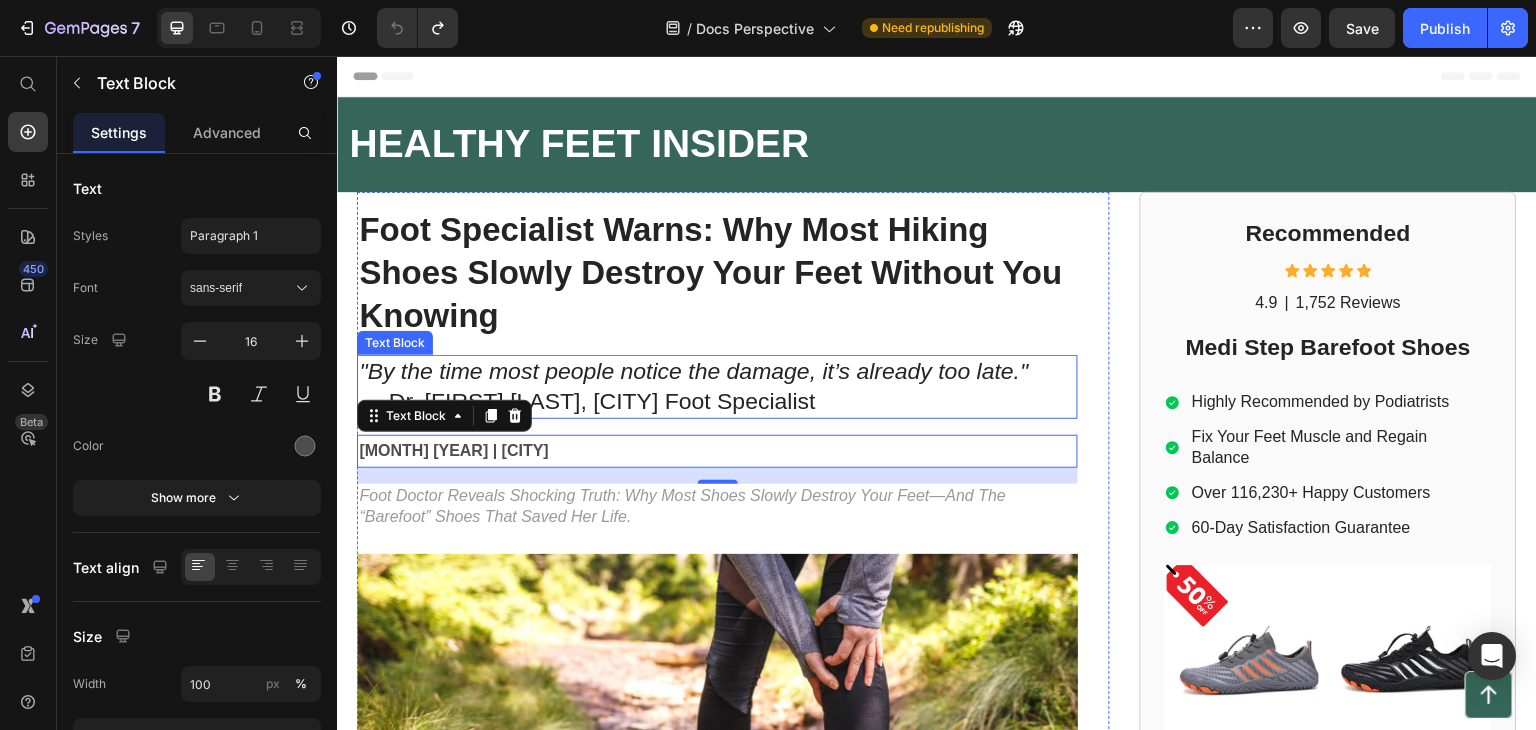 drag, startPoint x: 592, startPoint y: 399, endPoint x: 620, endPoint y: 392, distance: 28.86174 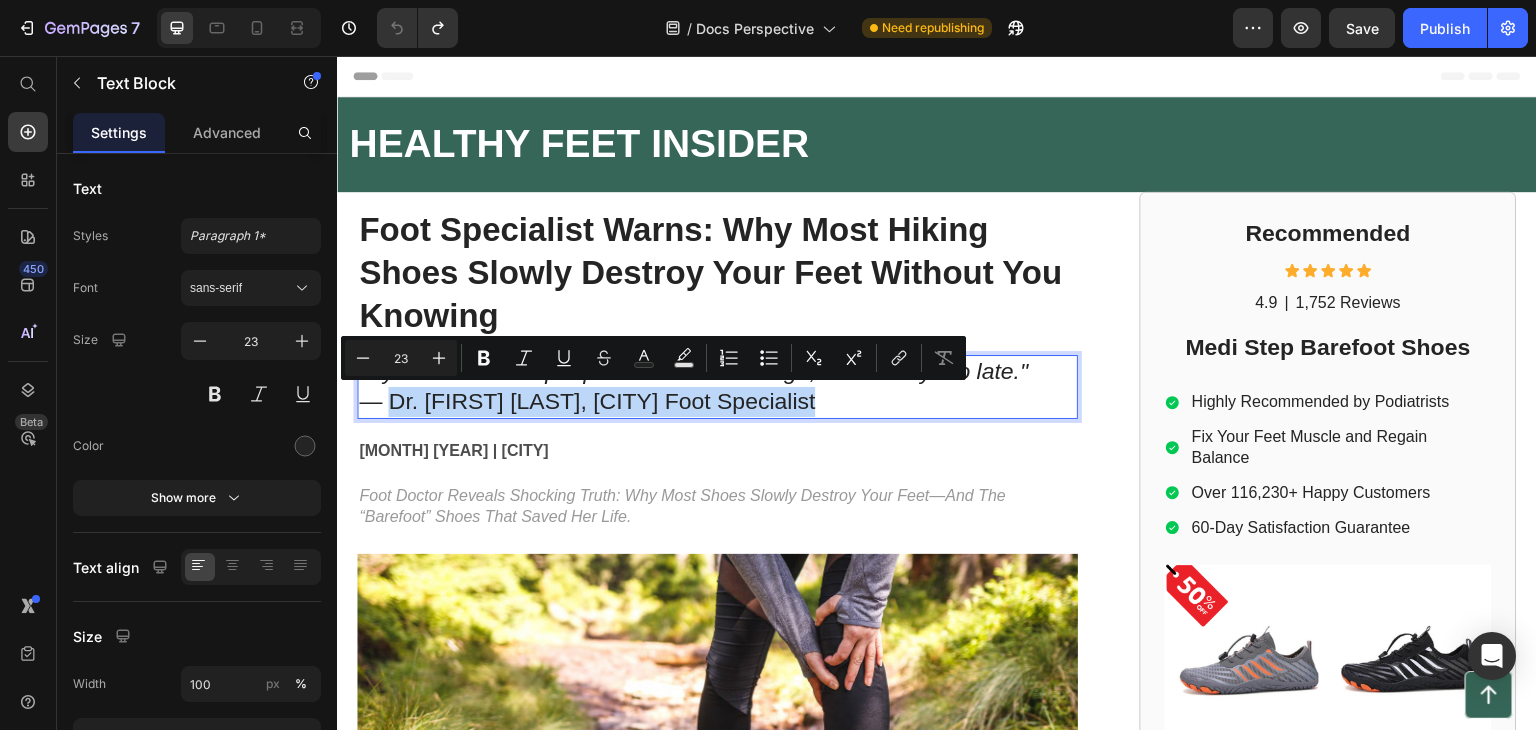 drag, startPoint x: 827, startPoint y: 409, endPoint x: 388, endPoint y: 407, distance: 439.00455 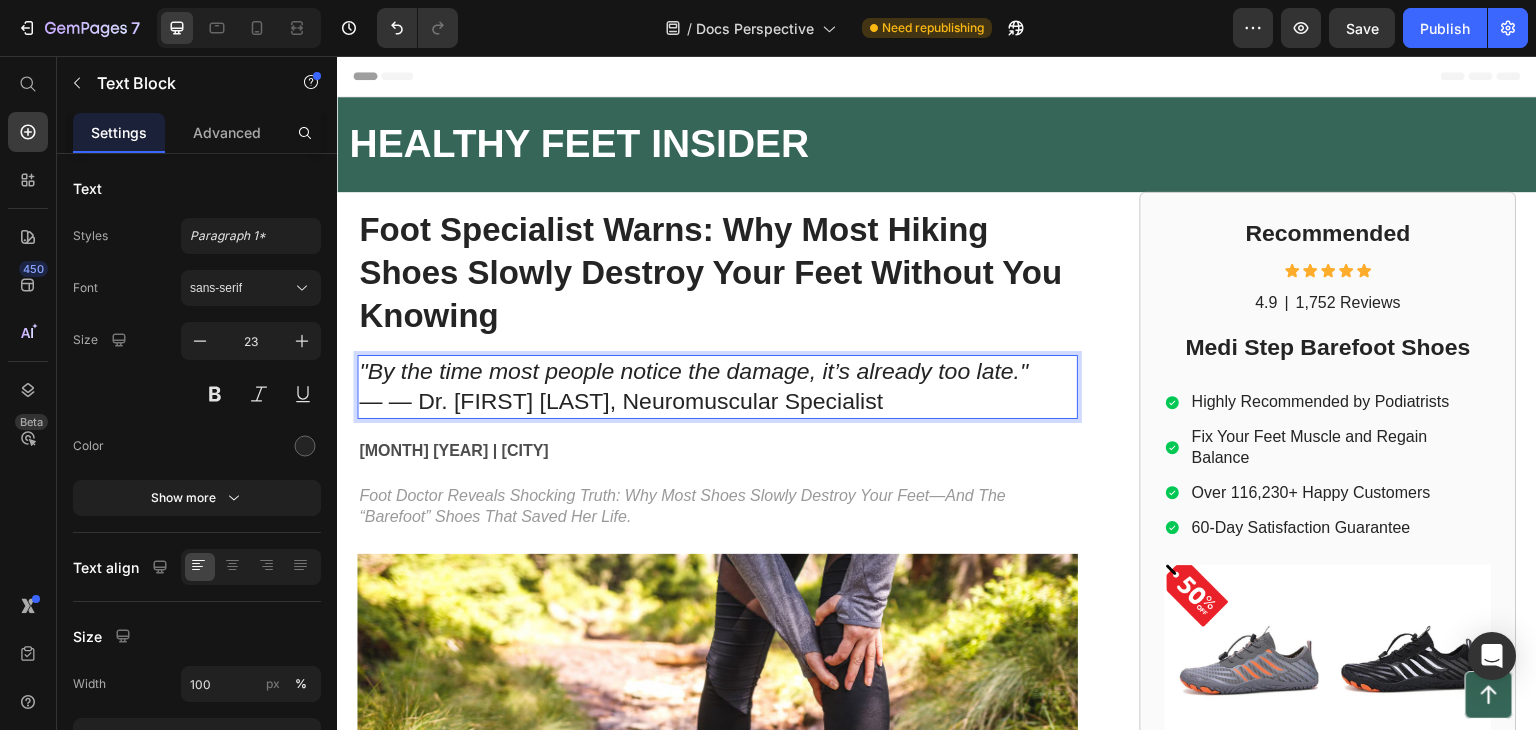 click on ""By the time most people notice the damage, it’s already too late." — — Dr. [FIRST] [LAST], Neuromuscular Specialist" at bounding box center (717, 387) 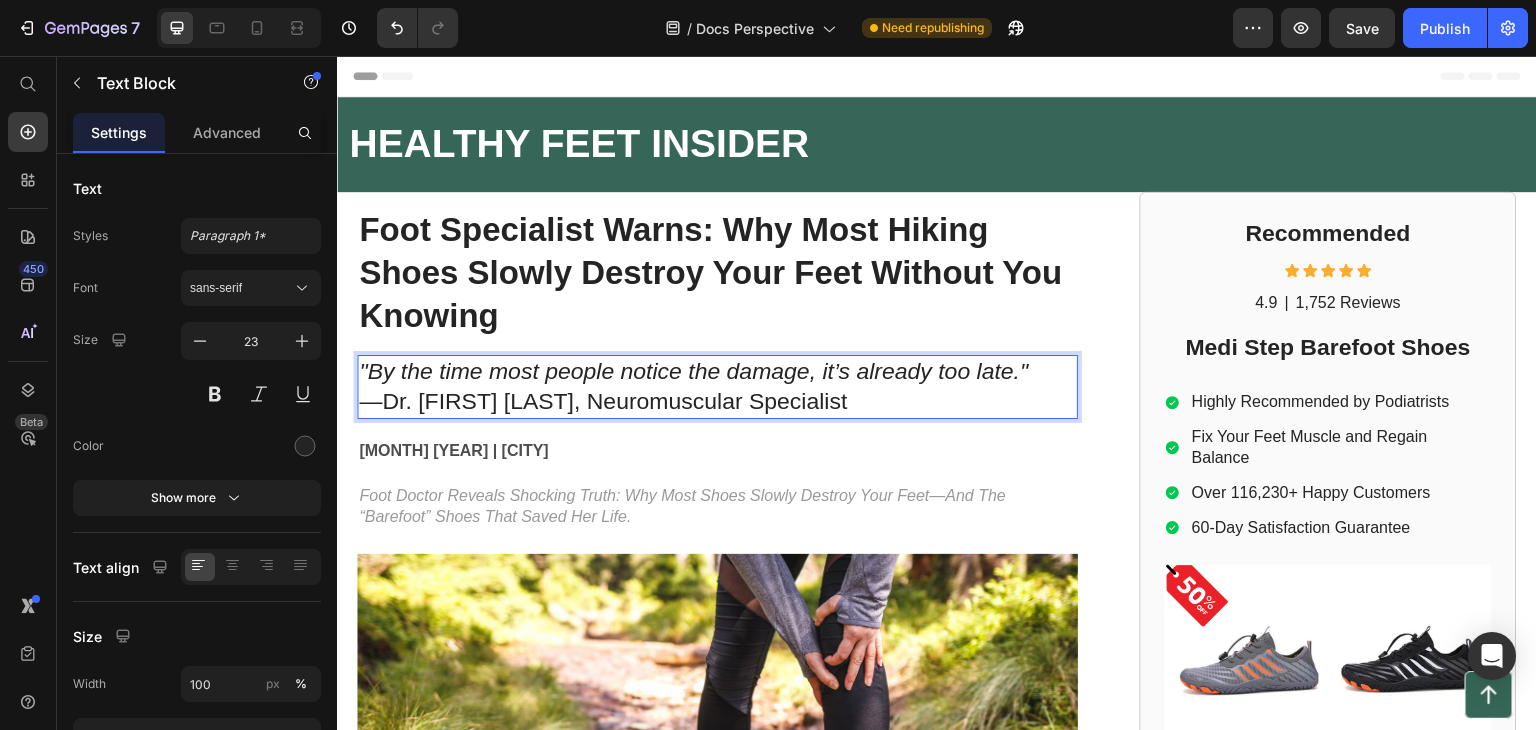 click on ""By the time most people notice the damage, it’s already too late." —Dr. [FIRST] [LAST], Neuromuscular Specialist" at bounding box center (717, 387) 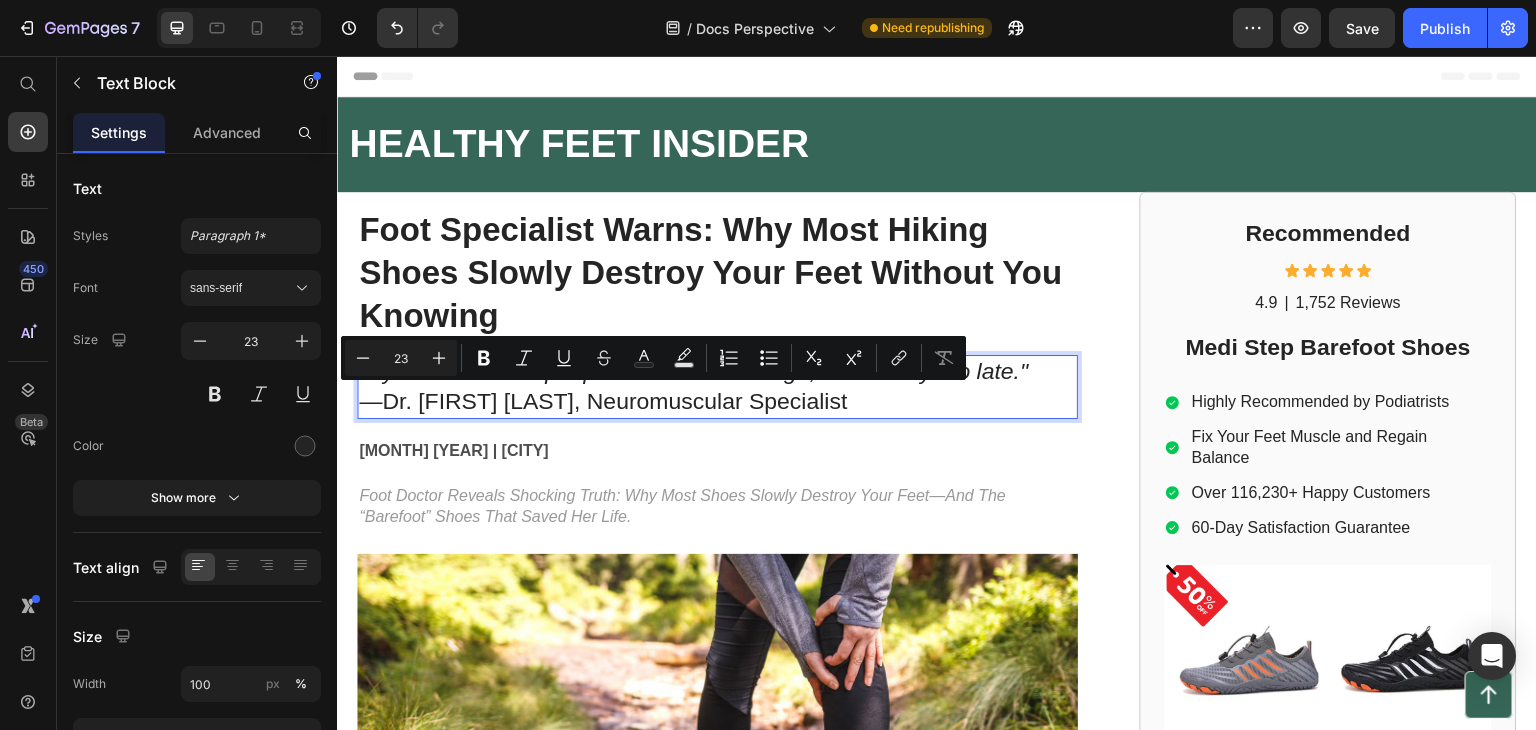 drag, startPoint x: 875, startPoint y: 397, endPoint x: 388, endPoint y: 394, distance: 487.00925 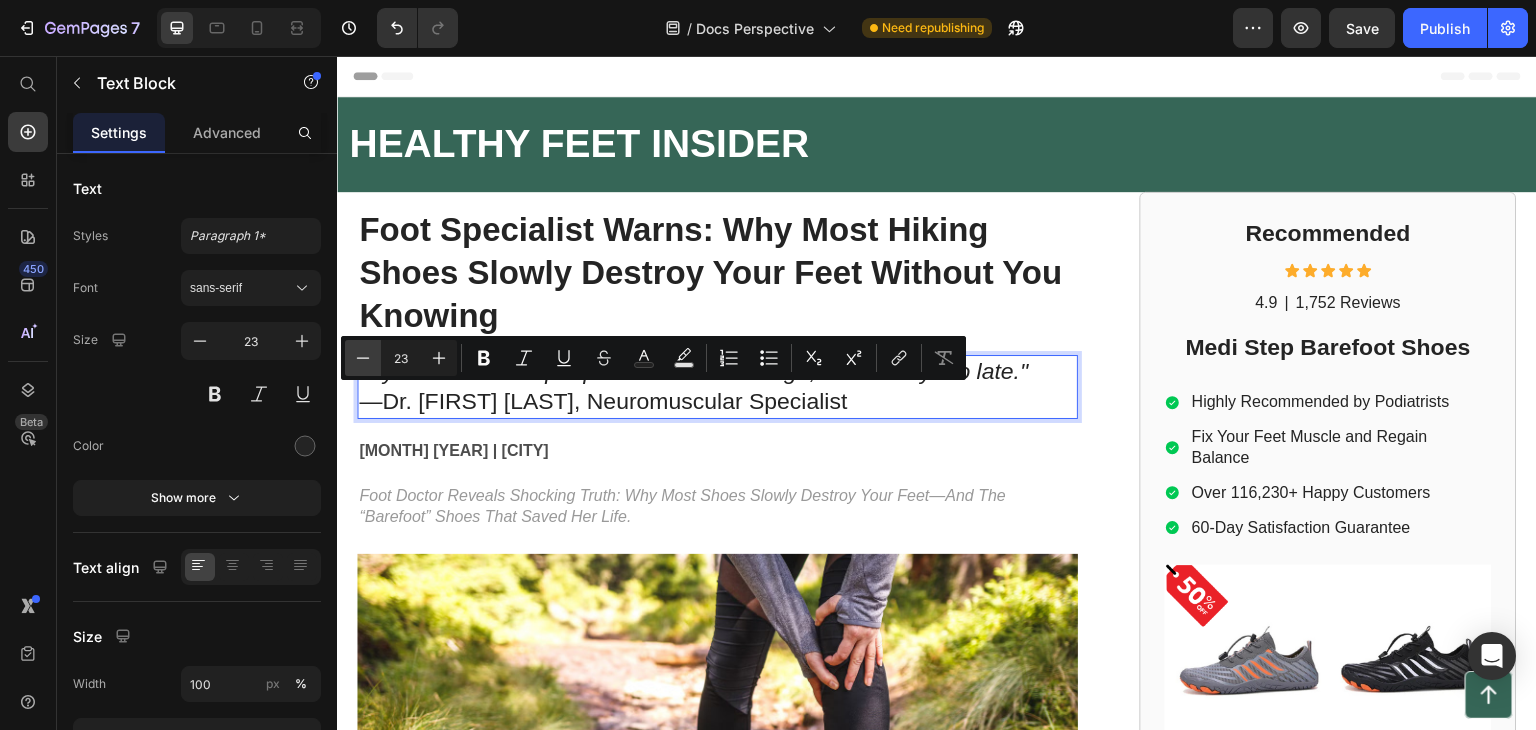 click 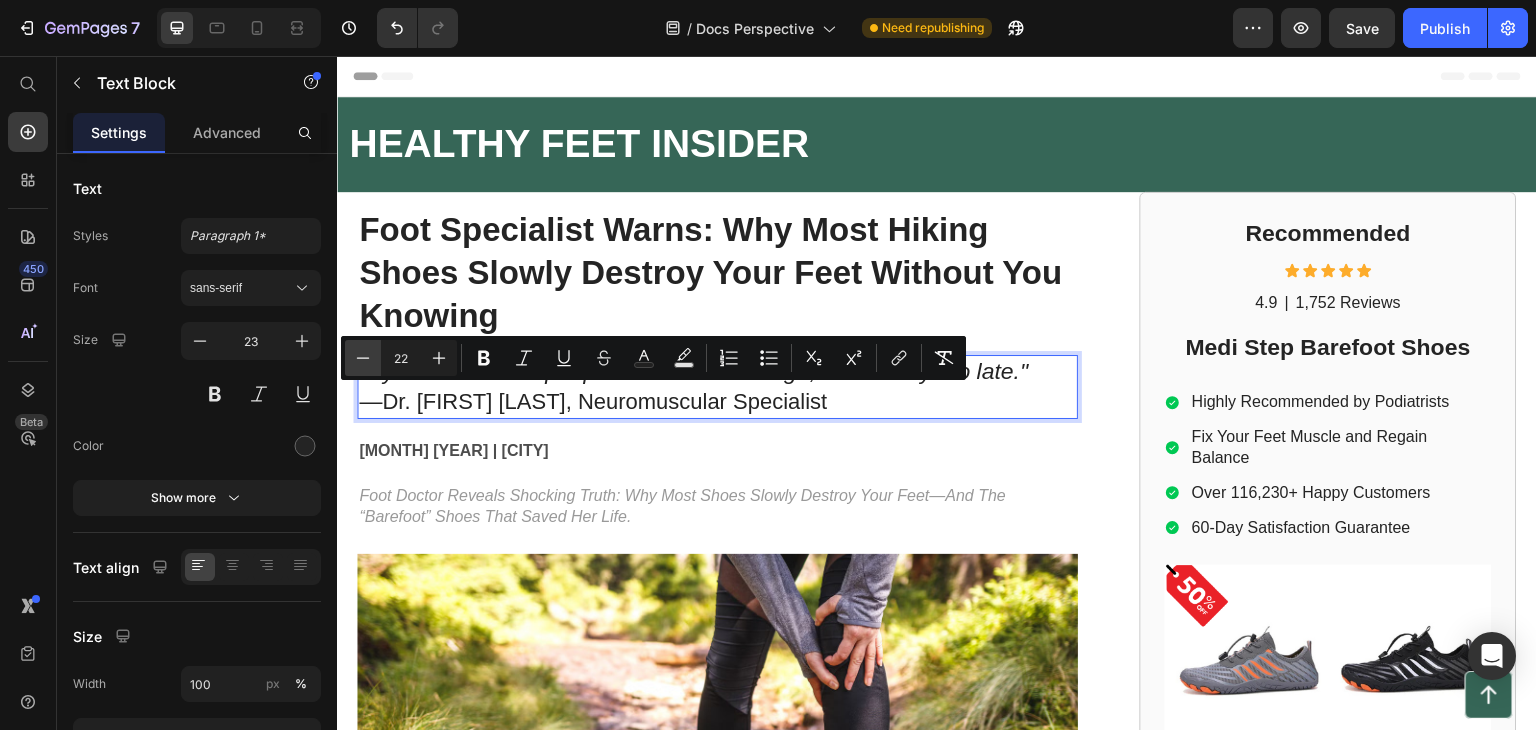 click 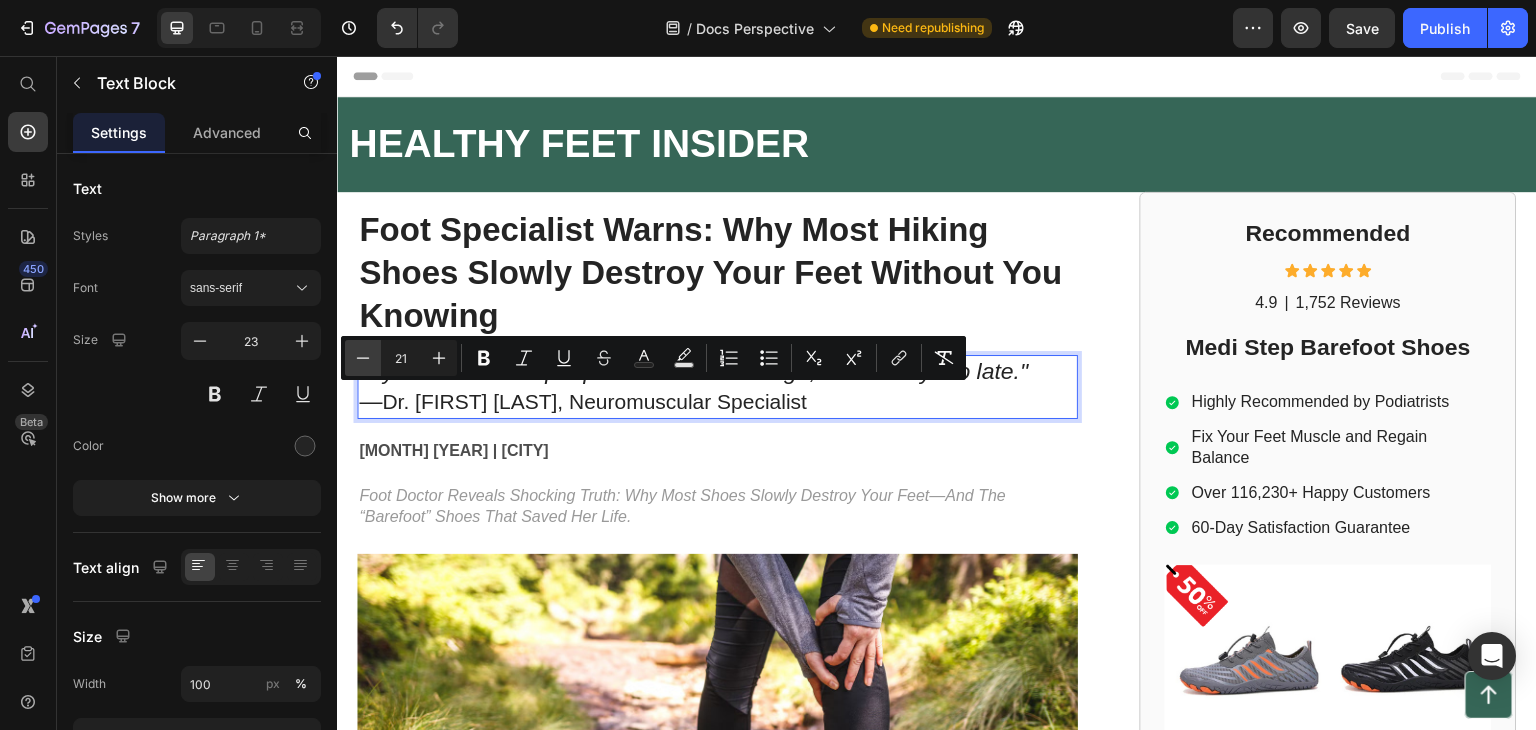 click 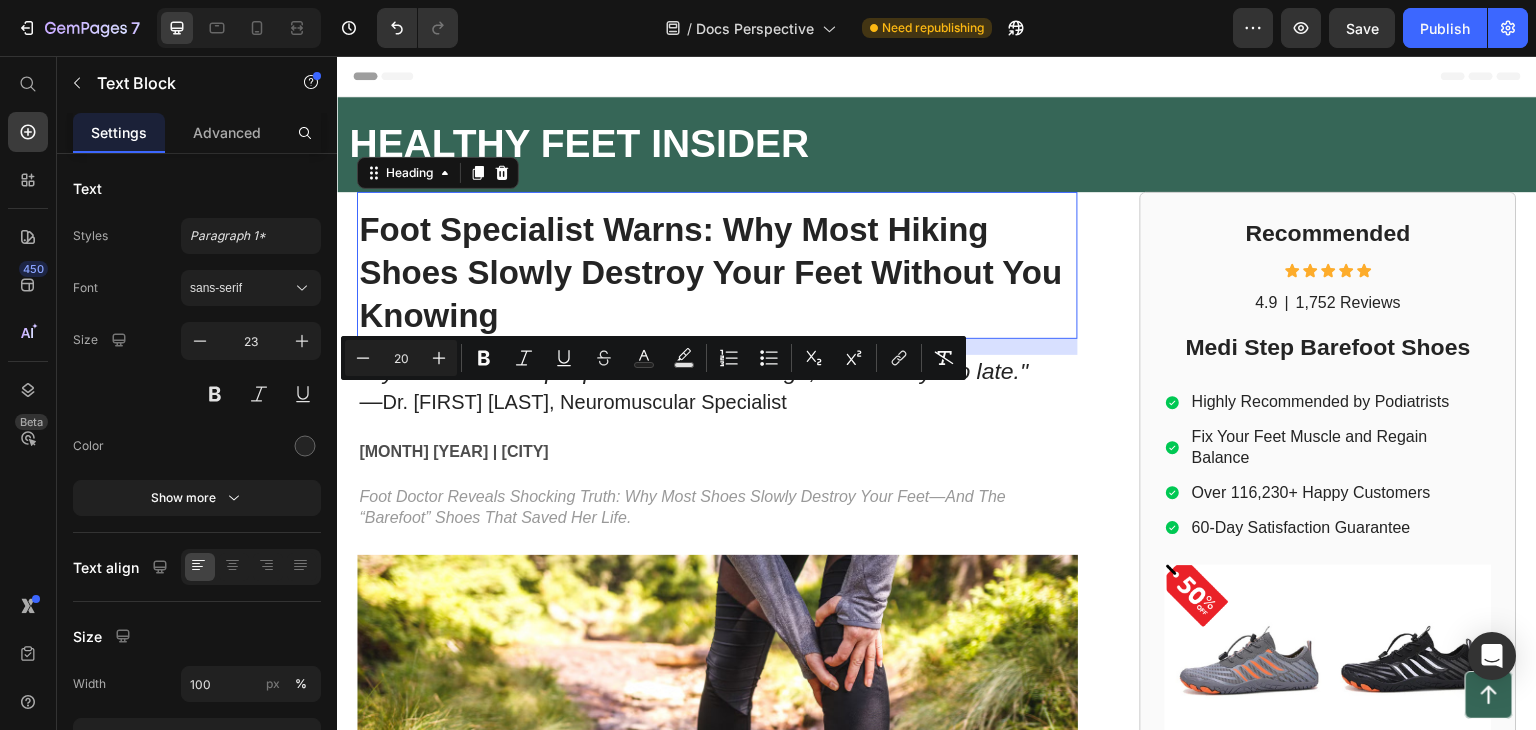 click on "Foot Specialist Warns: Why Most Hiking Shoes Slowly Destroy Your Feet Without You Knowing" at bounding box center [717, 273] 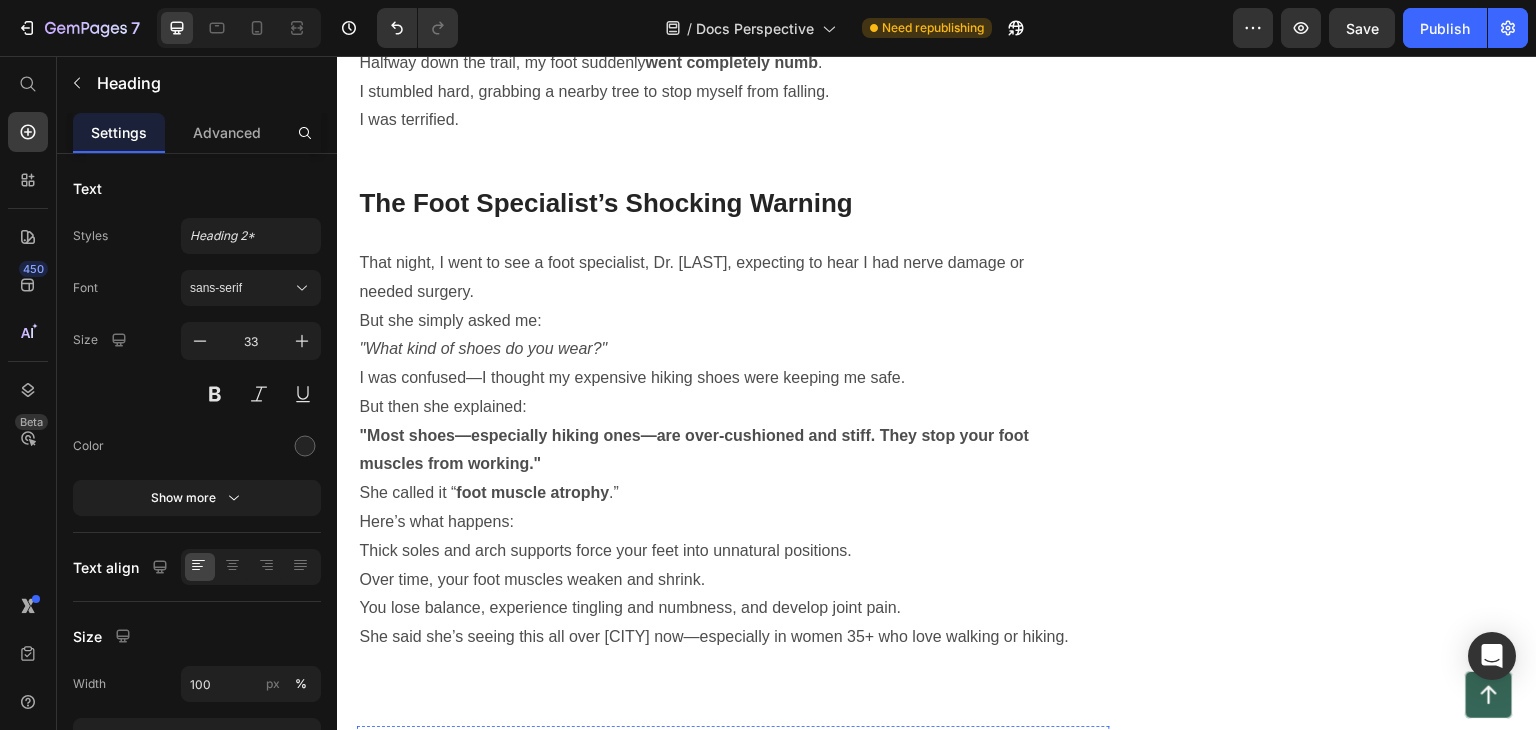 scroll, scrollTop: 1800, scrollLeft: 0, axis: vertical 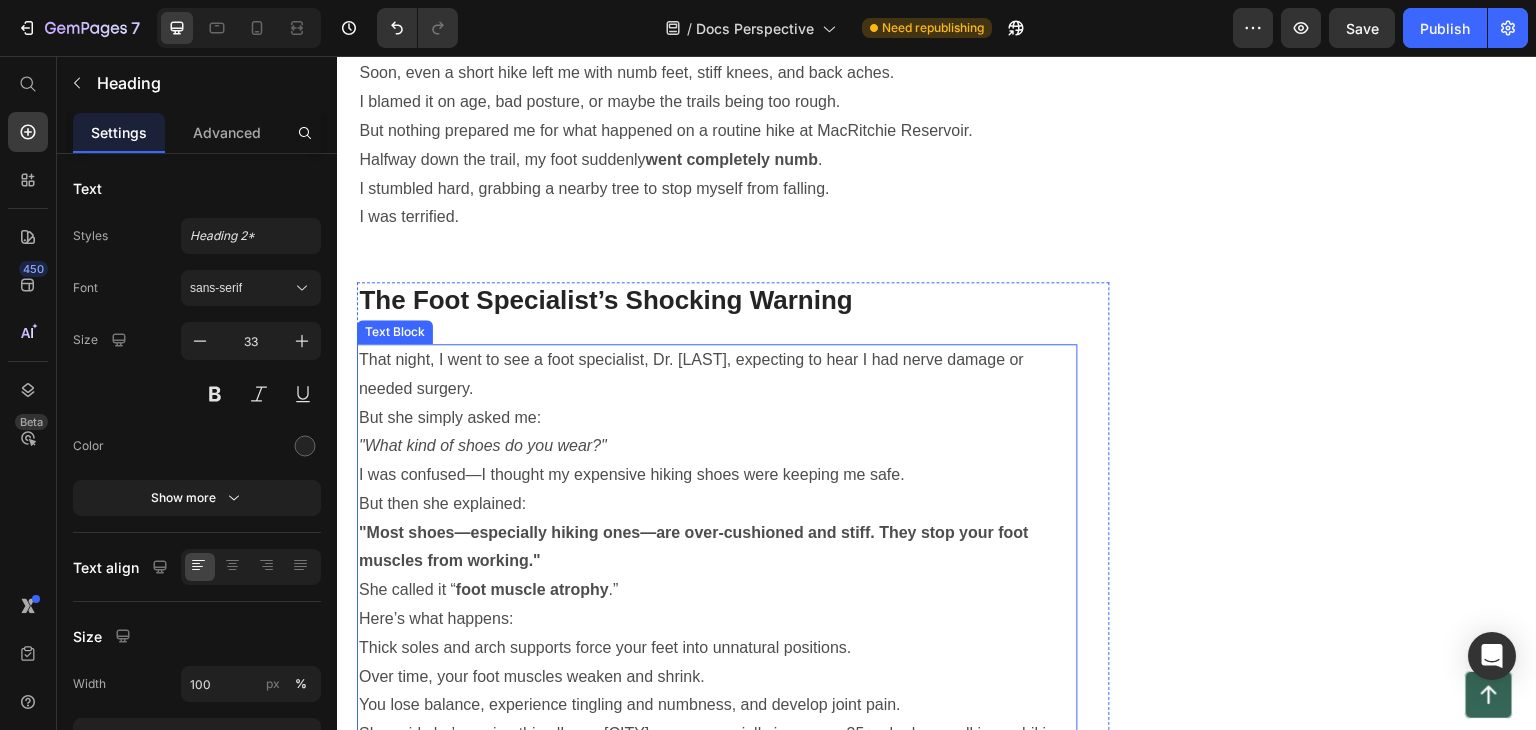 click on "That night, I went to see a foot specialist, Dr. [LAST], expecting to hear I had nerve damage or needed surgery." at bounding box center [717, 375] 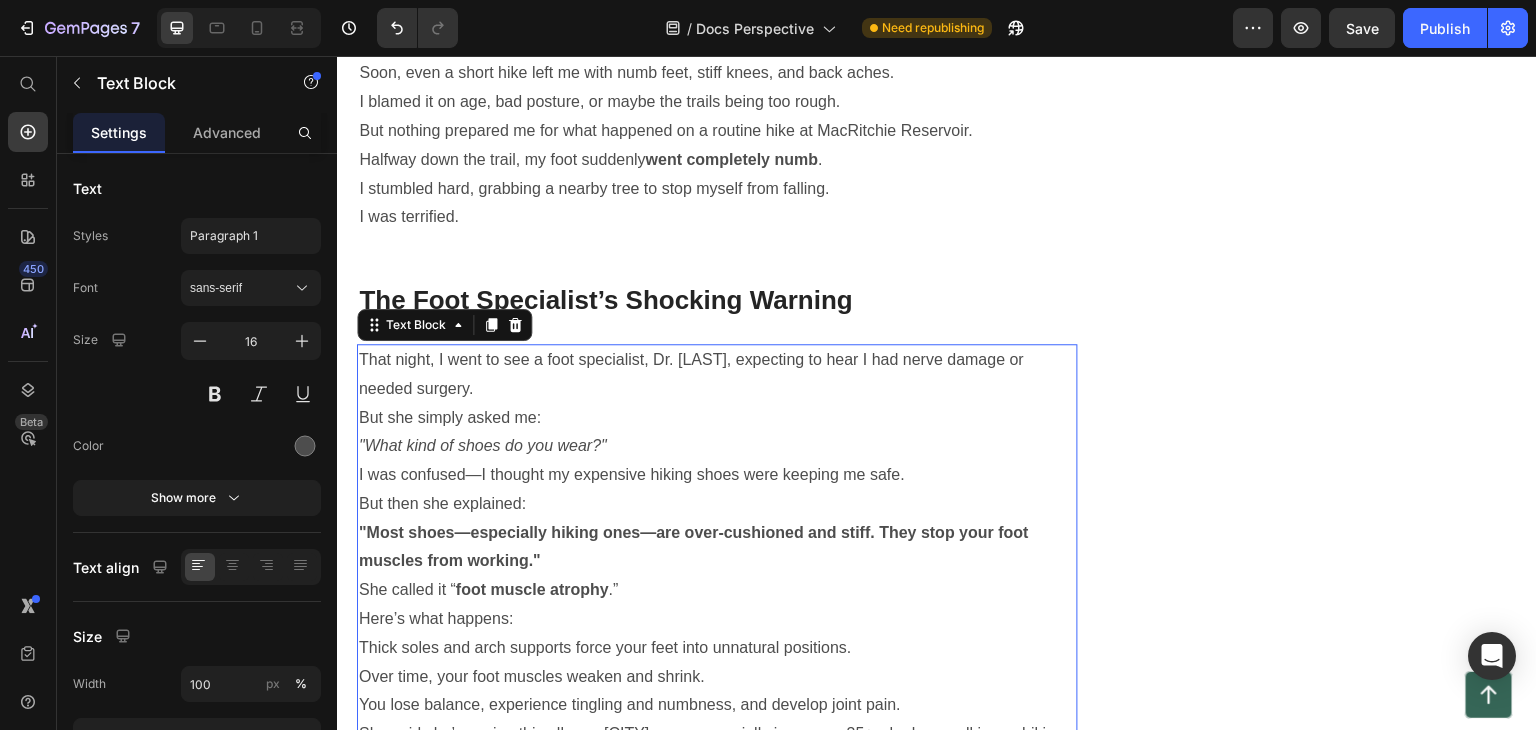 click on "That night, I went to see a foot specialist, Dr. [LAST], expecting to hear I had nerve damage or needed surgery." at bounding box center (717, 375) 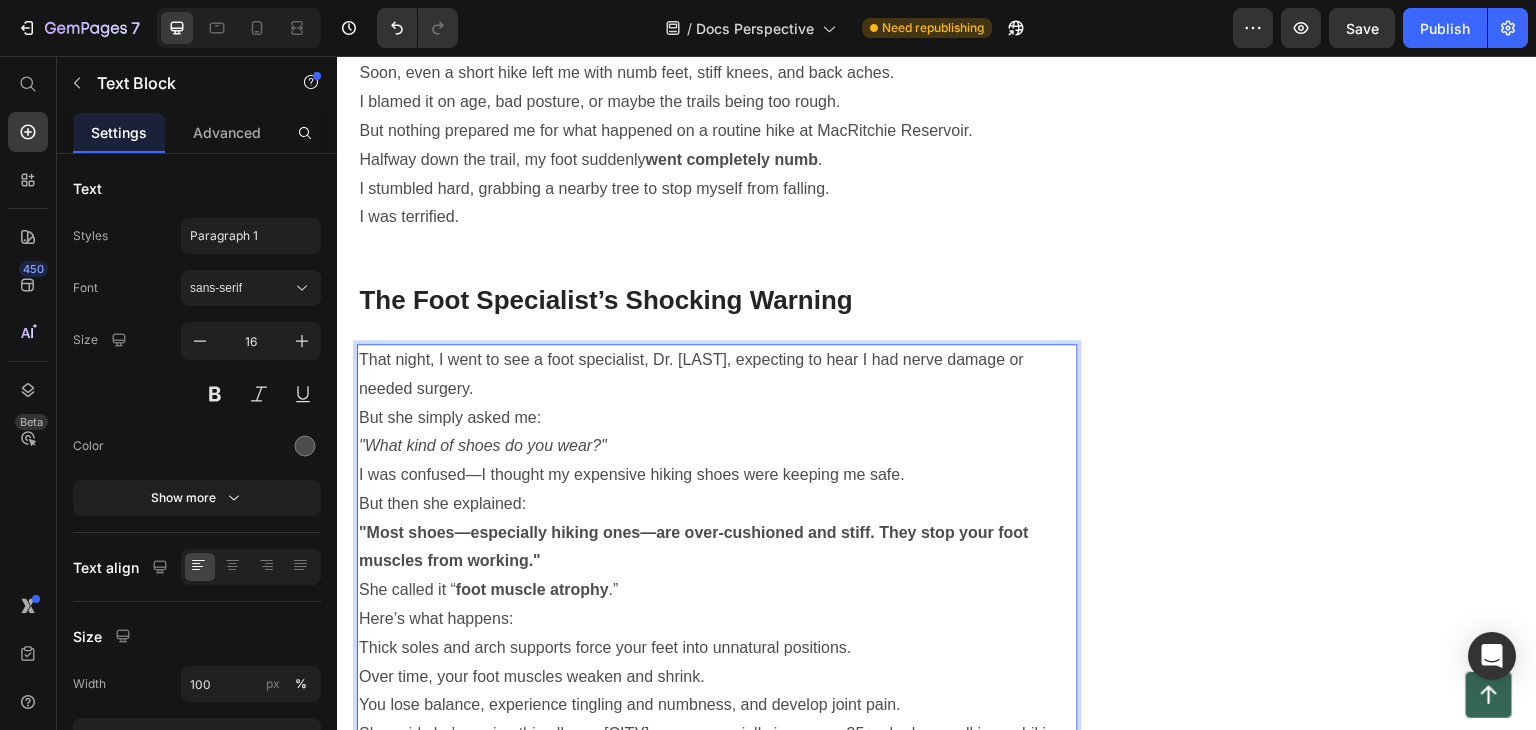 click on "That night, I went to see a foot specialist, Dr. [LAST], expecting to hear I had nerve damage or needed surgery." at bounding box center [717, 375] 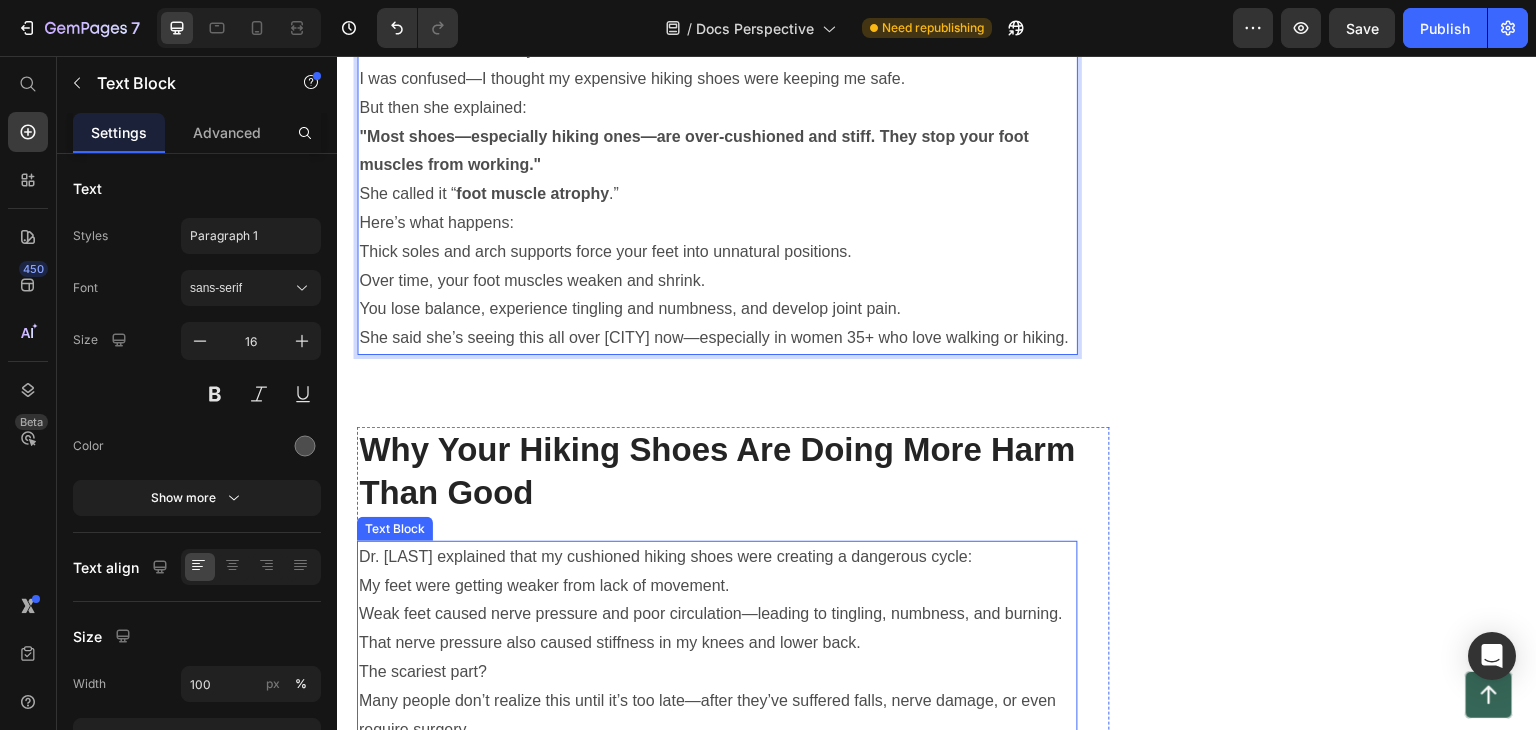 scroll, scrollTop: 2400, scrollLeft: 0, axis: vertical 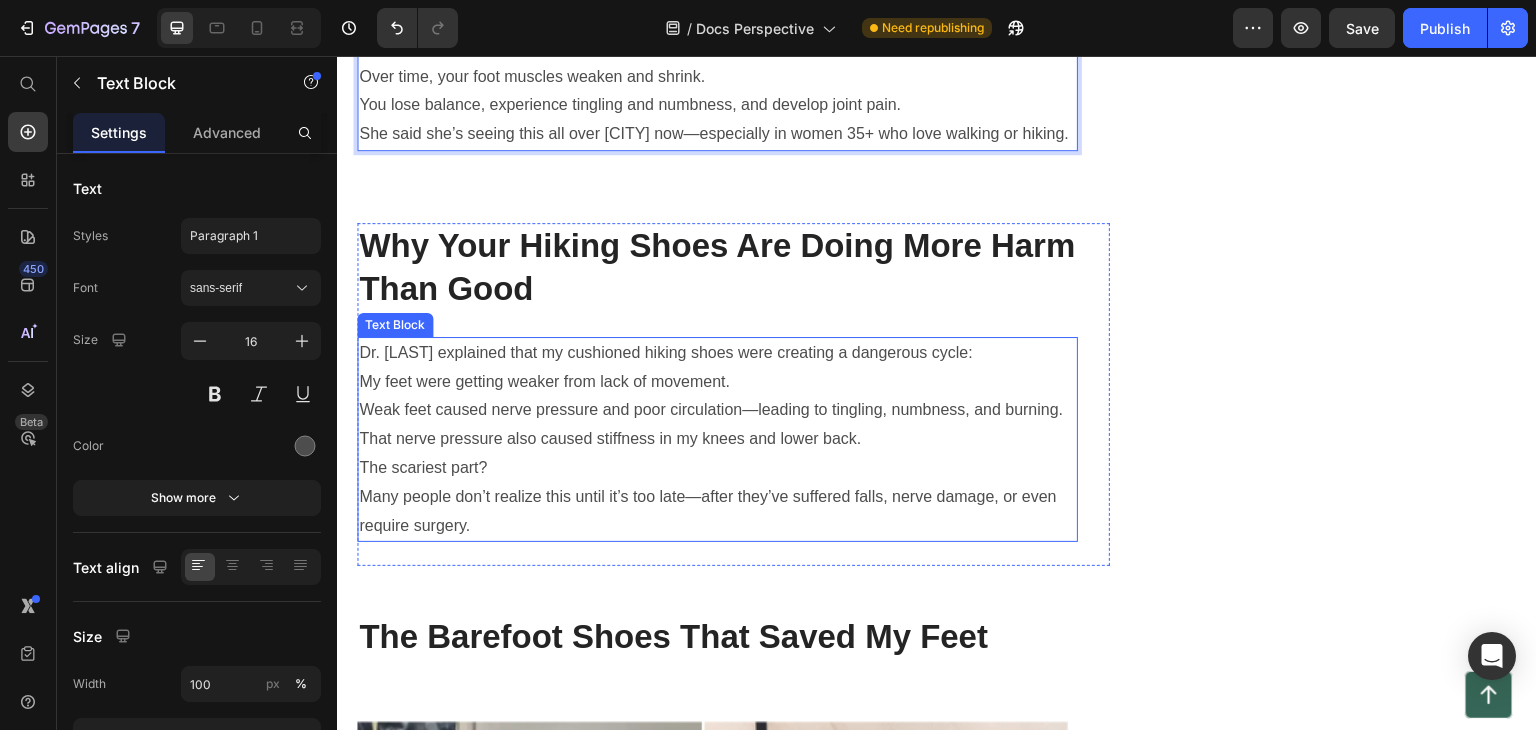 click on "Dr. [LAST] explained that my cushioned hiking shoes were creating a dangerous cycle:" at bounding box center [717, 353] 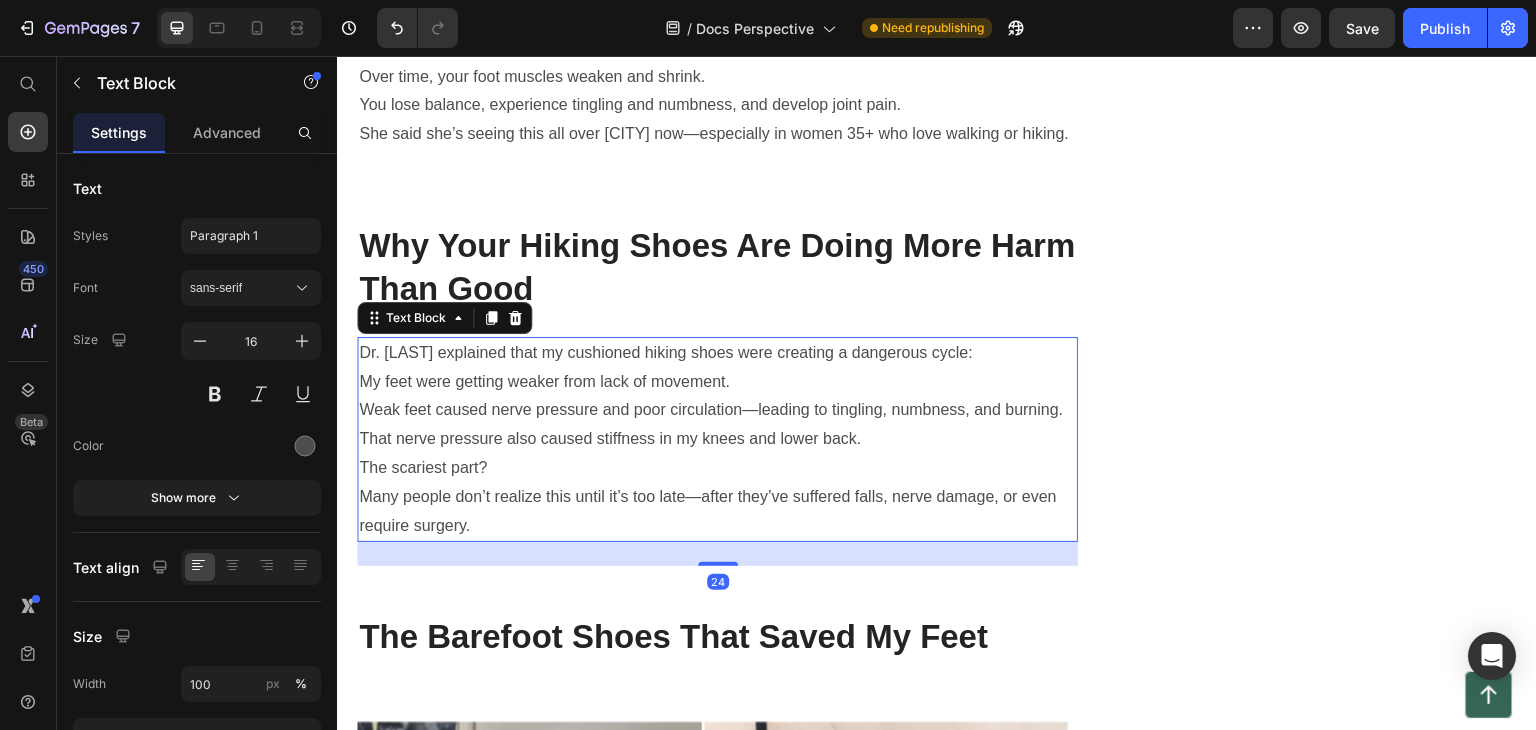 click on "Dr. [LAST] explained that my cushioned hiking shoes were creating a dangerous cycle:" at bounding box center (717, 353) 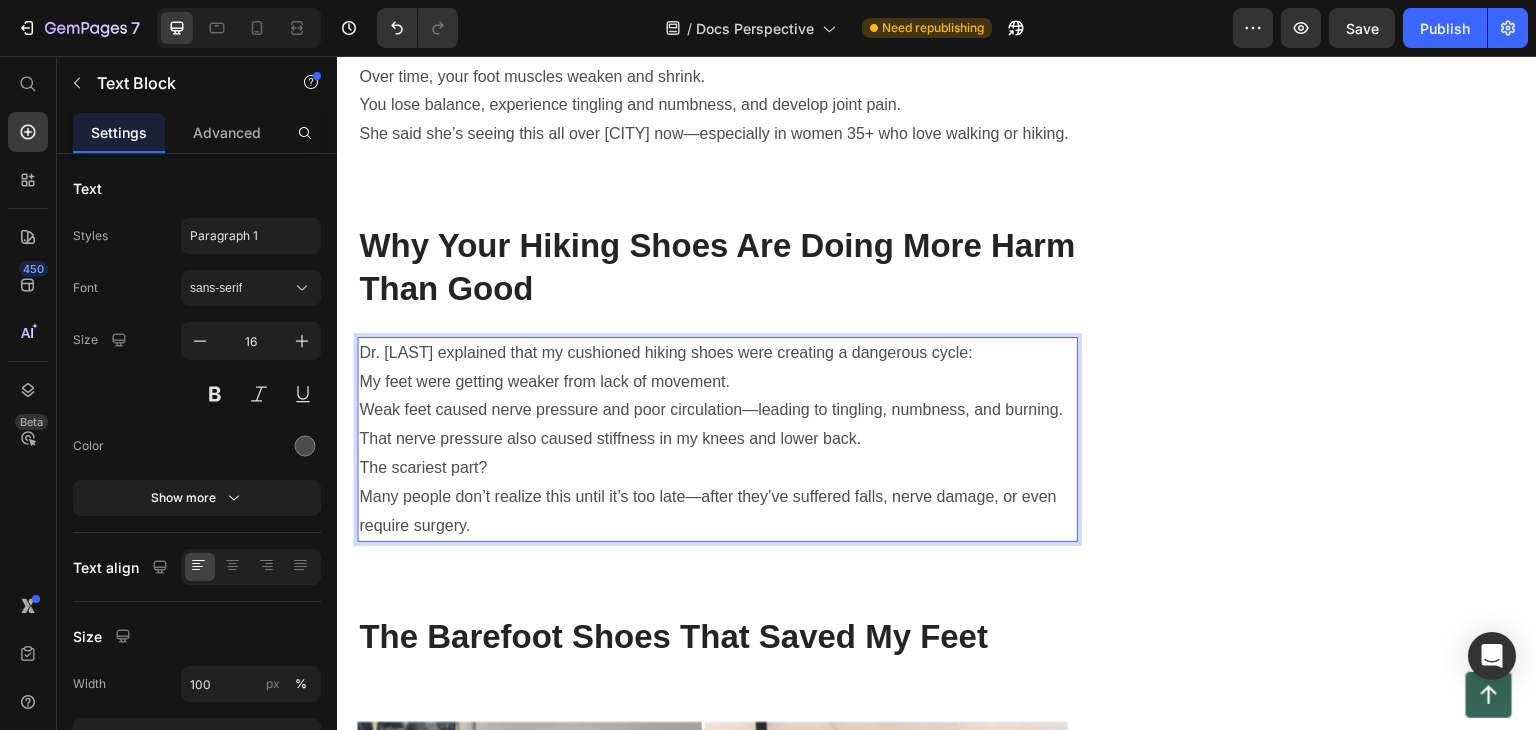 click on "Dr. [LAST] explained that my cushioned hiking shoes were creating a dangerous cycle:" at bounding box center (717, 353) 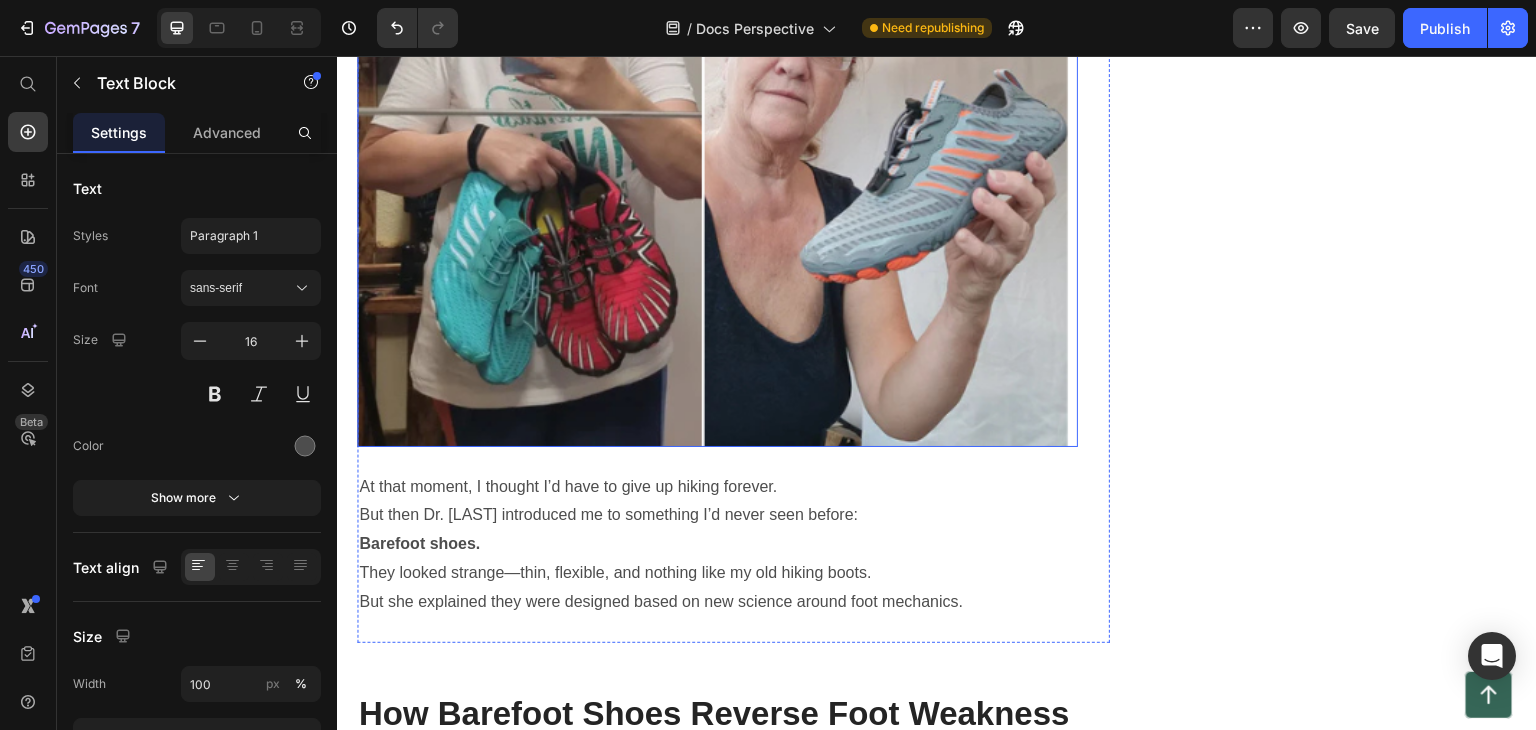 scroll, scrollTop: 3500, scrollLeft: 0, axis: vertical 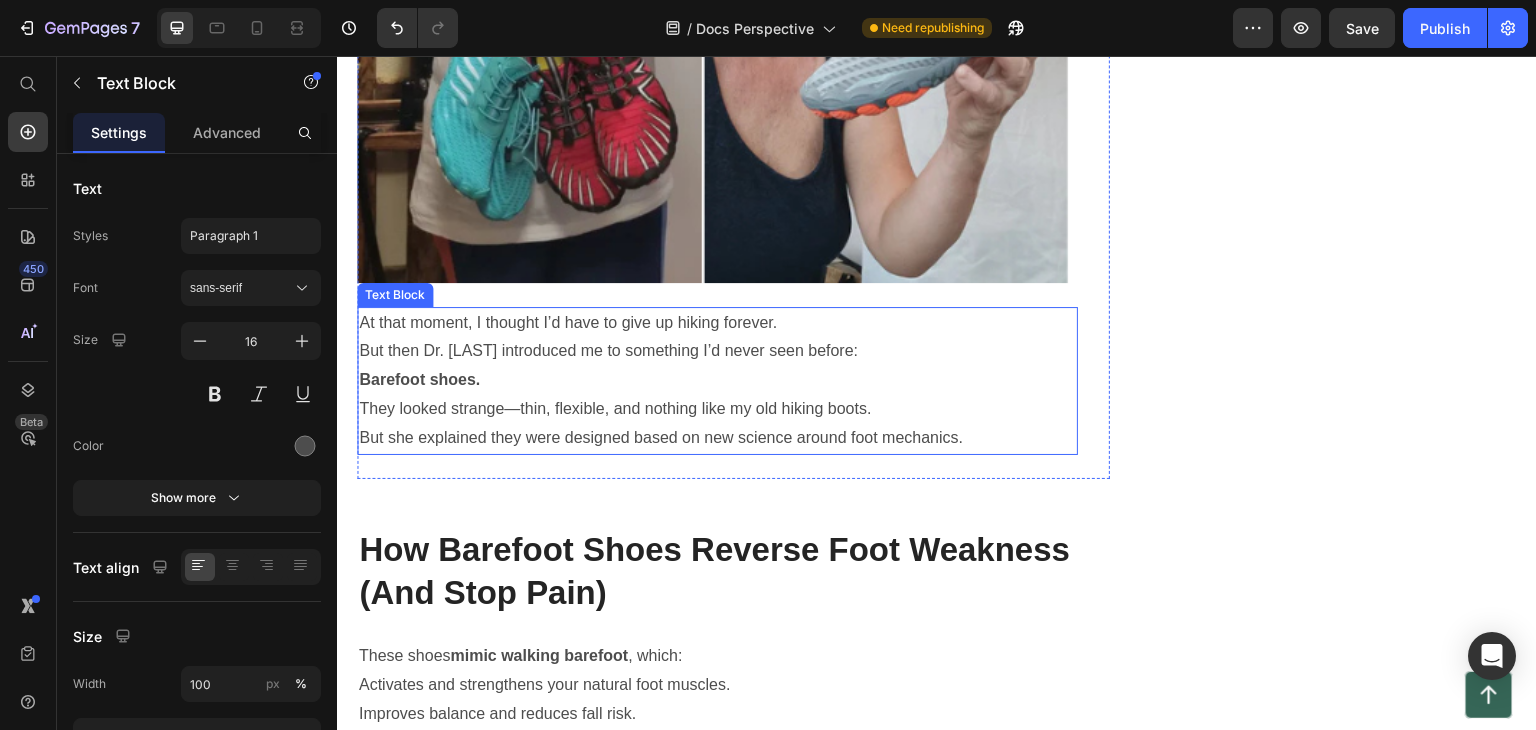 click on "But then Dr. [LAST] introduced me to something I’d never seen before: Barefoot shoes." at bounding box center [717, 366] 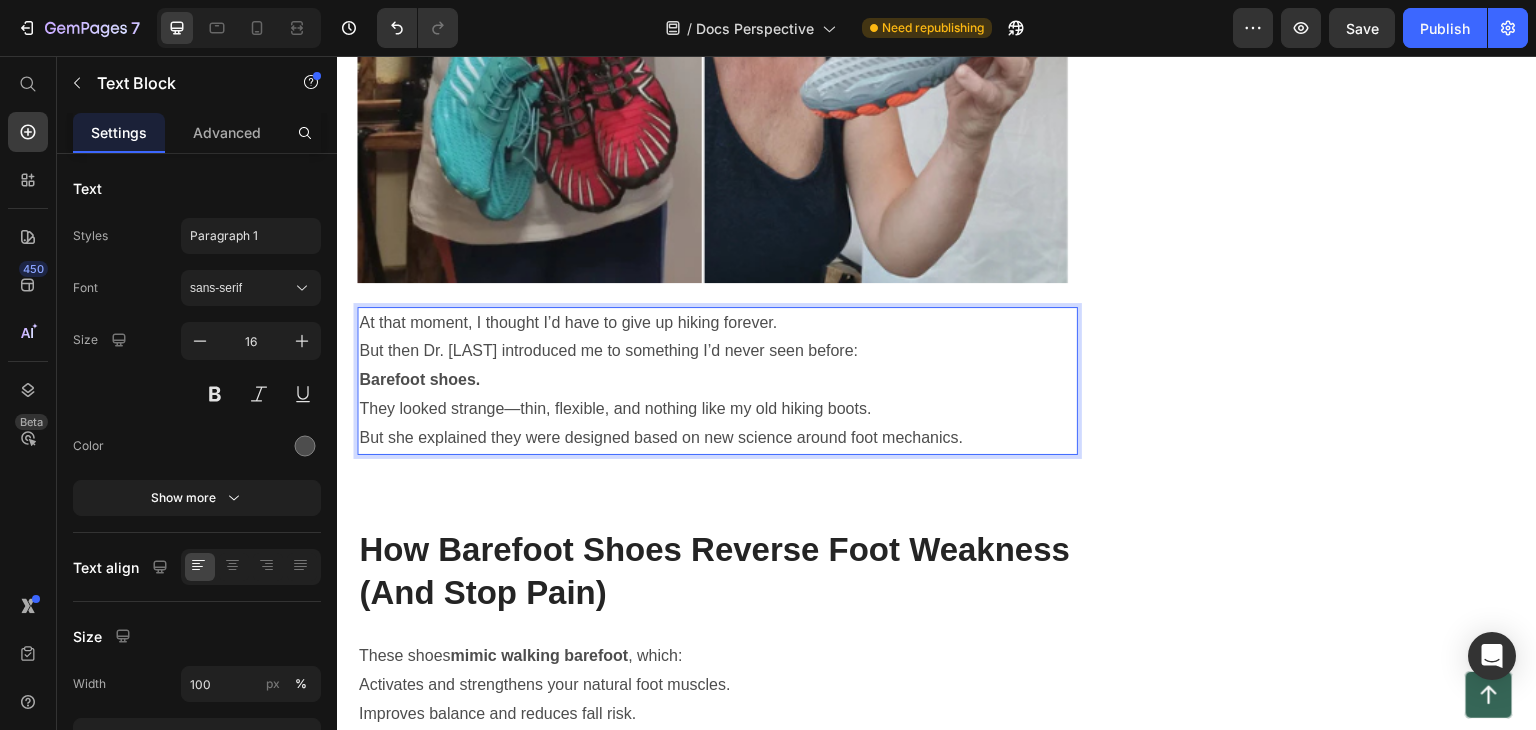 click on "But then Dr. [LAST] introduced me to something I’d never seen before: Barefoot shoes." at bounding box center [717, 366] 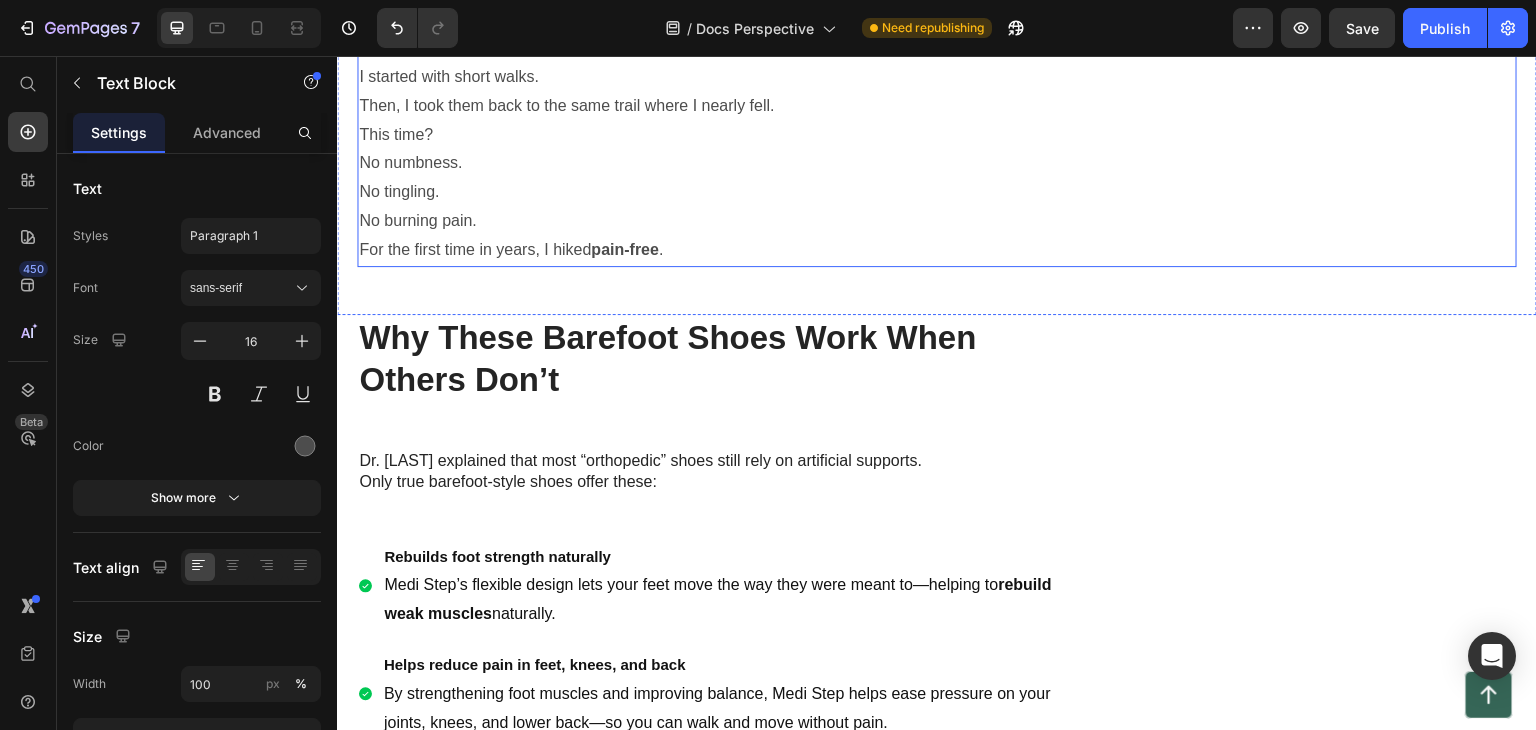scroll, scrollTop: 4600, scrollLeft: 0, axis: vertical 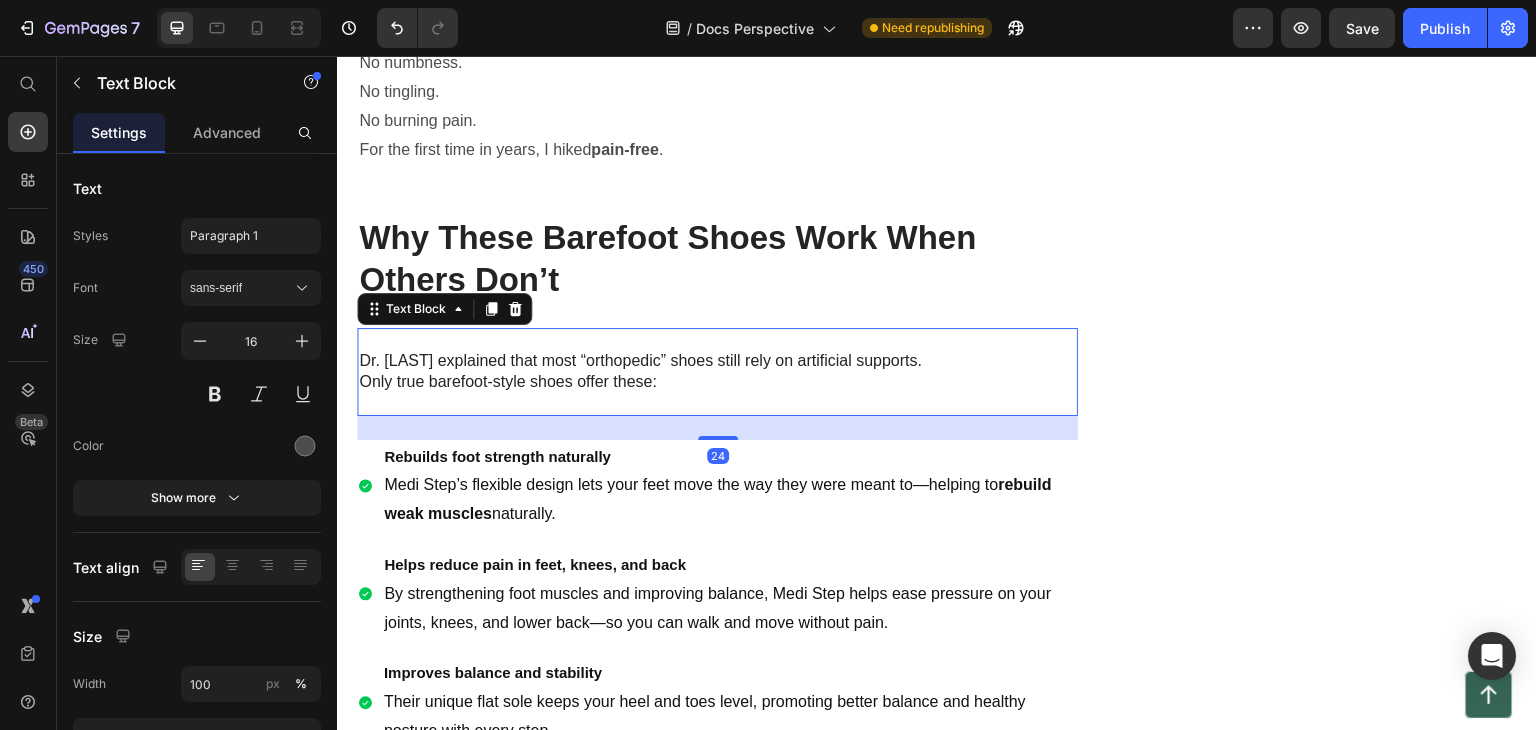 click on "Dr. [LAST] explained that most “orthopedic” shoes still rely on artificial supports." at bounding box center (717, 361) 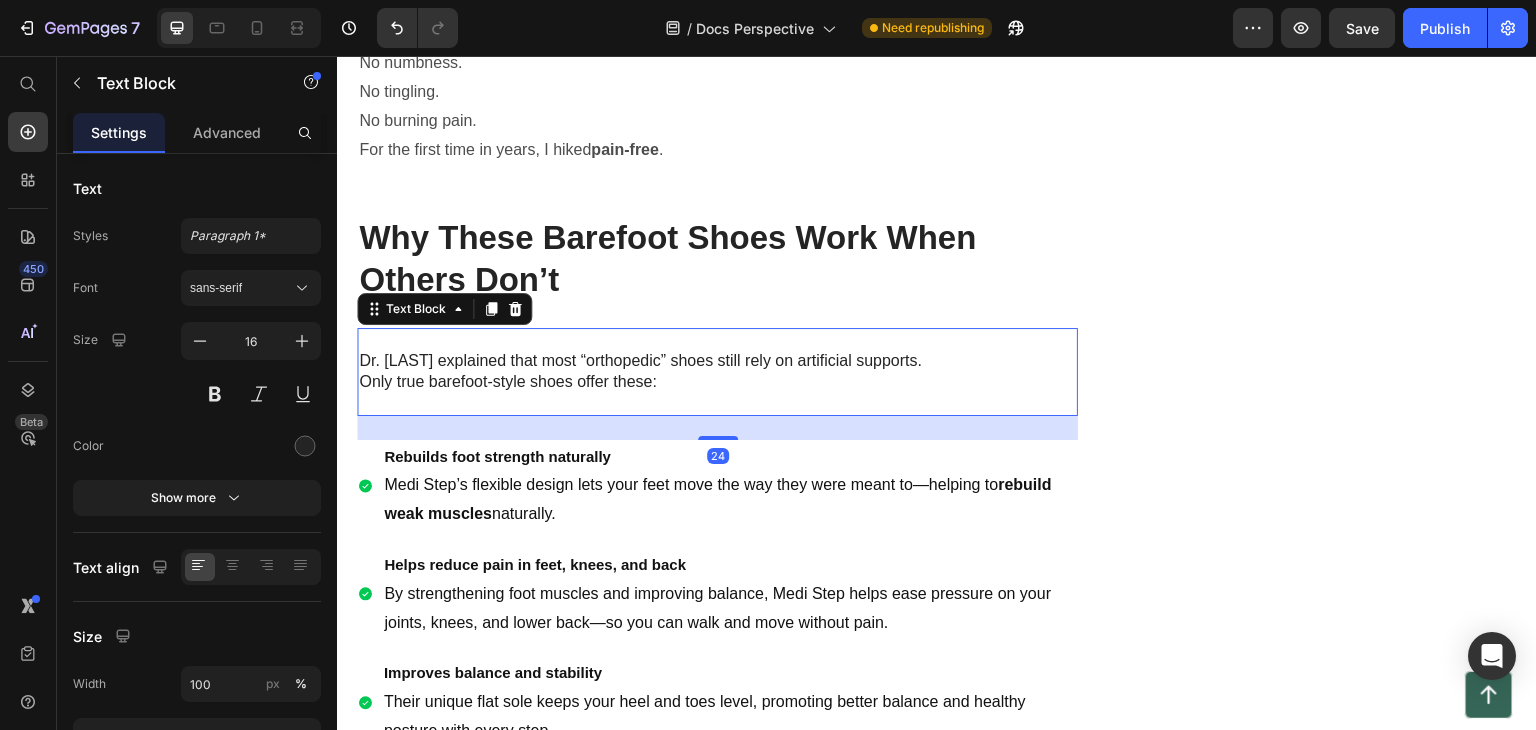 click on "Dr. [LAST] explained that most “orthopedic” shoes still rely on artificial supports." at bounding box center [717, 361] 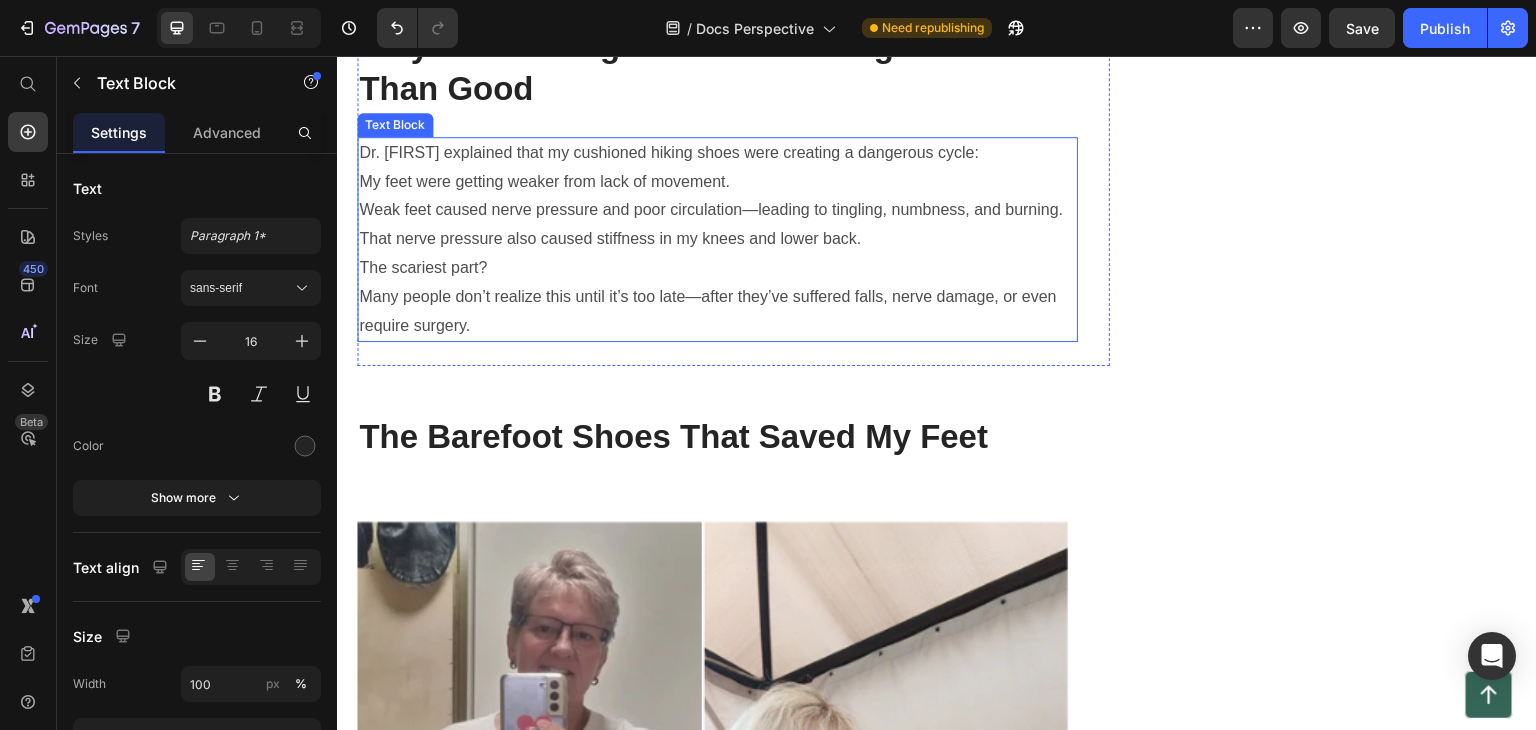 scroll, scrollTop: 2500, scrollLeft: 0, axis: vertical 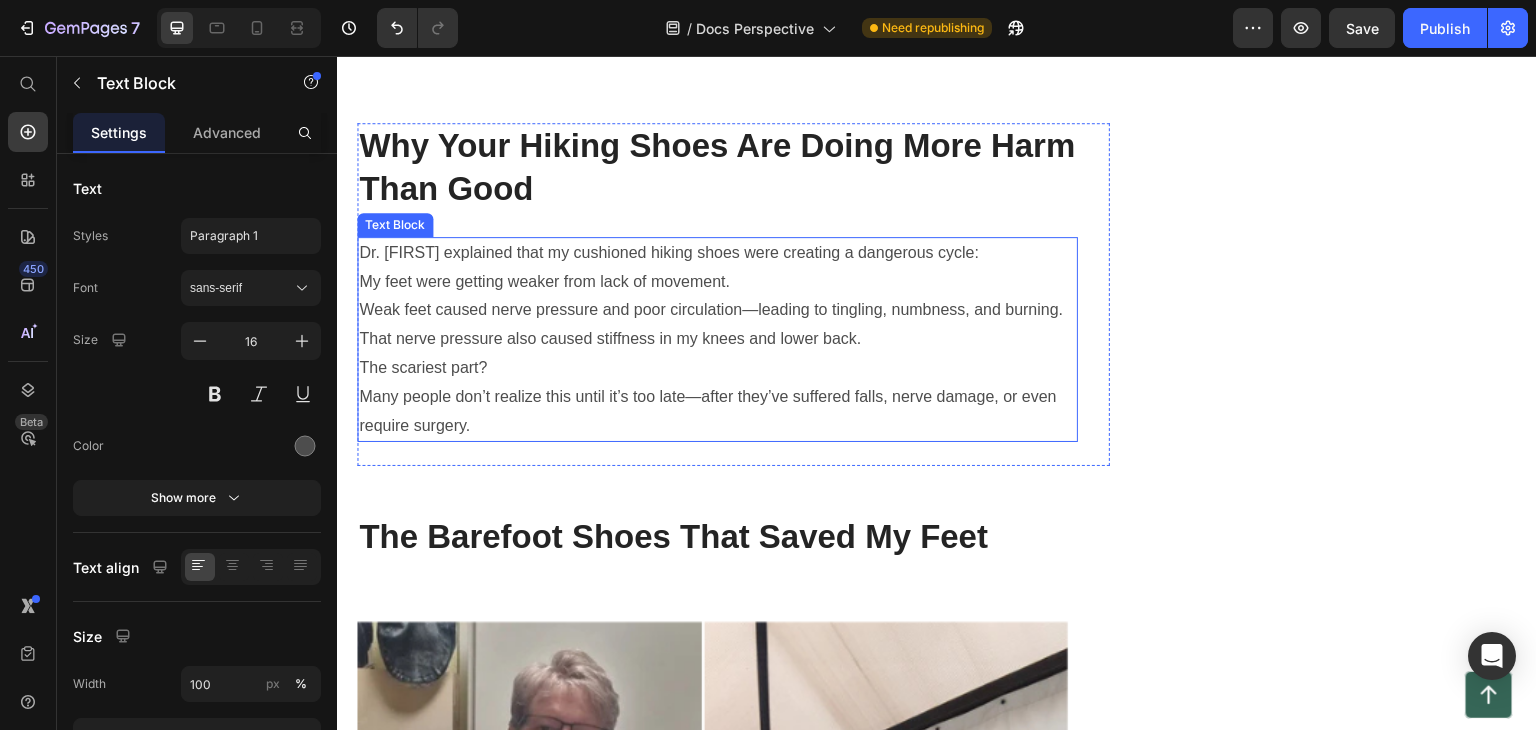 click on "Dr. [FIRST] explained that my cushioned hiking shoes were creating a dangerous cycle:" at bounding box center [717, 253] 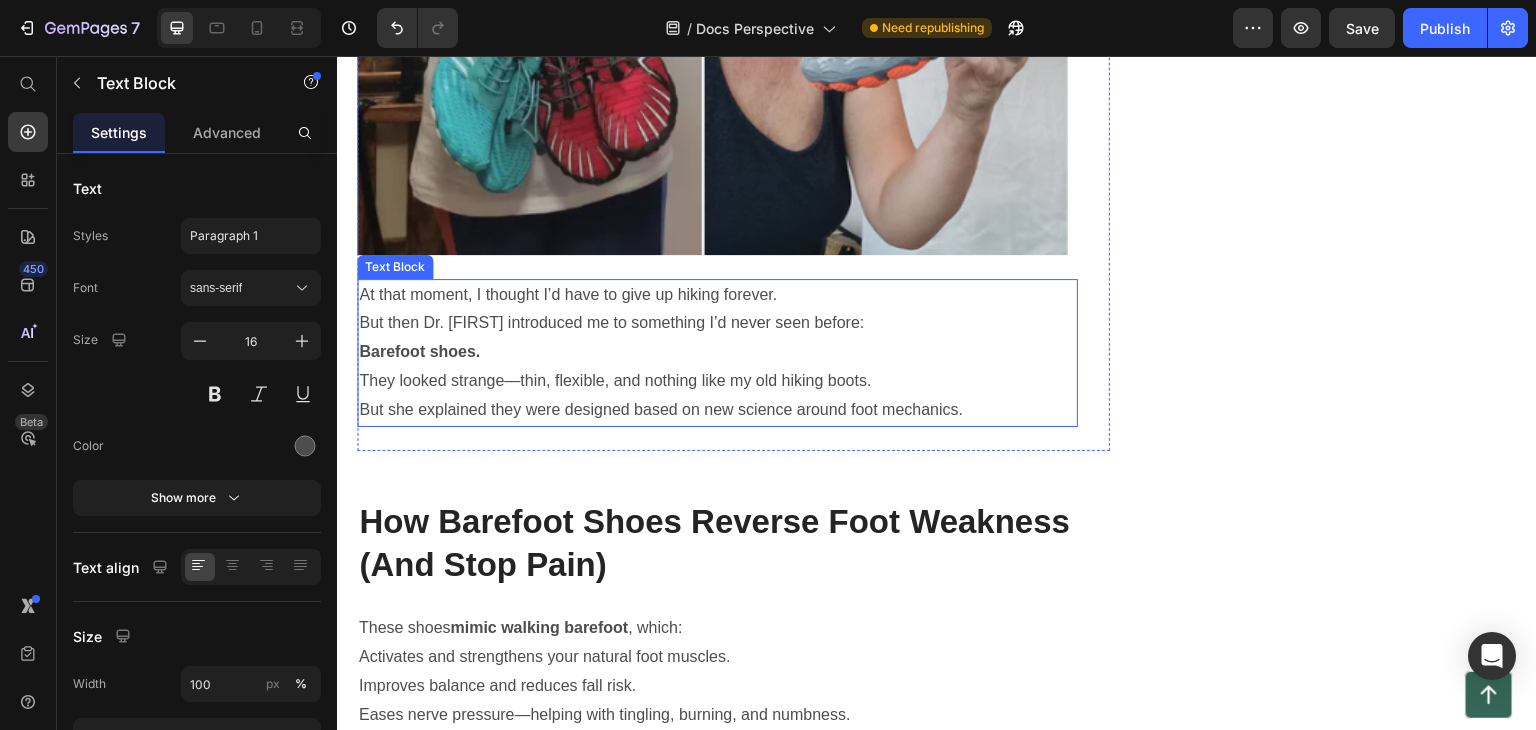 scroll, scrollTop: 3600, scrollLeft: 0, axis: vertical 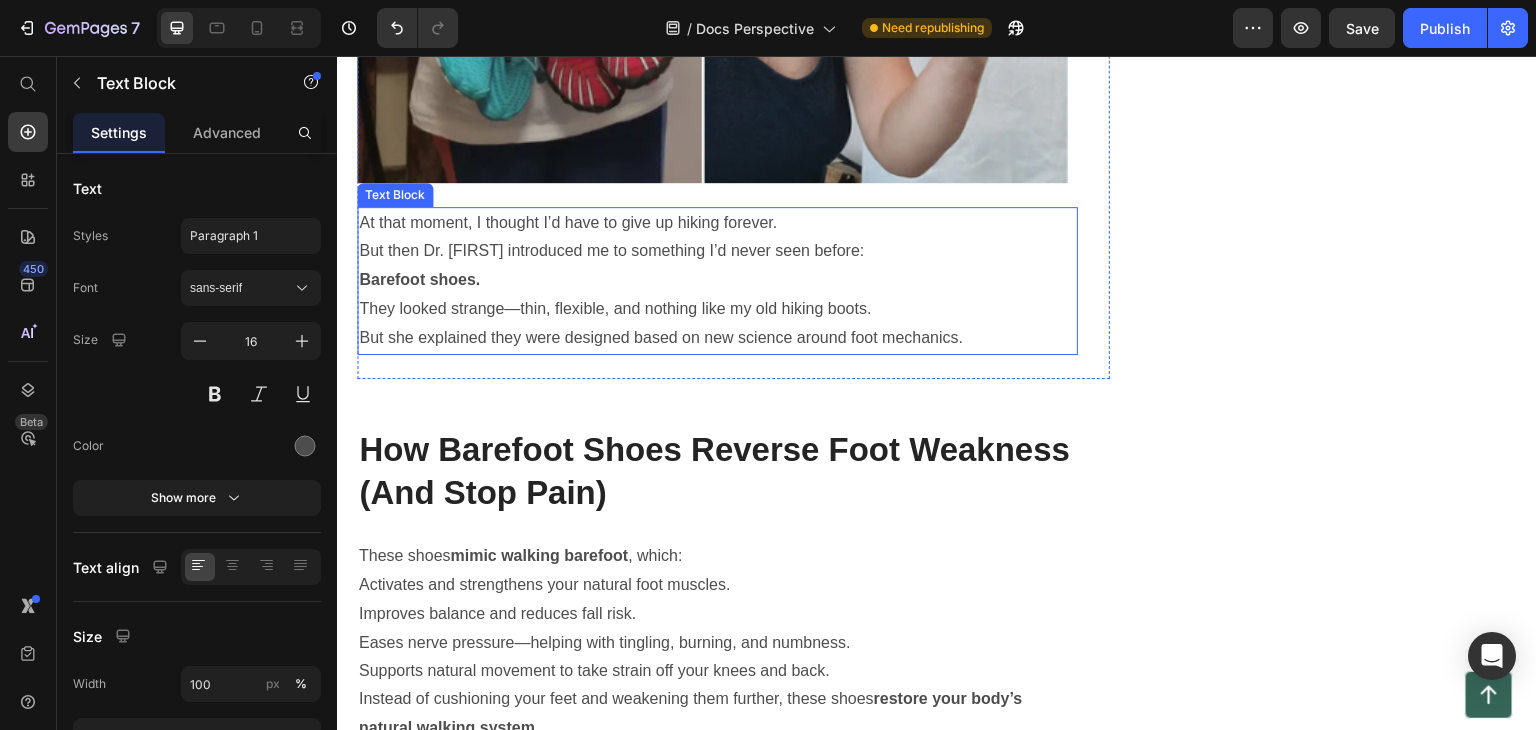 click on "But then Dr. [FIRST] introduced me to something I’d never seen before: Barefoot shoes." at bounding box center [717, 266] 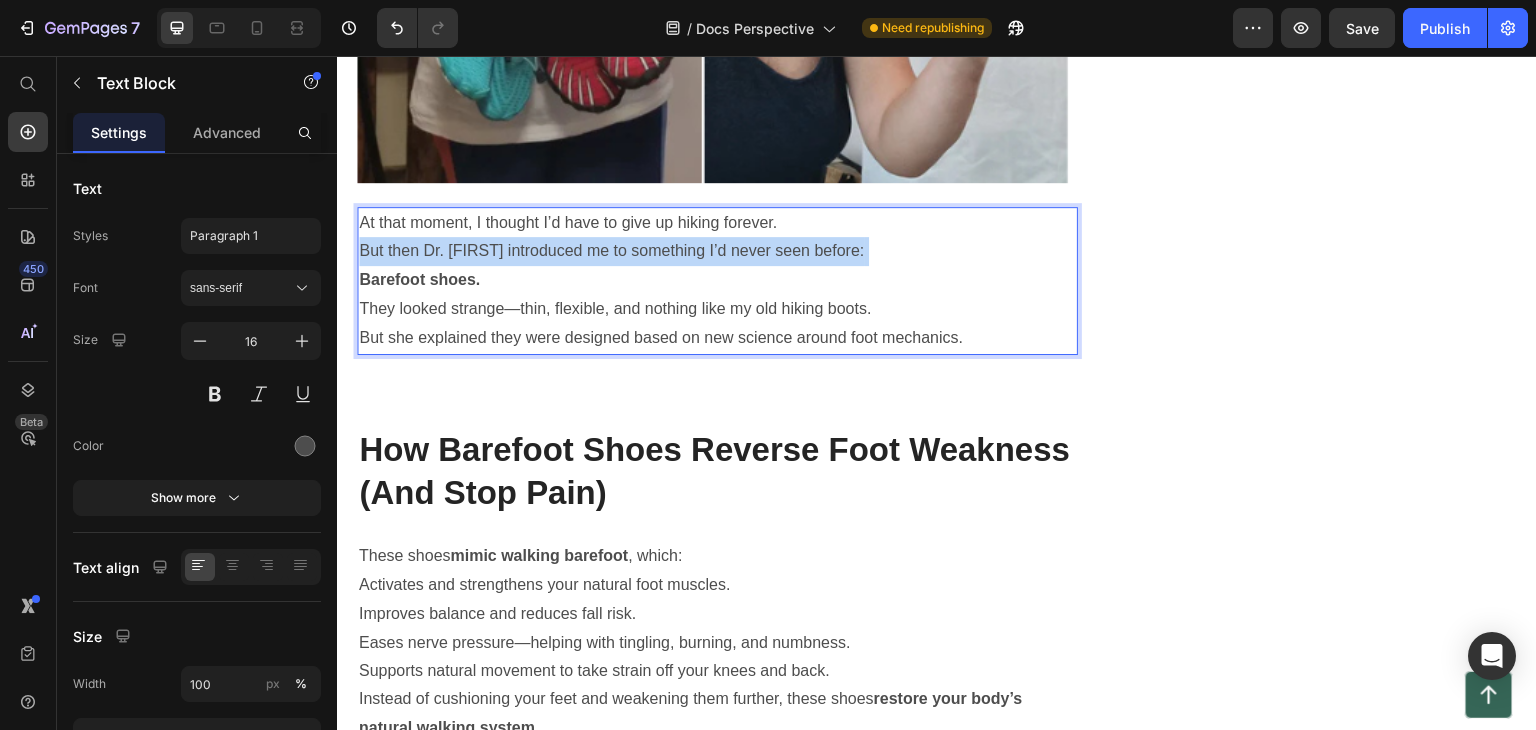 click on "But then Dr. [FIRST] introduced me to something I’d never seen before: Barefoot shoes." at bounding box center [717, 266] 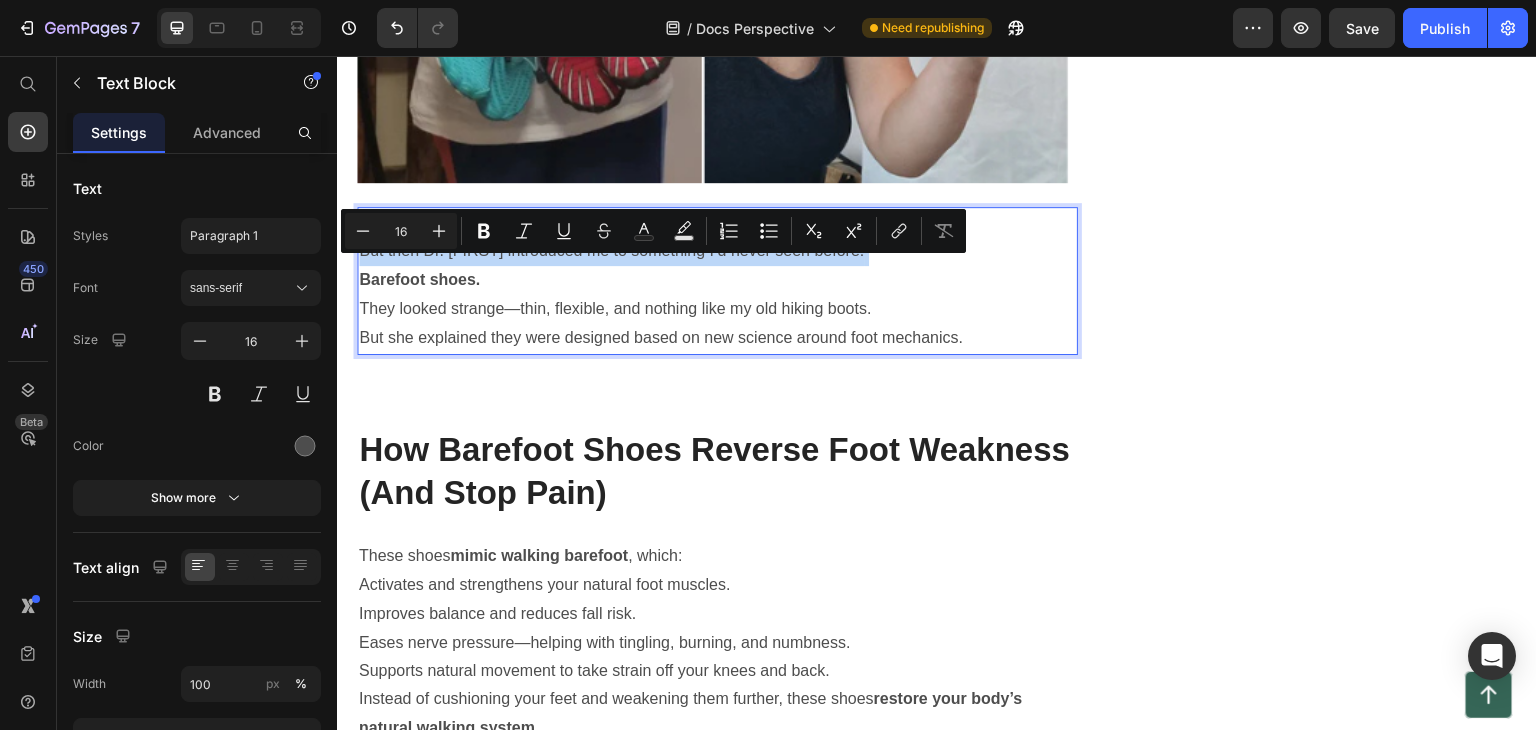click on "But then Dr. [FIRST] introduced me to something I’d never seen before: Barefoot shoes." at bounding box center [717, 266] 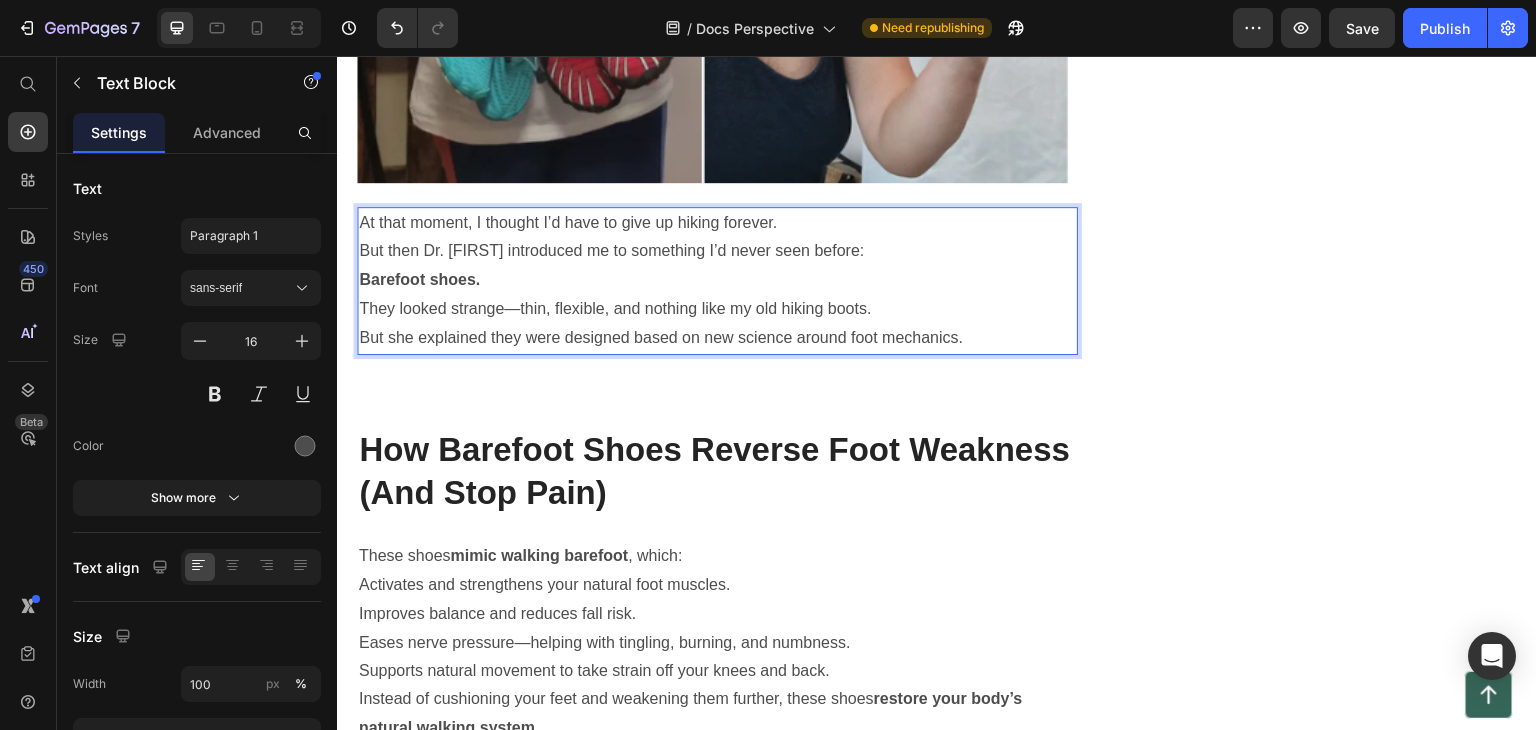 click on "But then Dr. [FIRST] introduced me to something I’d never seen before: Barefoot shoes." at bounding box center (717, 266) 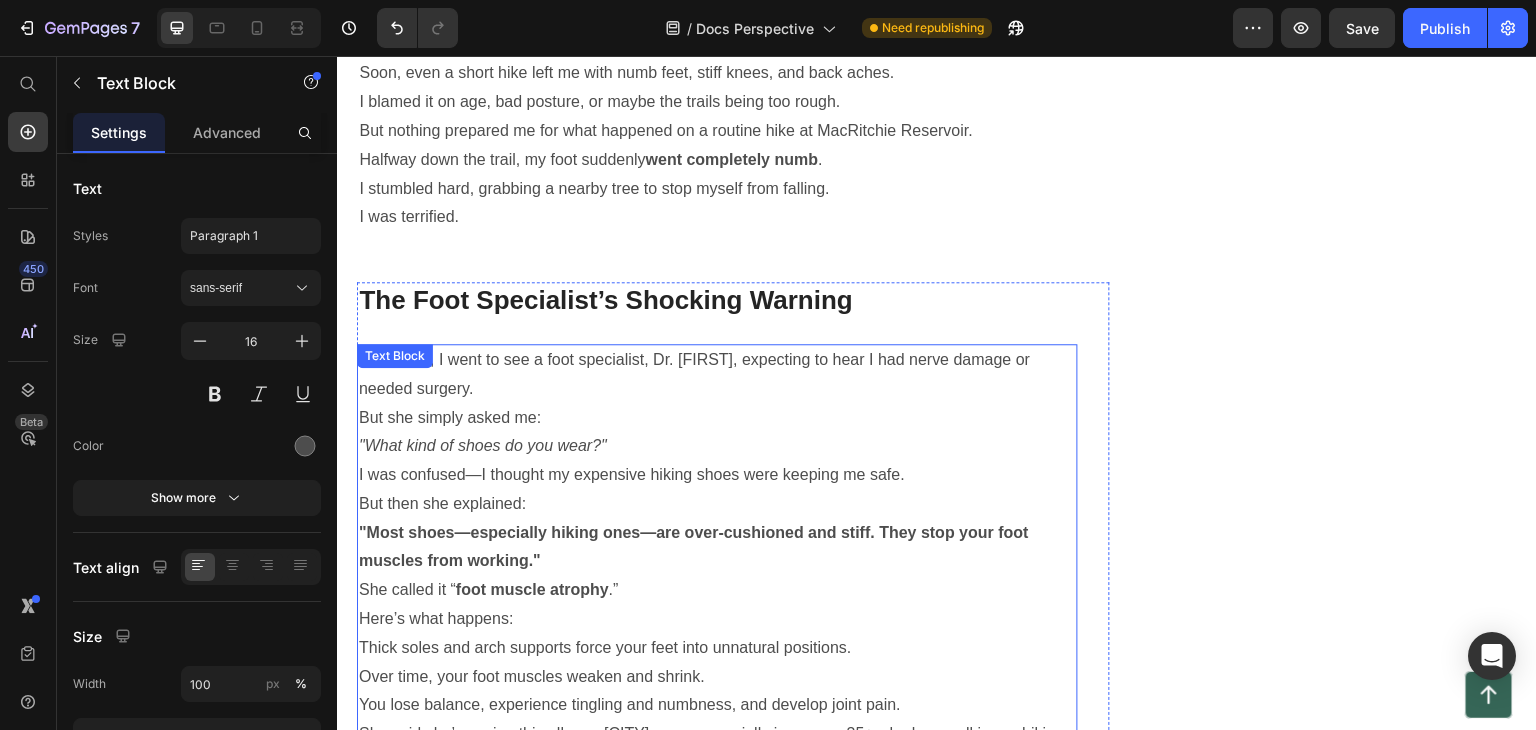 scroll, scrollTop: 1800, scrollLeft: 0, axis: vertical 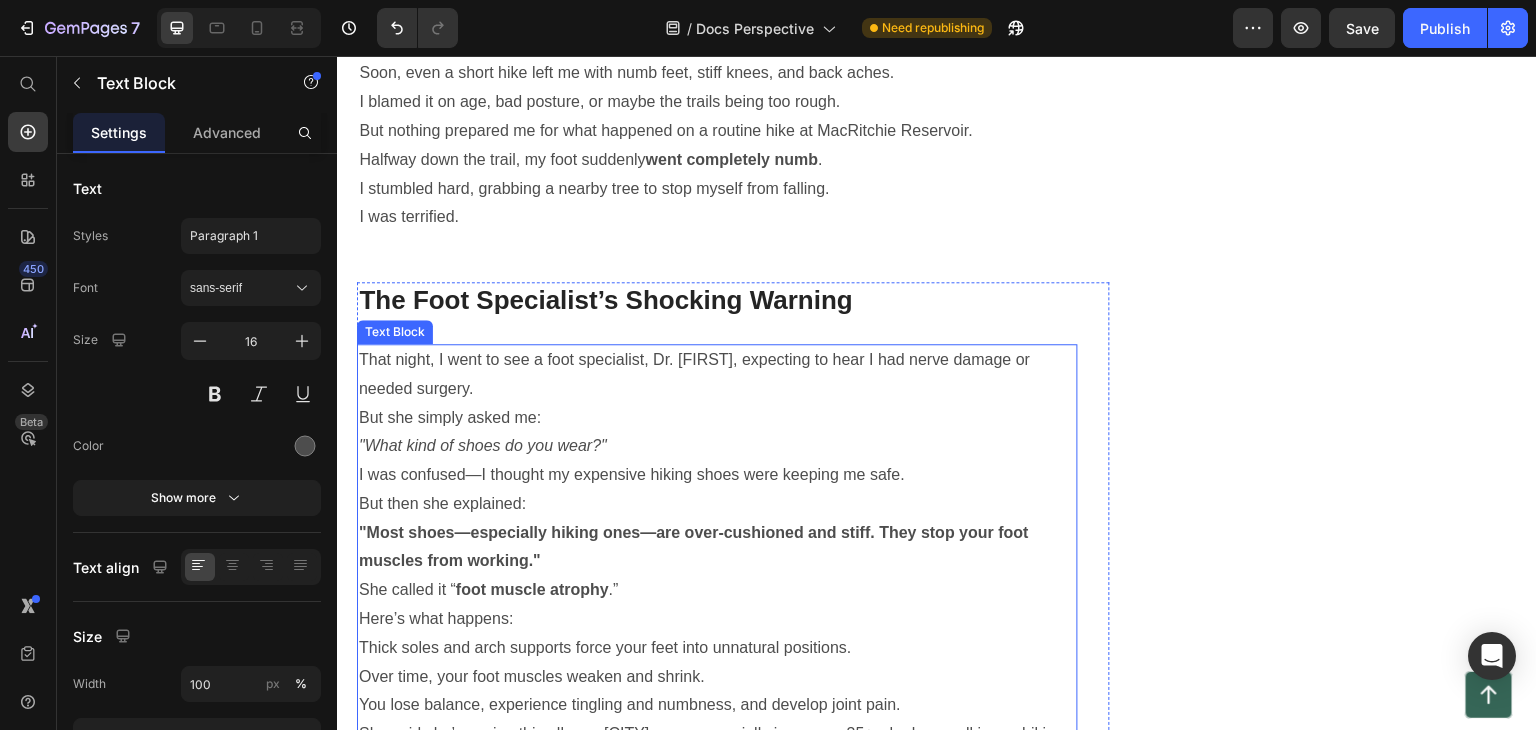 click on "That night, I went to see a foot specialist, Dr. [FIRST], expecting to hear I had nerve damage or needed surgery." at bounding box center (717, 375) 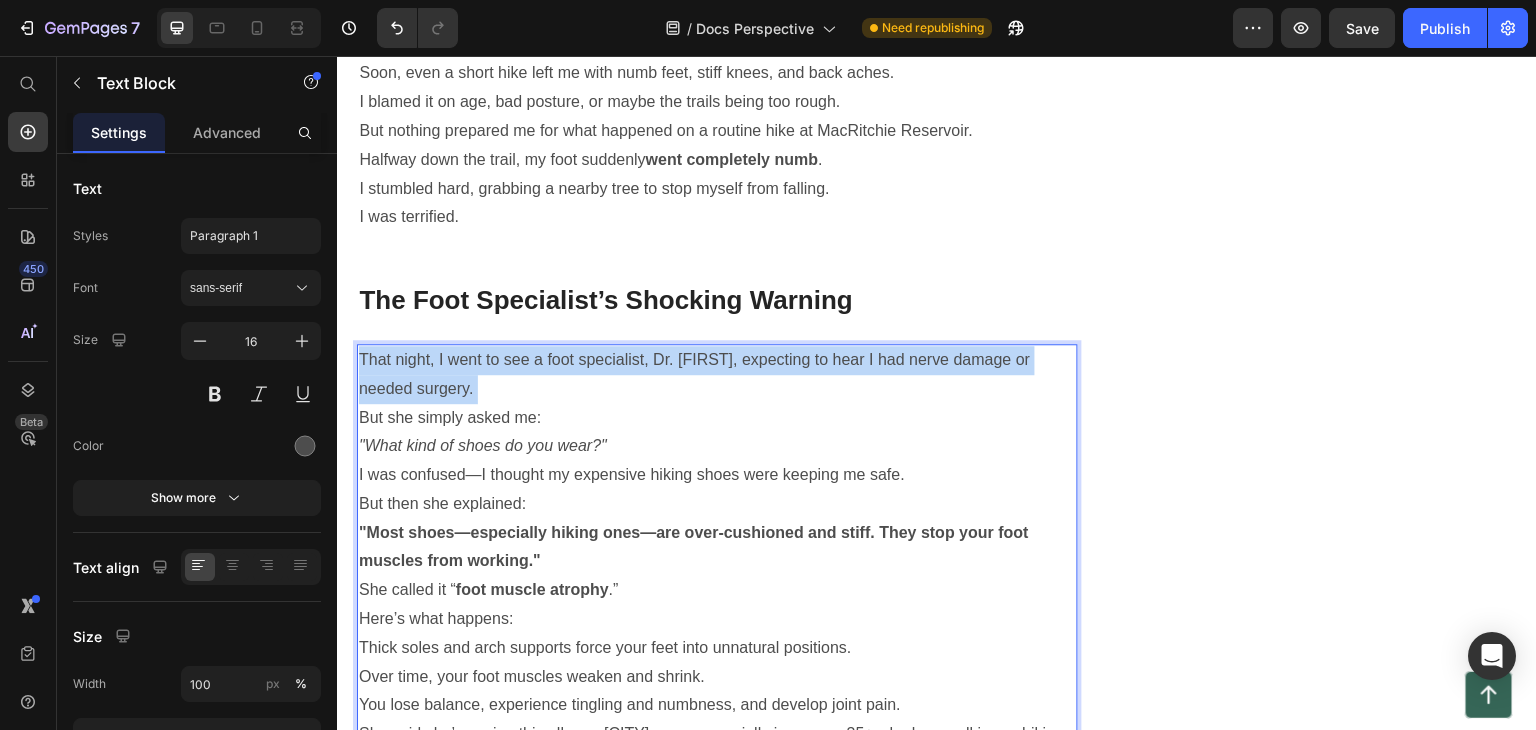 click on "That night, I went to see a foot specialist, Dr. [FIRST], expecting to hear I had nerve damage or needed surgery." at bounding box center [717, 375] 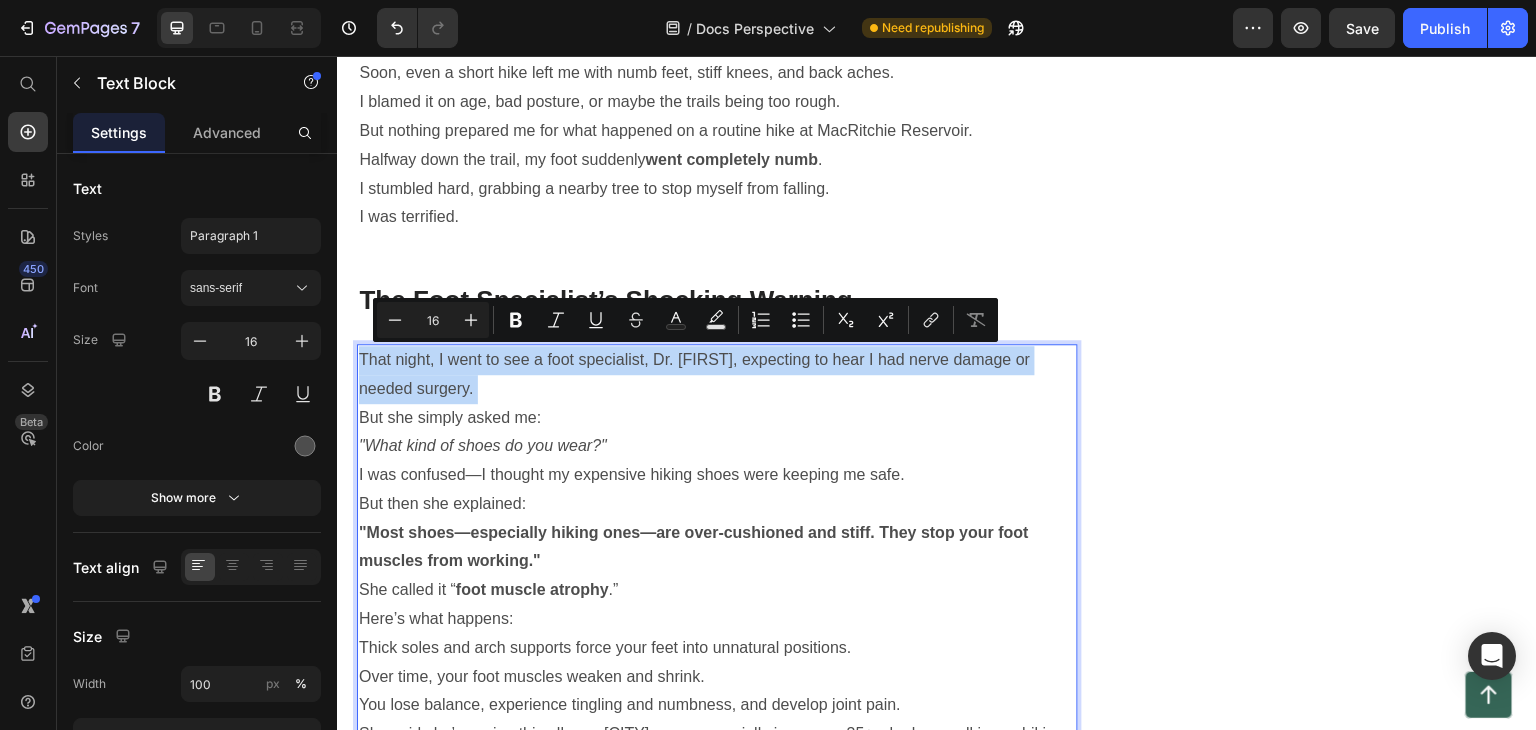 click on "That night, I went to see a foot specialist, Dr. [FIRST], expecting to hear I had nerve damage or needed surgery." at bounding box center (717, 375) 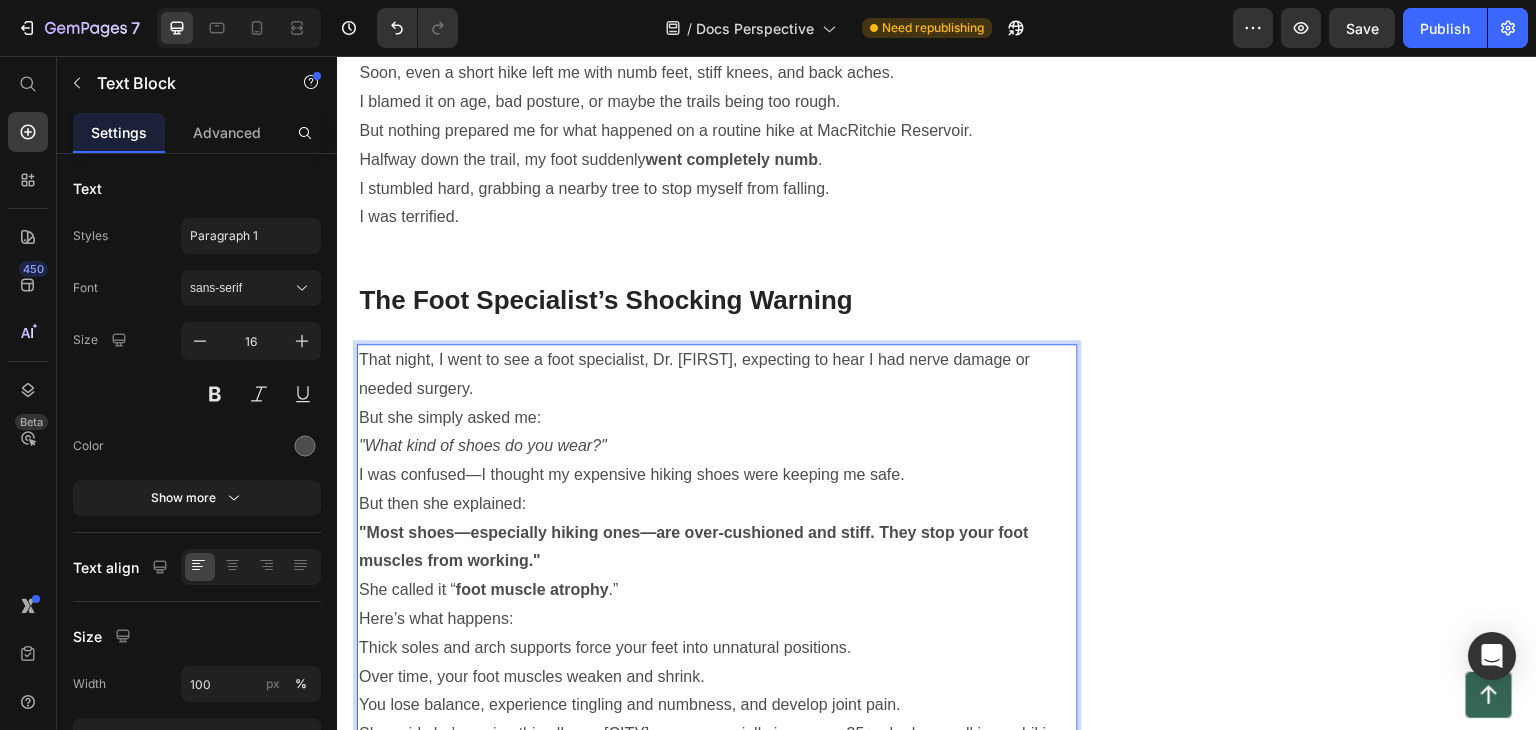 click on "I was confused—I thought my expensive hiking shoes were keeping me safe." at bounding box center [717, 475] 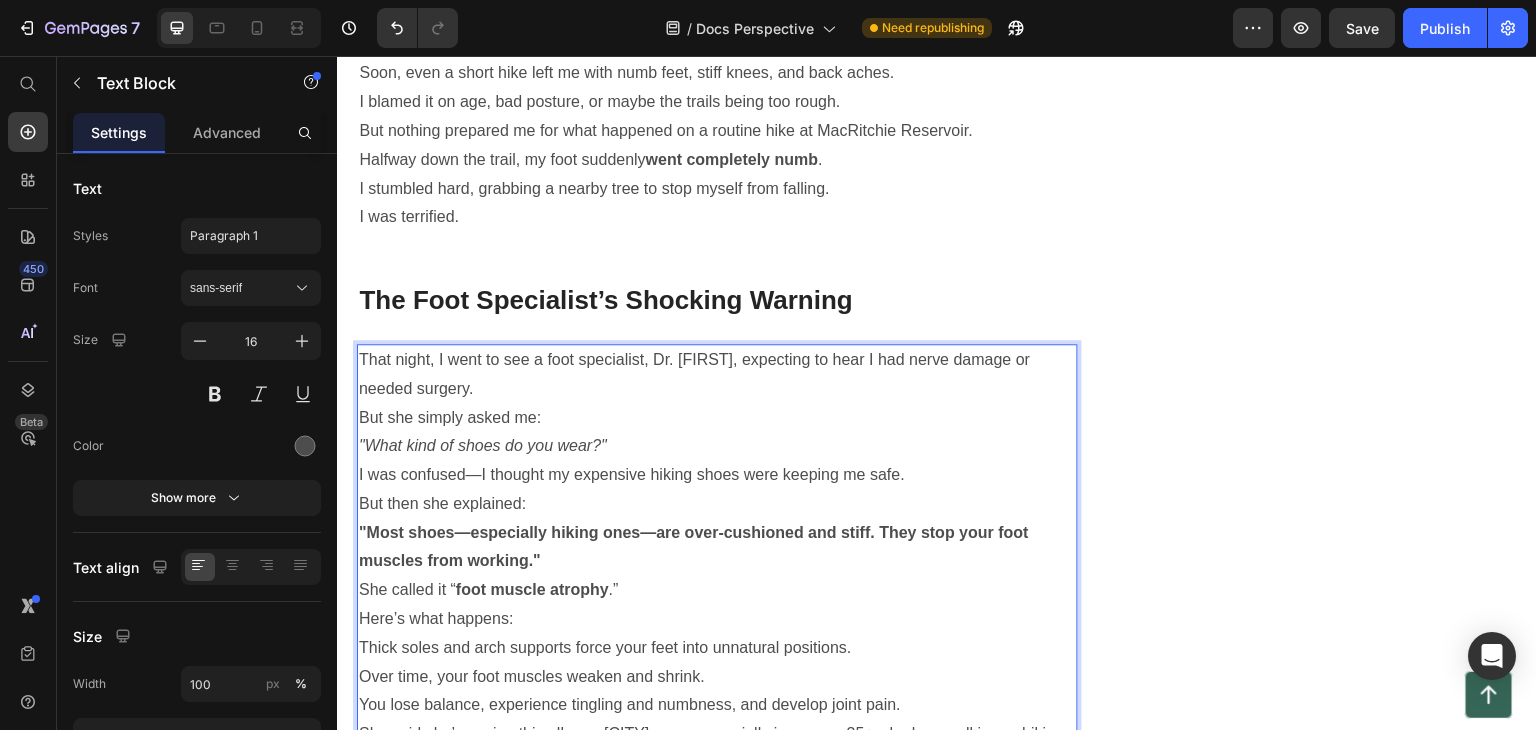 click on "That night, I went to see a foot specialist, Dr. [FIRST], expecting to hear I had nerve damage or needed surgery." at bounding box center (717, 375) 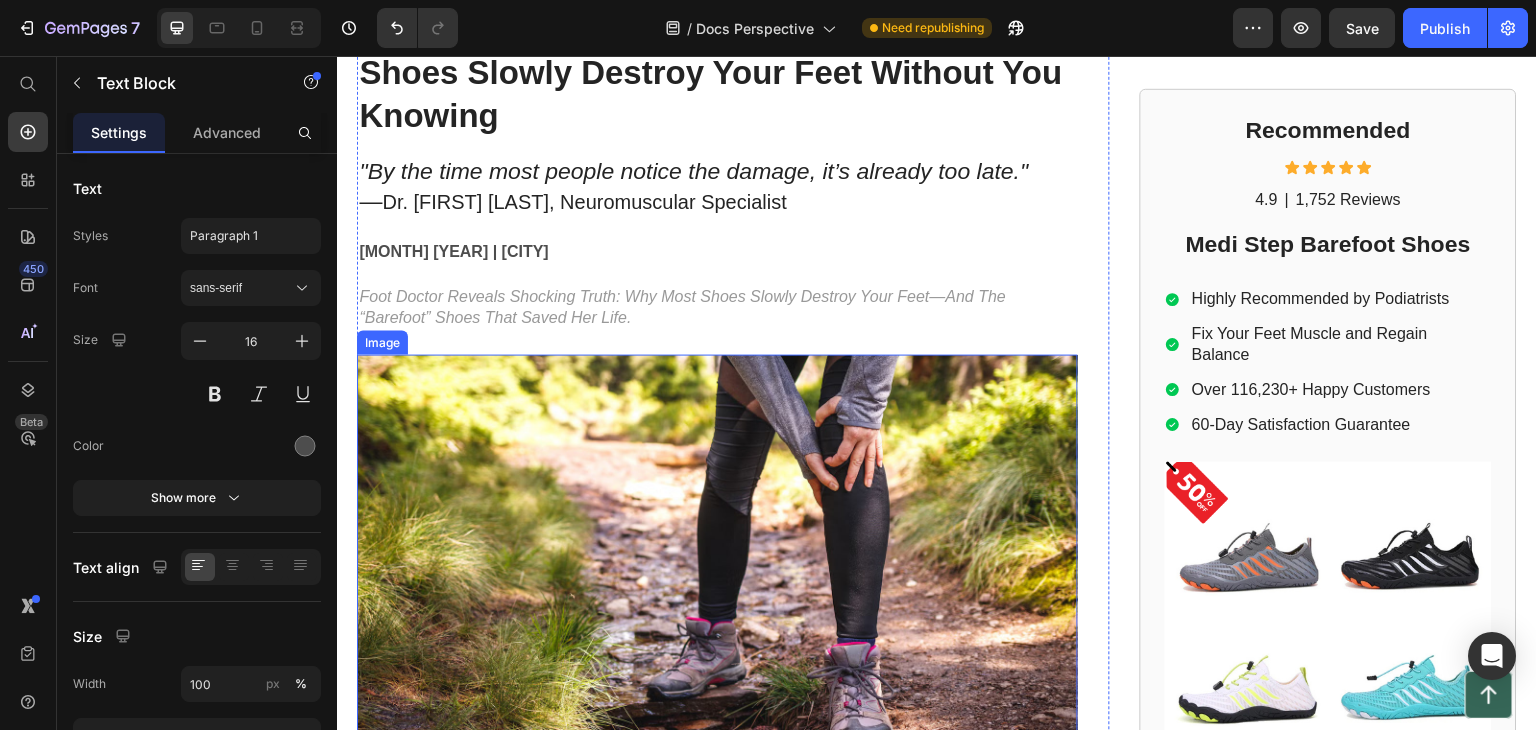 scroll, scrollTop: 0, scrollLeft: 0, axis: both 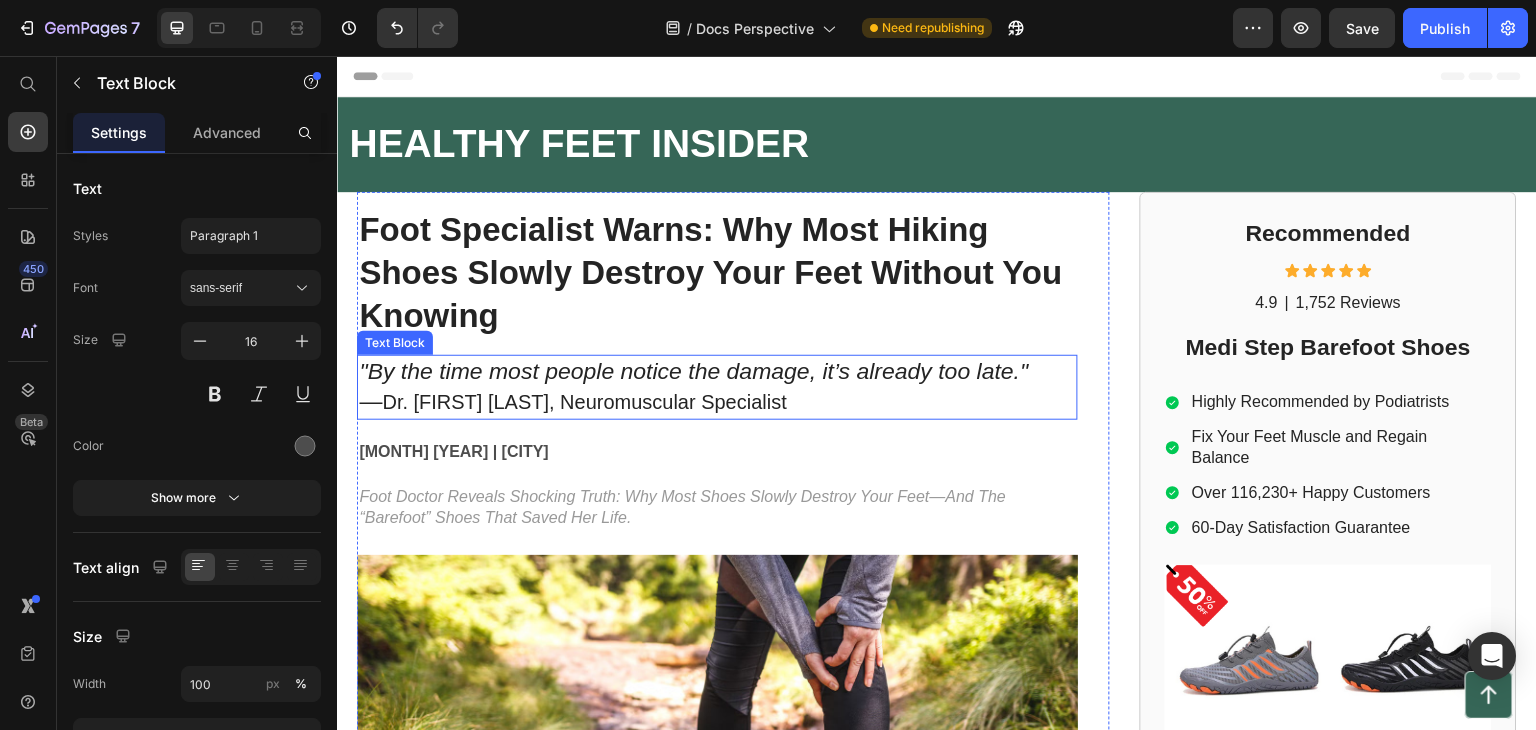 click on "Dr. [FIRST] [LAST], Neuromuscular Specialist" at bounding box center [584, 402] 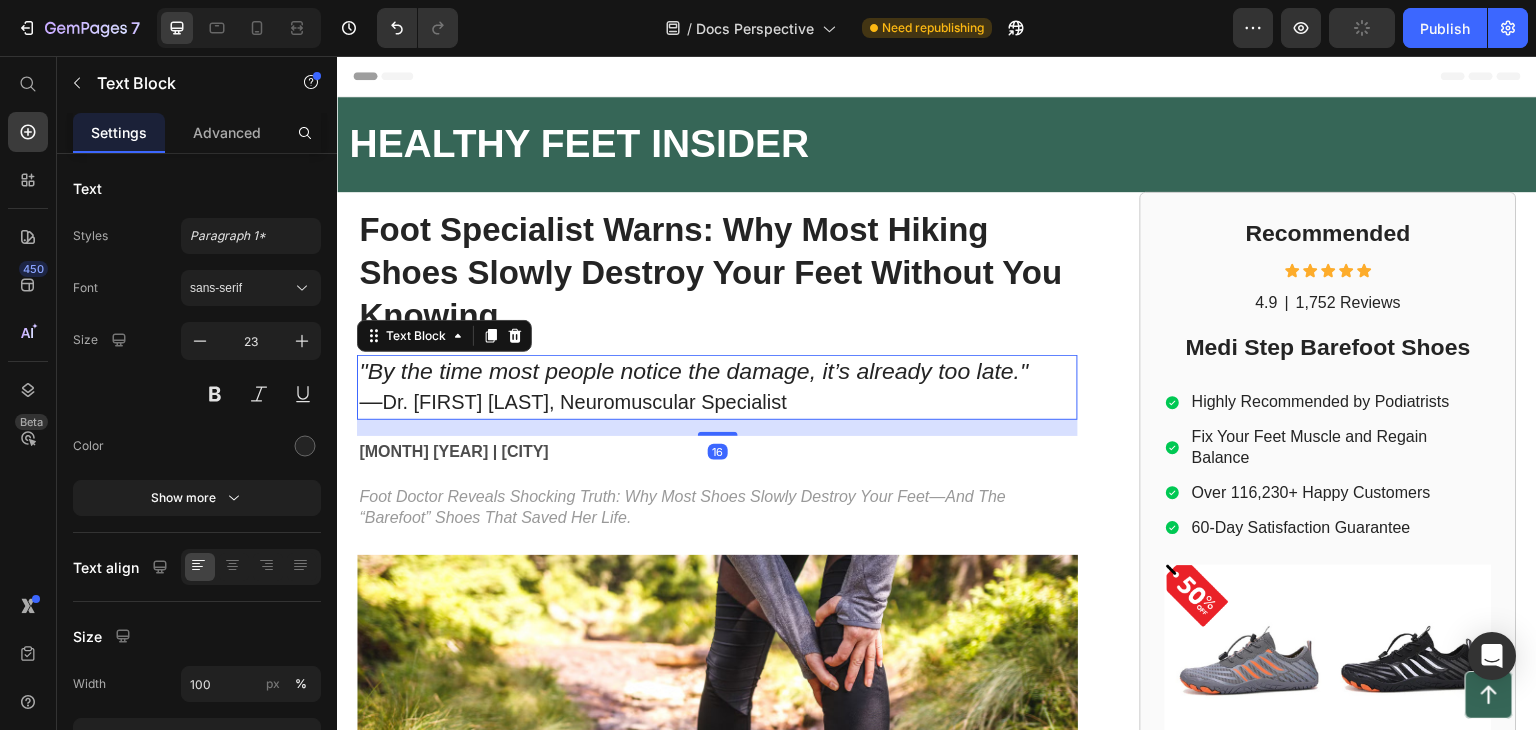 click on "Dr. [FIRST] [LAST], Neuromuscular Specialist" at bounding box center (584, 402) 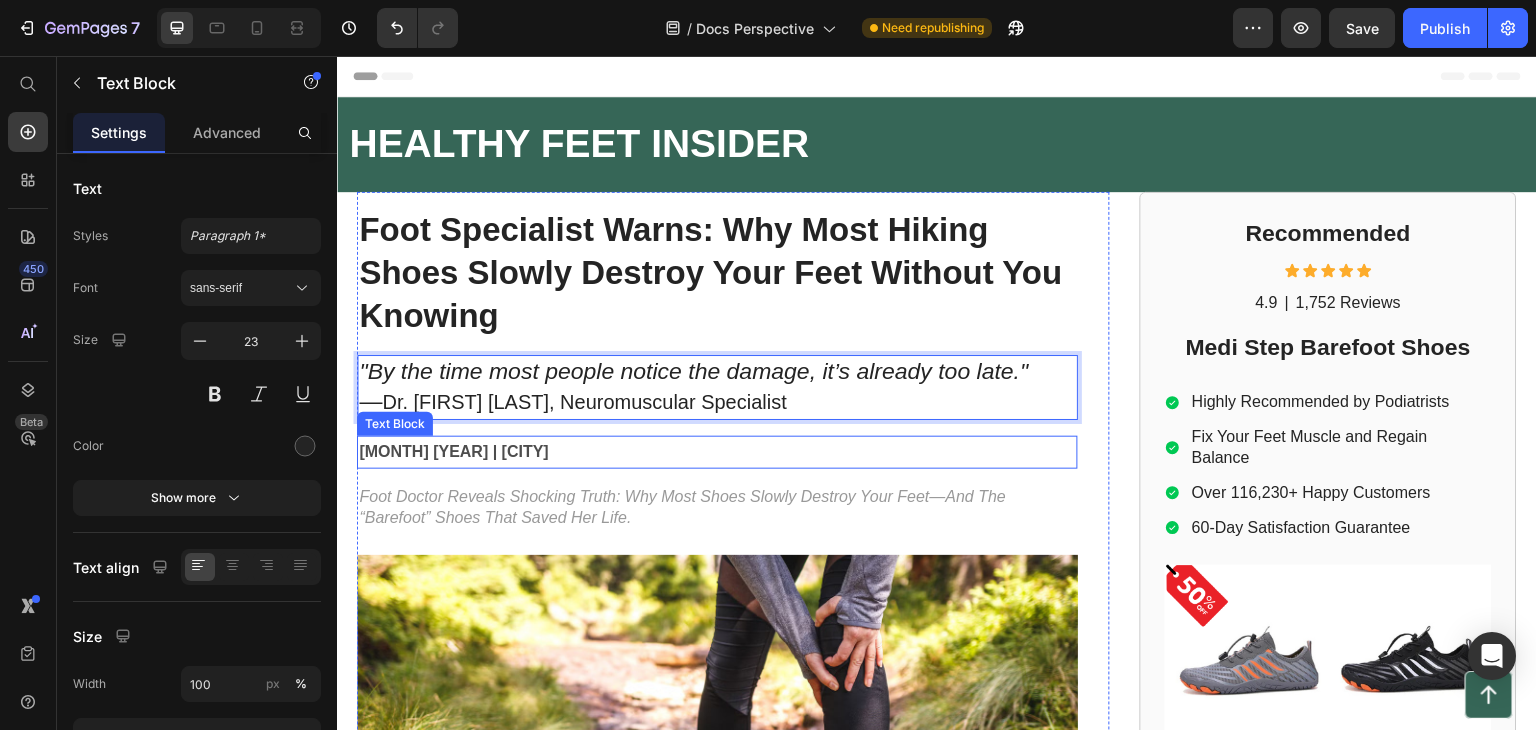 click on "[MONTH] [YEAR] | [CITY]" at bounding box center (453, 451) 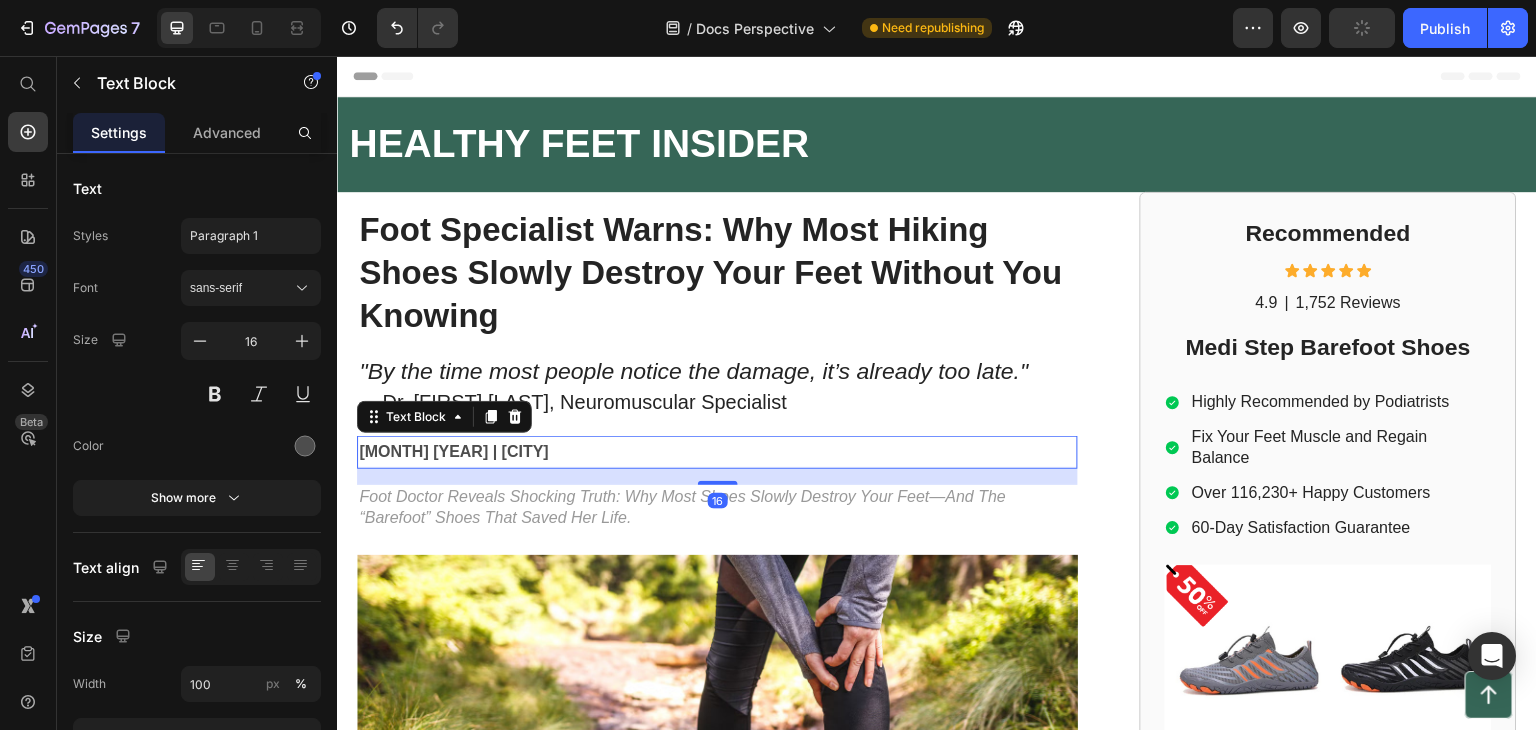 drag, startPoint x: 540, startPoint y: 454, endPoint x: 504, endPoint y: 508, distance: 64.899925 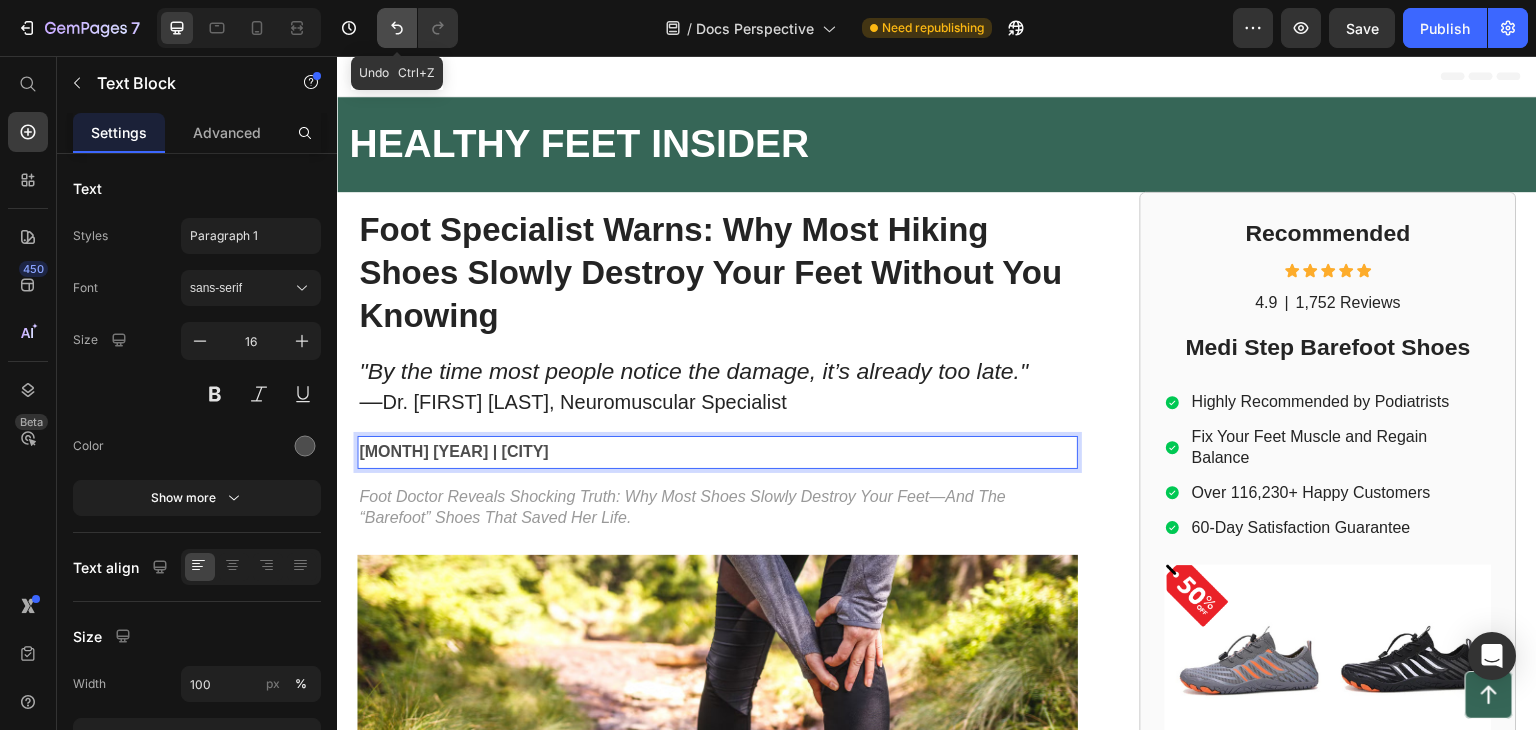 click 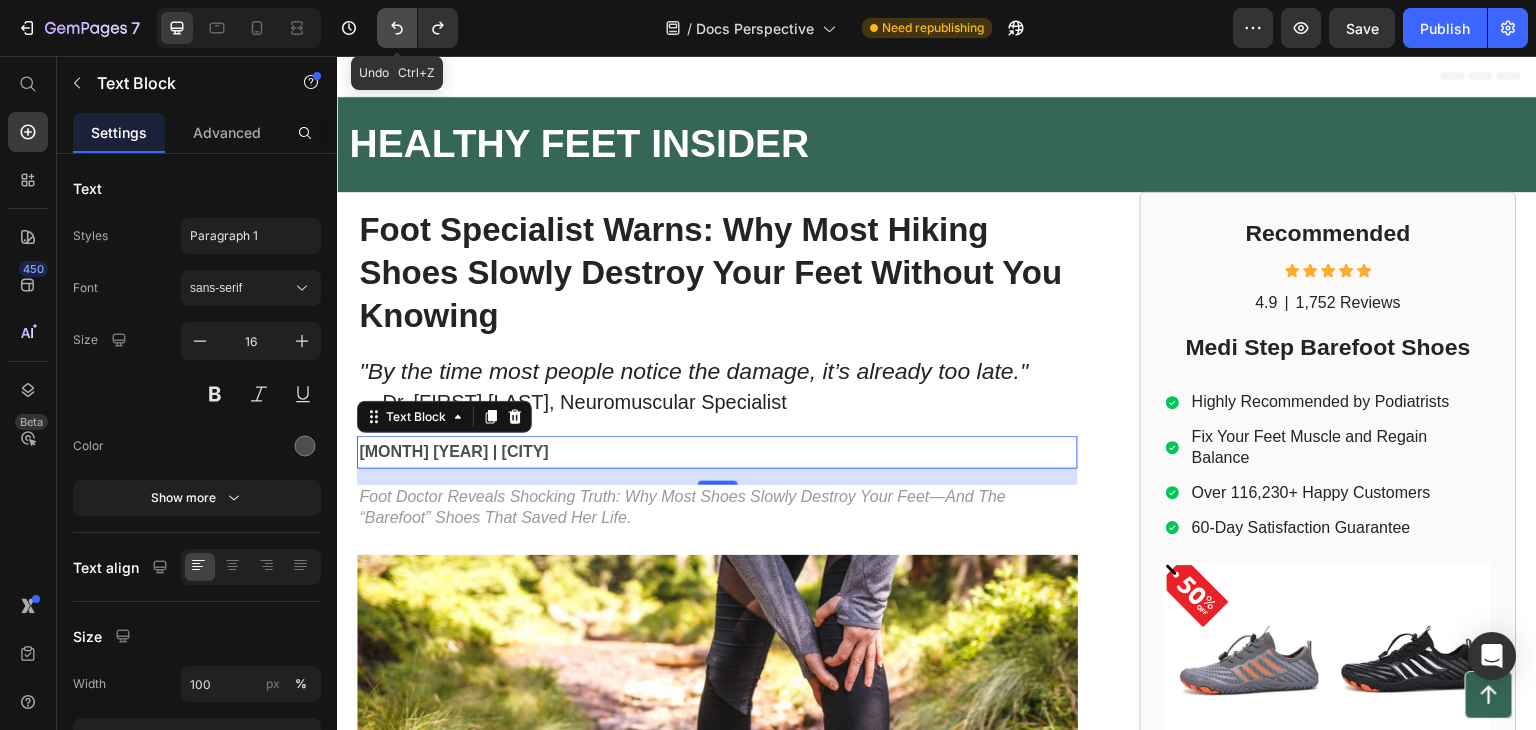 click 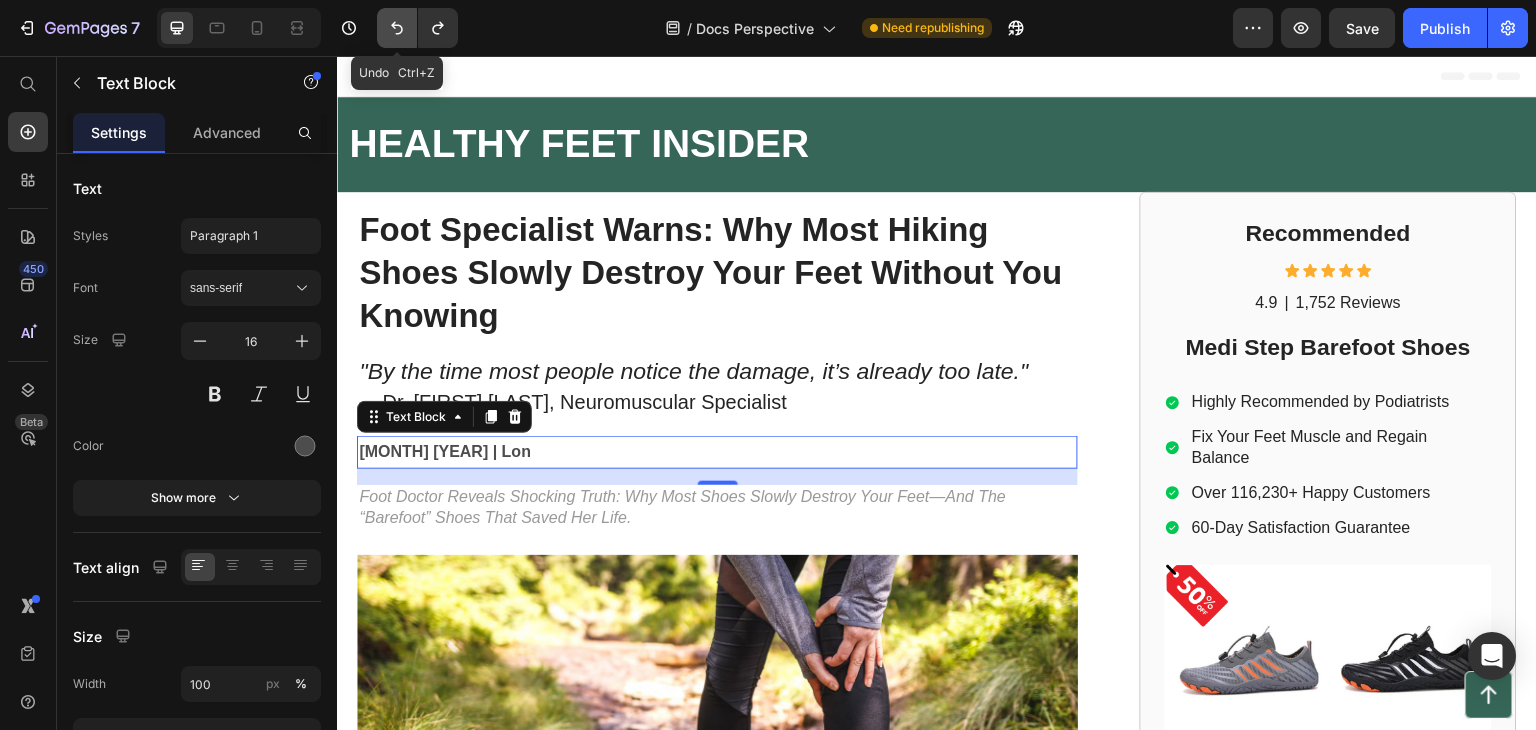 click 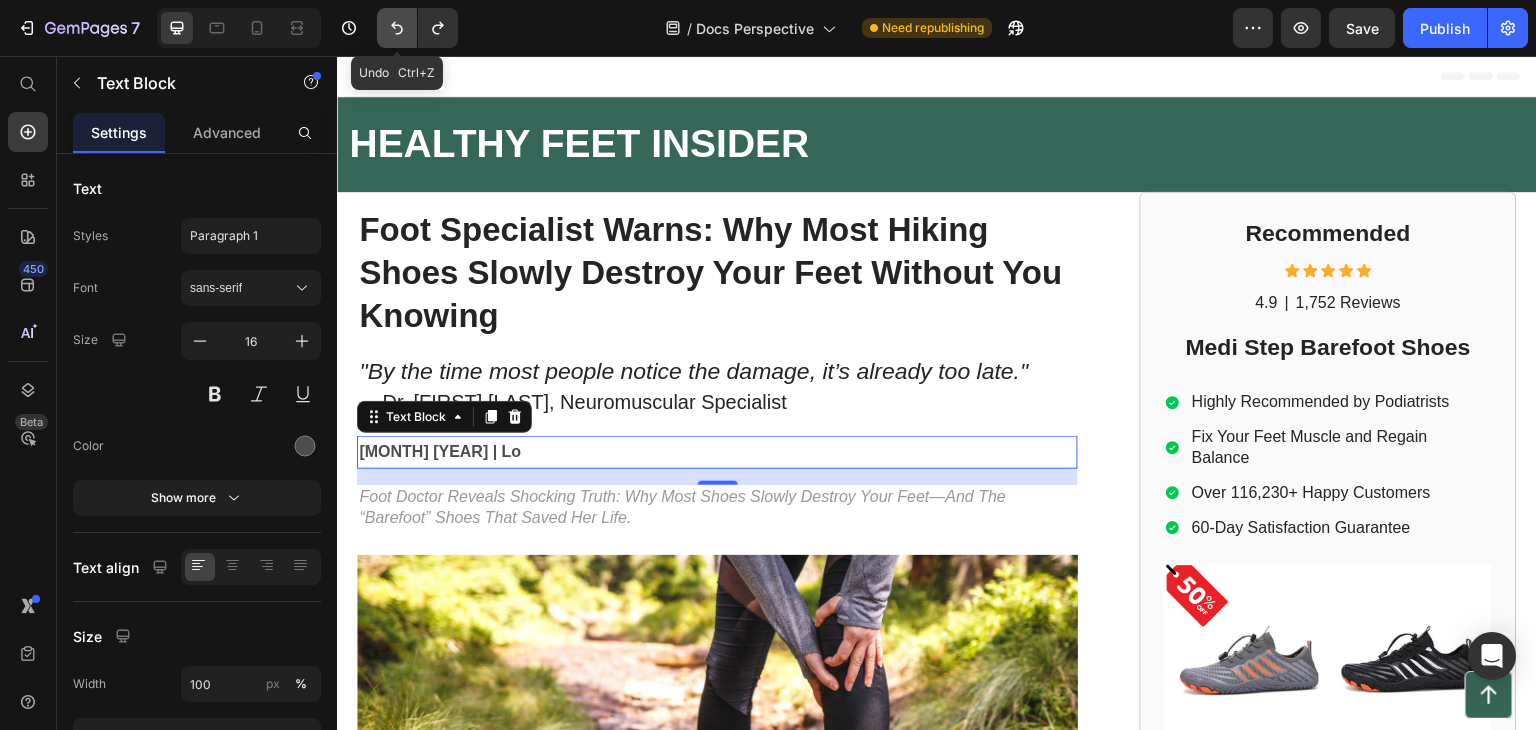 click 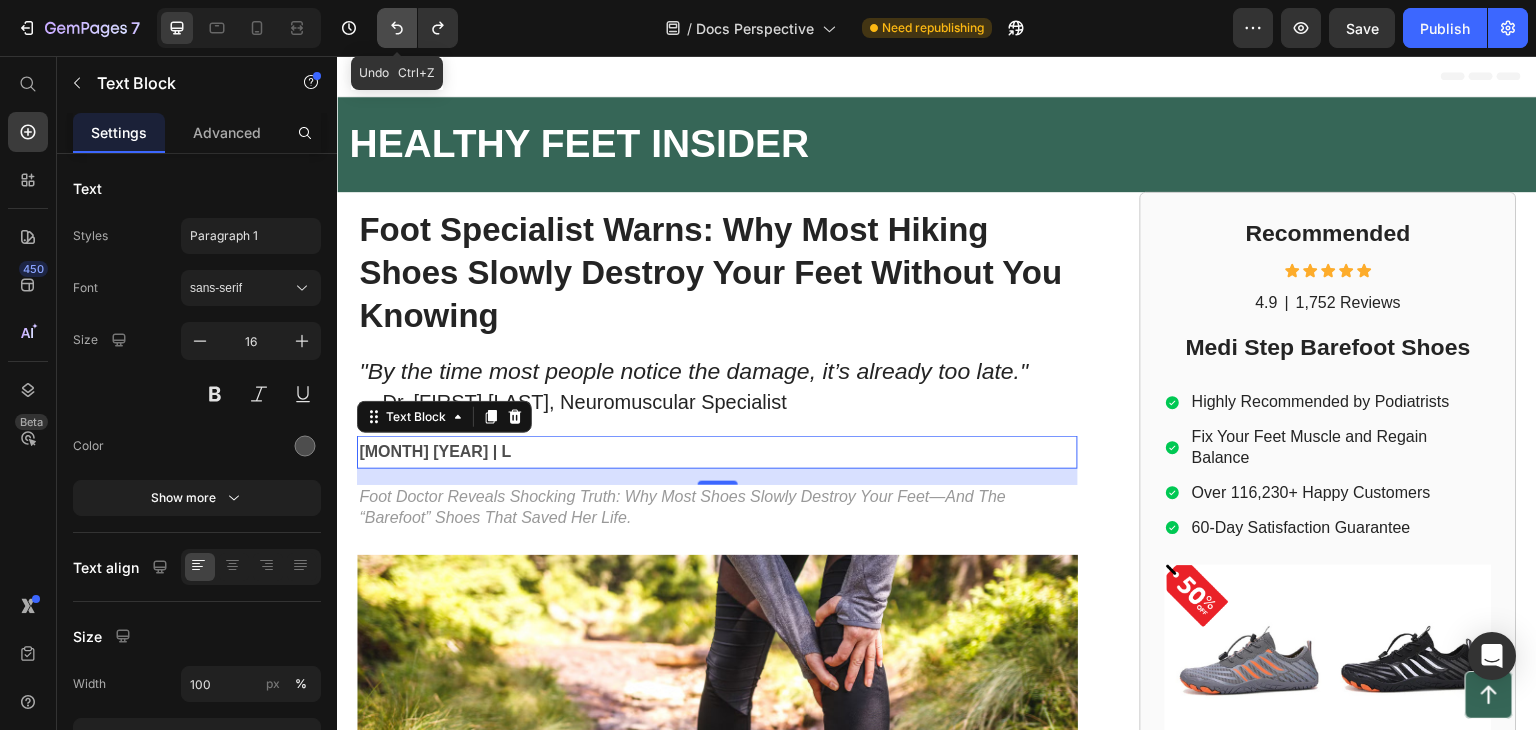 click 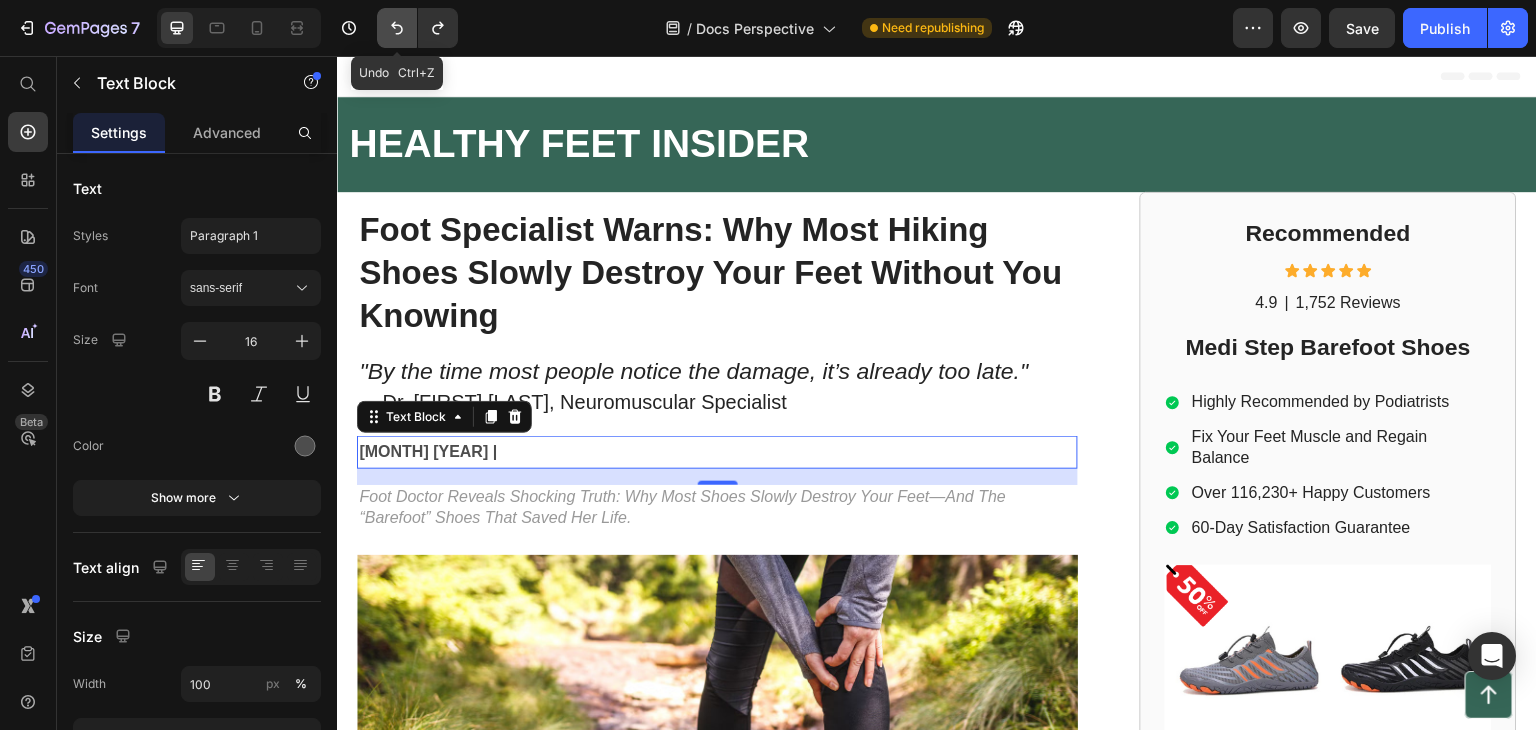 click 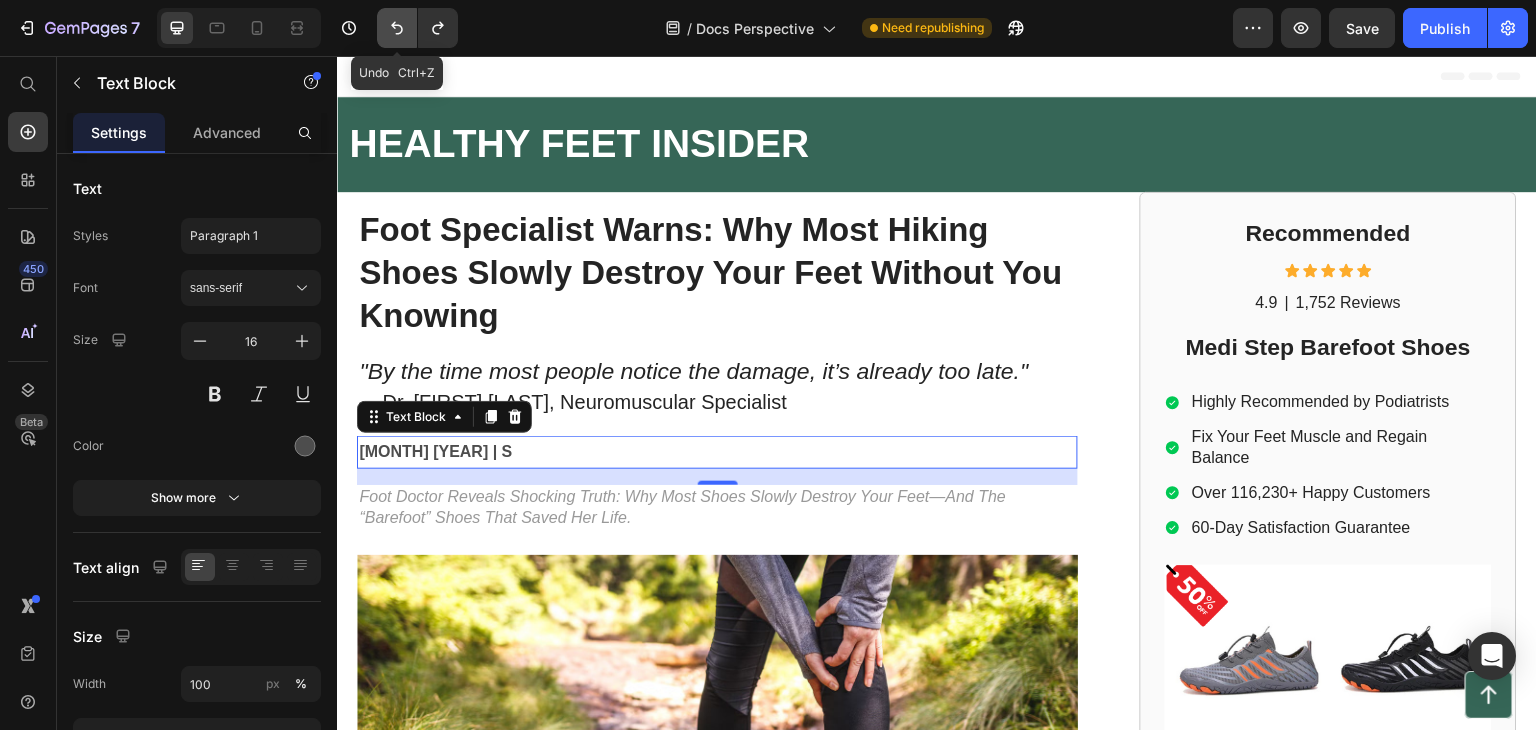 click 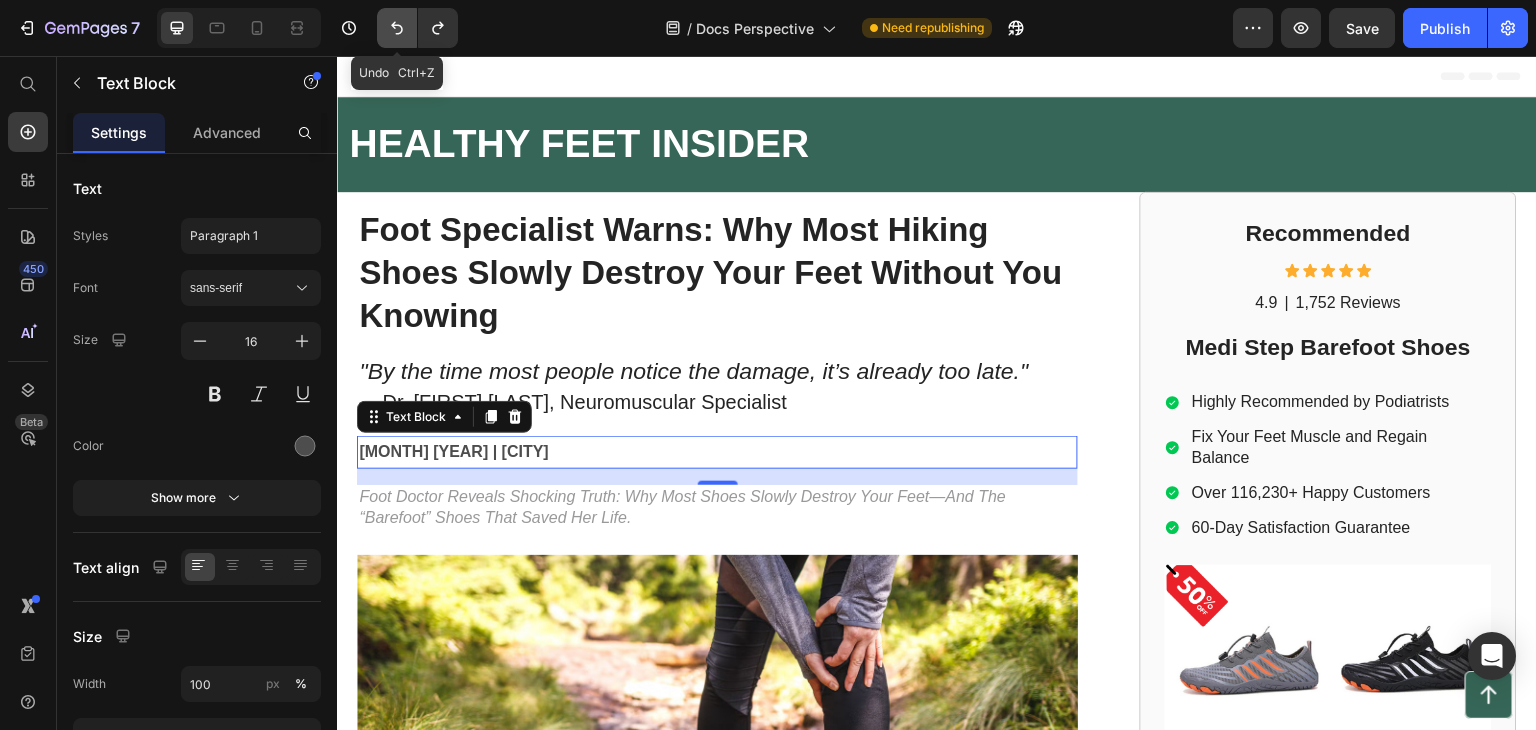 click 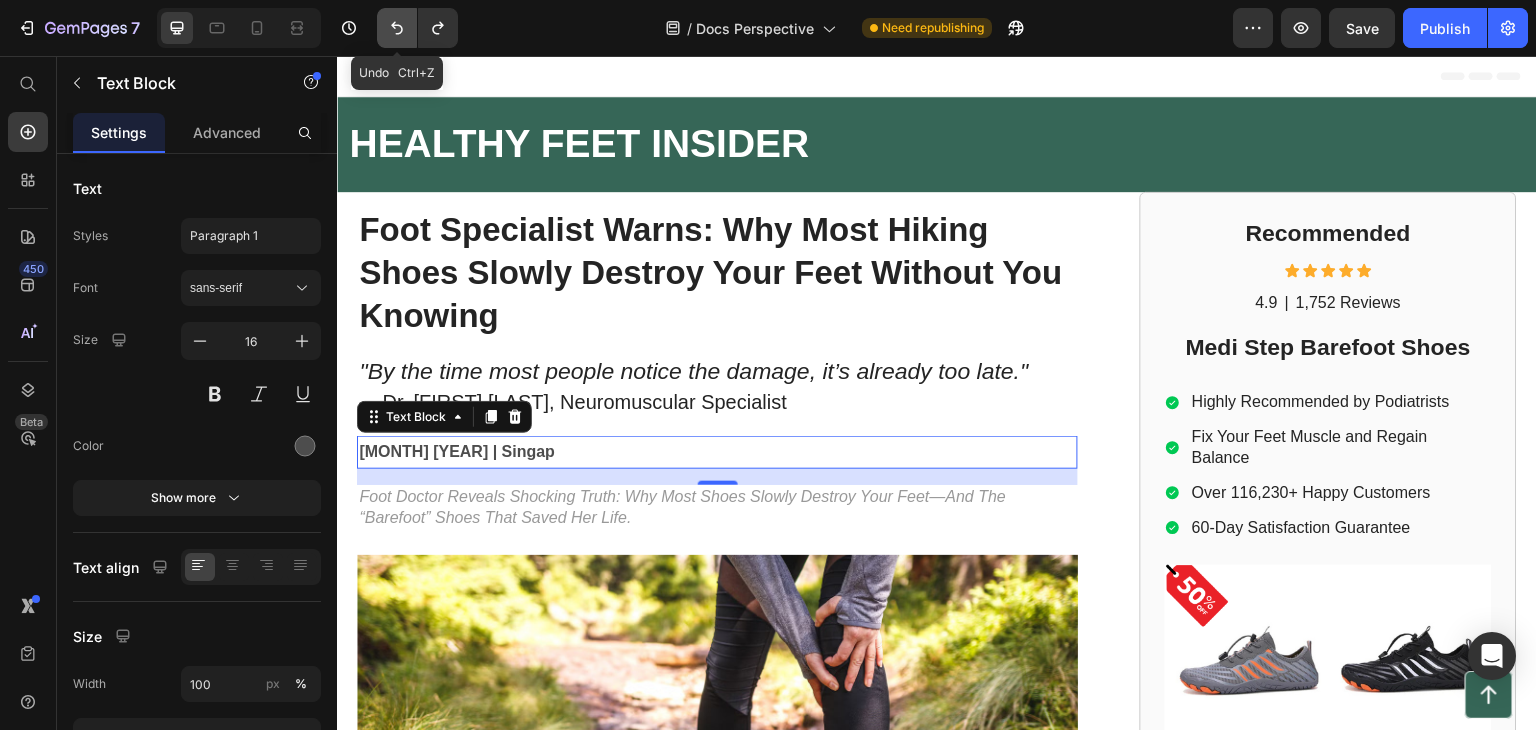 click 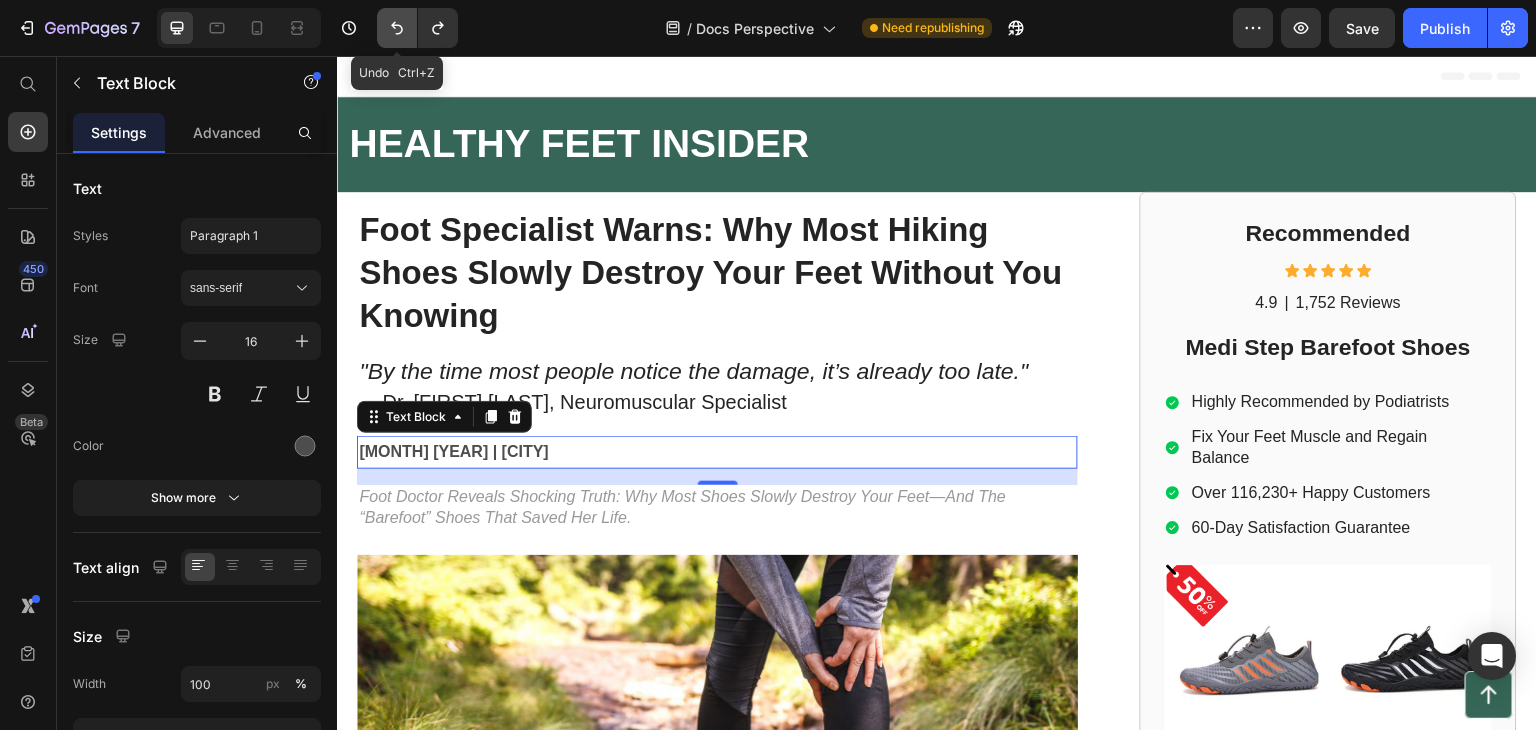 click 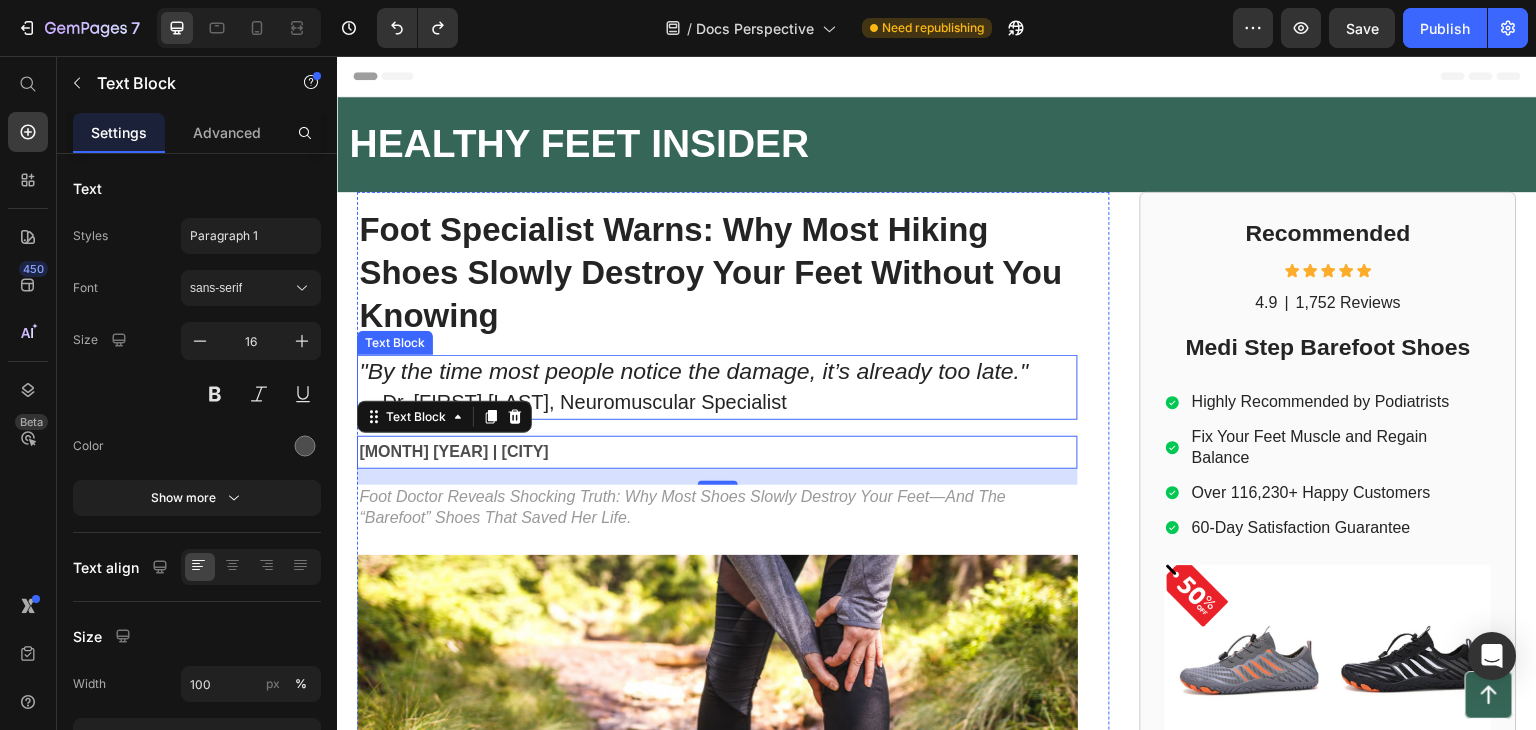 click on ""By the time most people notice the damage, it’s already too late." — Dr. [FIRST] [LAST], Neuromuscular Specialist" at bounding box center [717, 387] 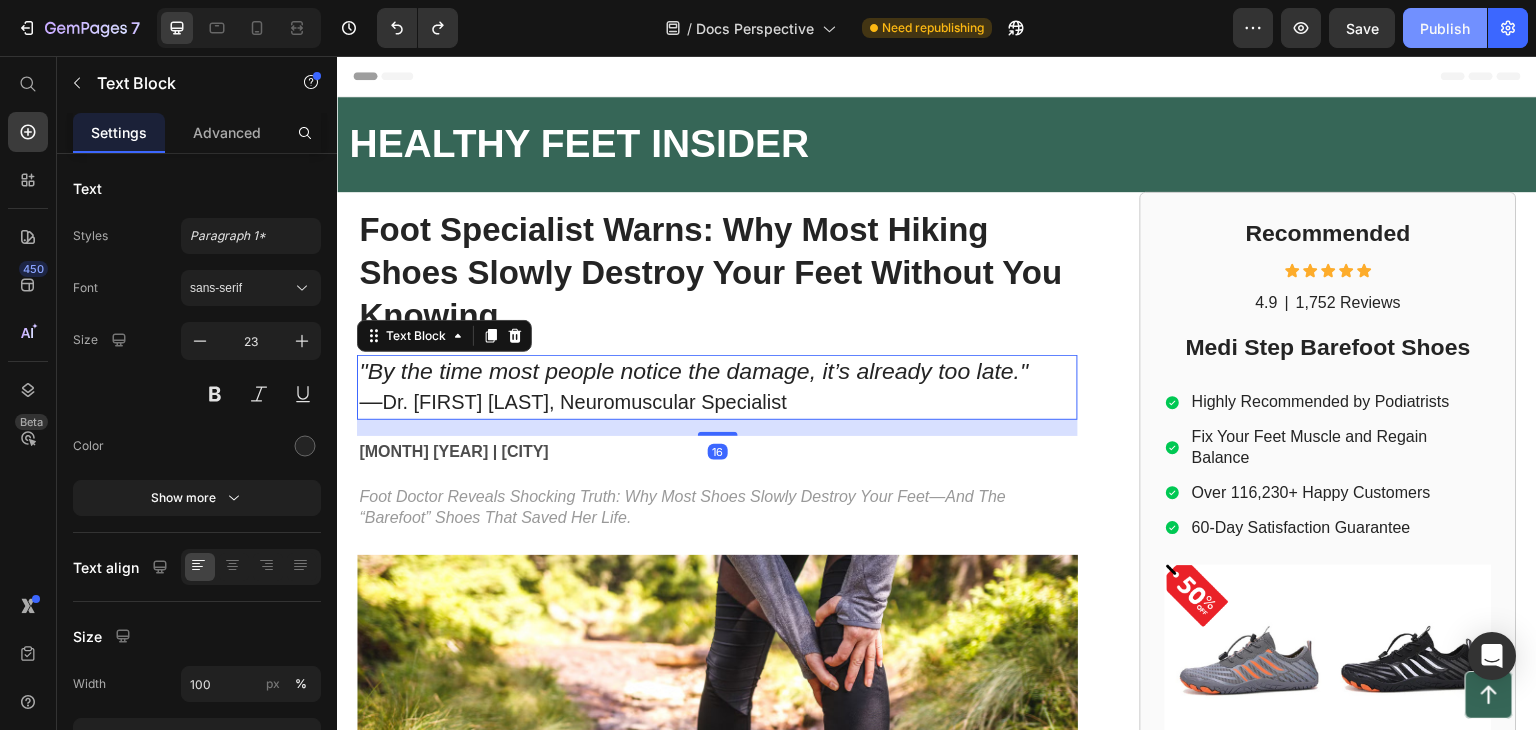 click on "Publish" 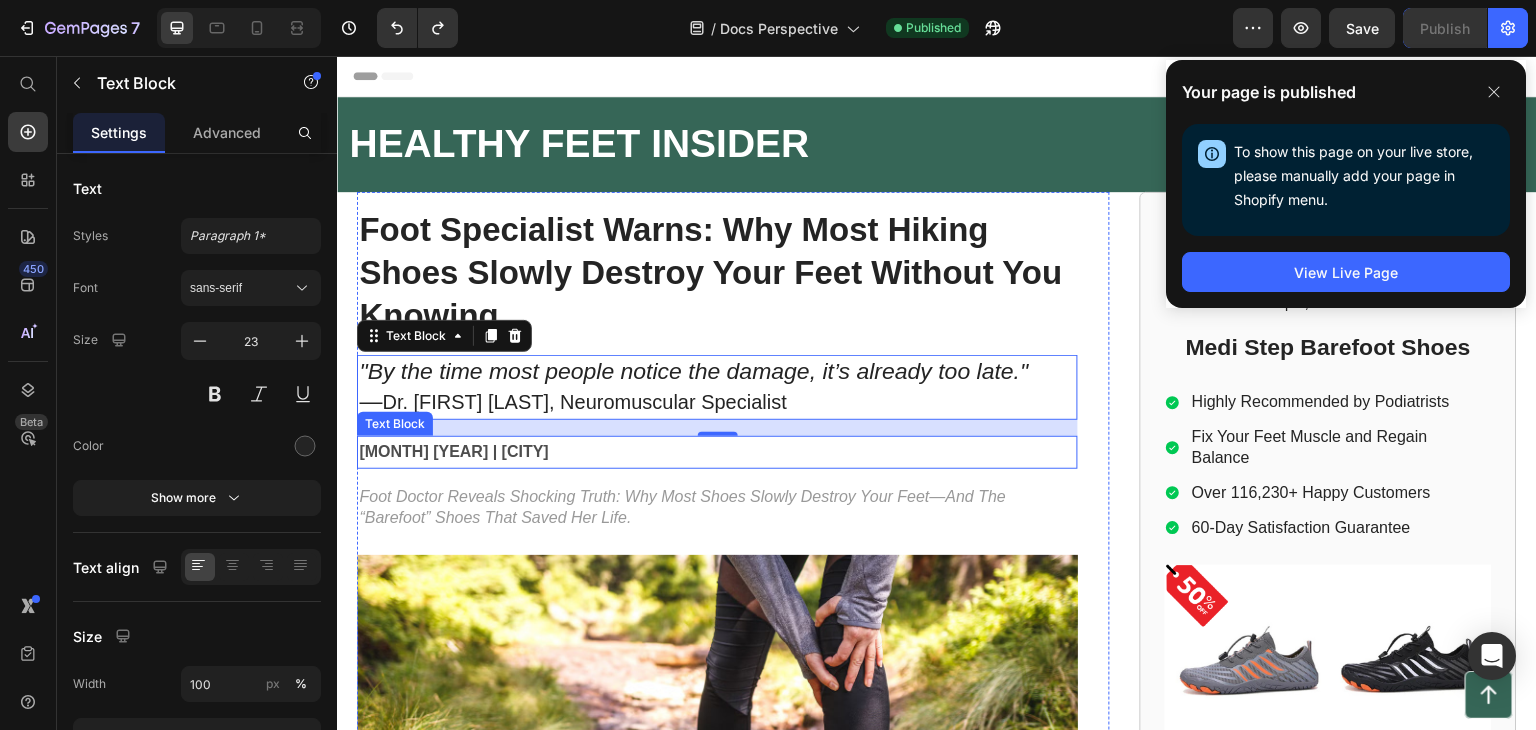 click on "[MONTH] [YEAR] | [CITY]" at bounding box center (717, 452) 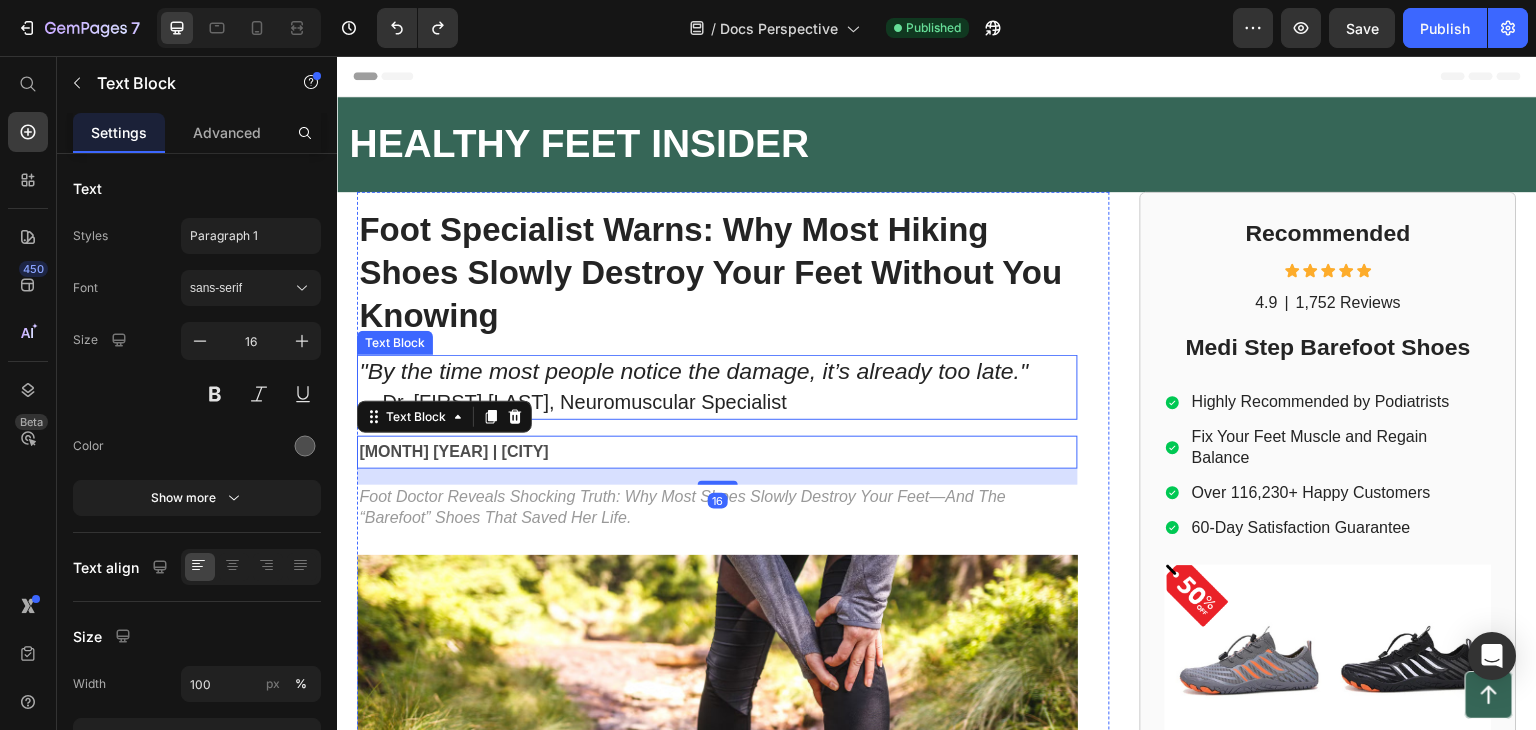 click on ""By the time most people notice the damage, it’s already too late."" at bounding box center (693, 371) 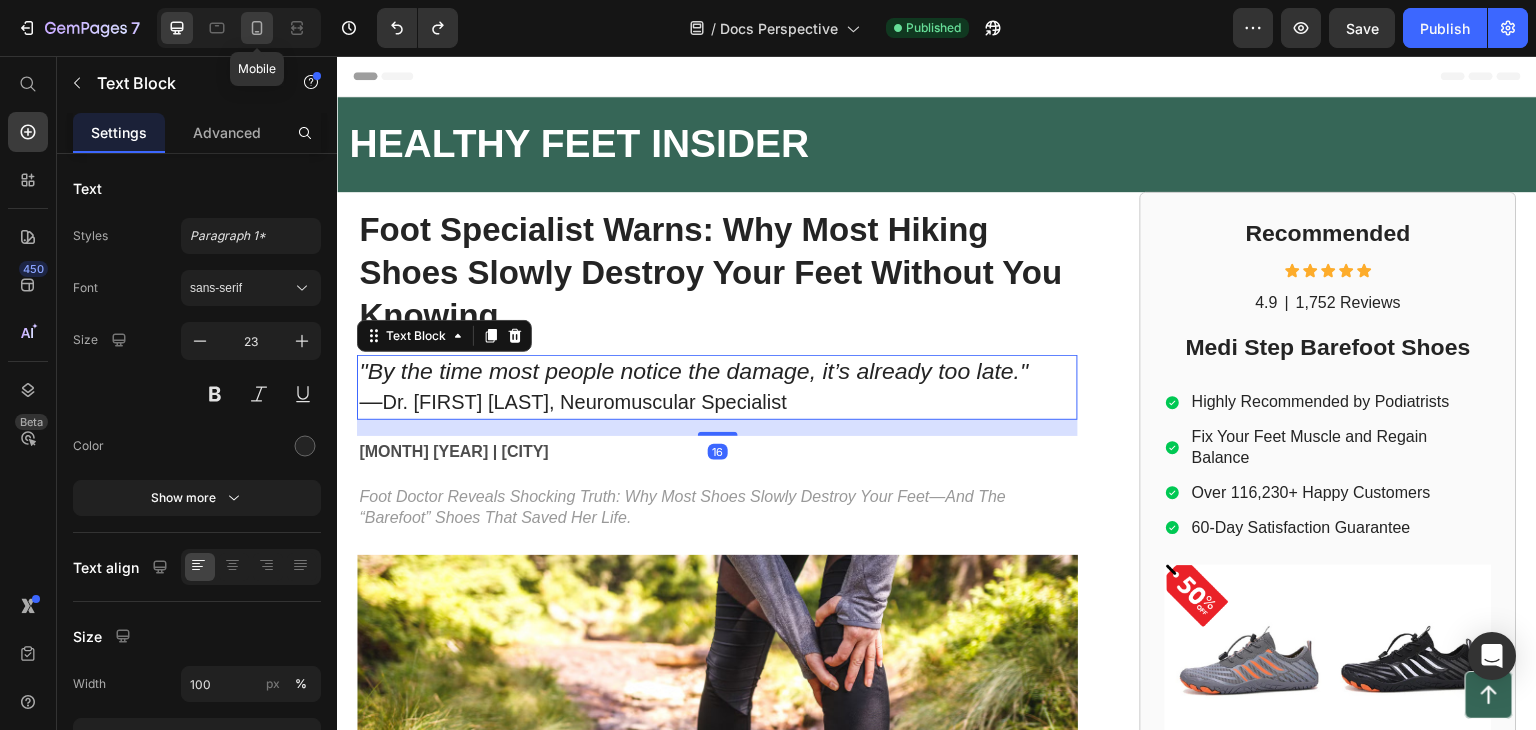click 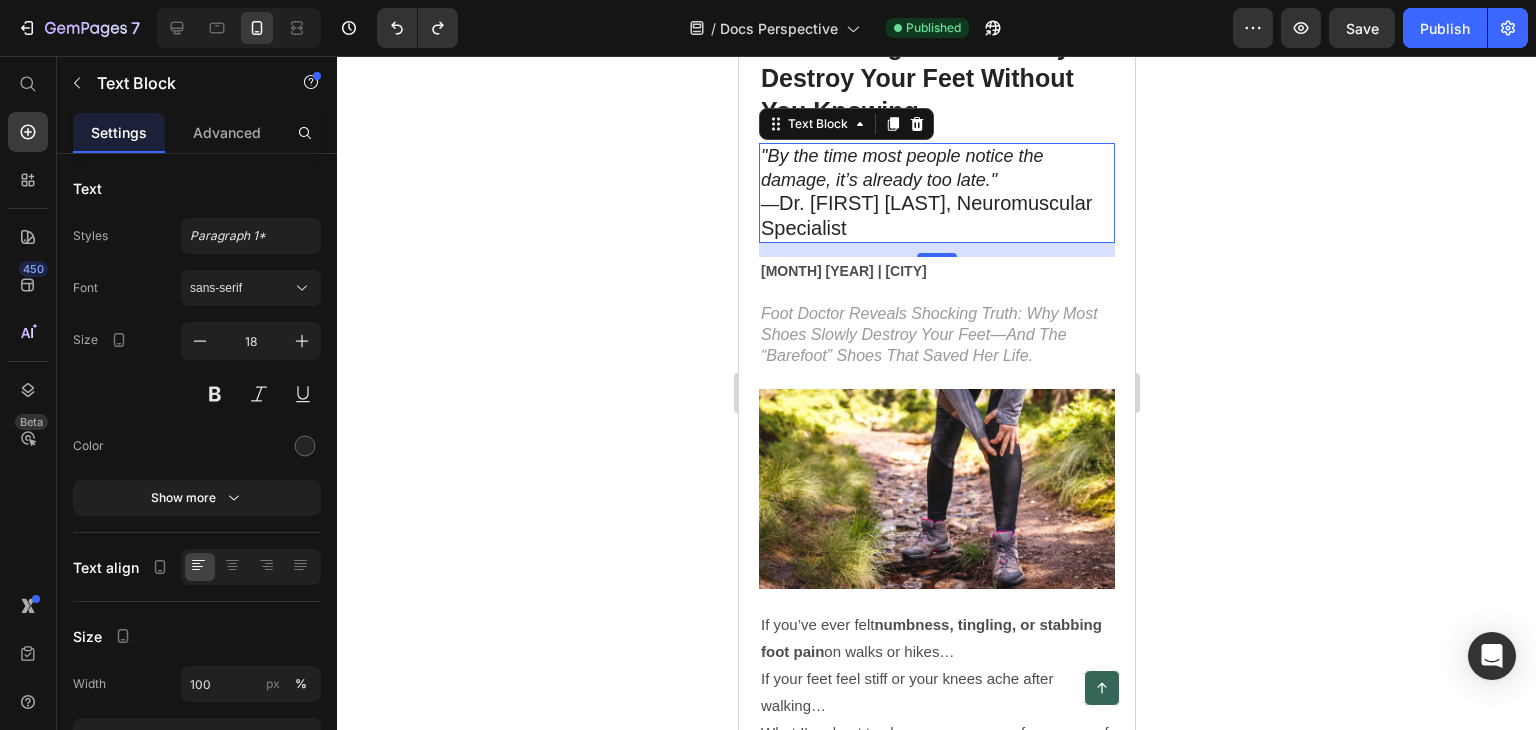 scroll, scrollTop: 184, scrollLeft: 0, axis: vertical 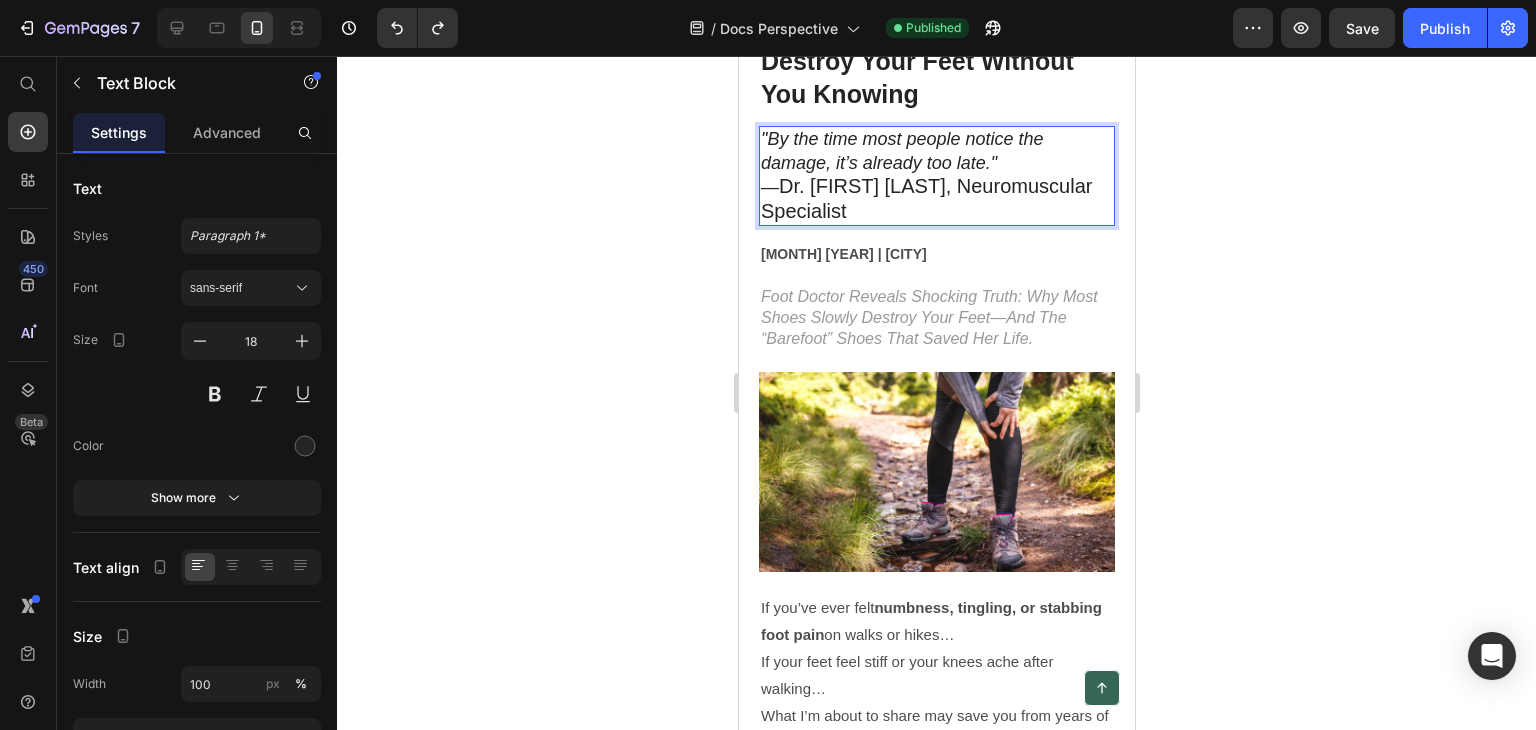 click on "Dr. [FIRST] [LAST], Neuromuscular Specialist" at bounding box center (925, 198) 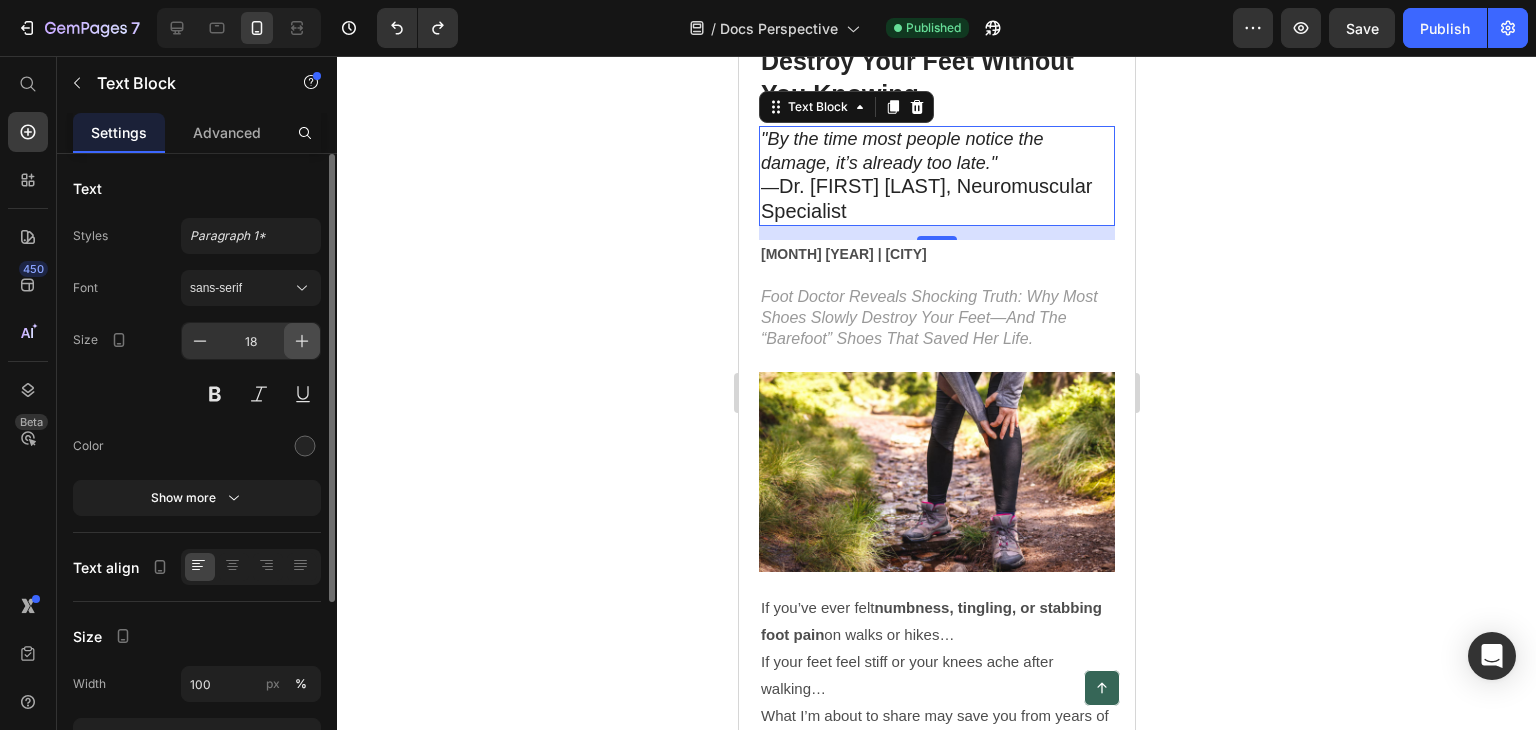 click 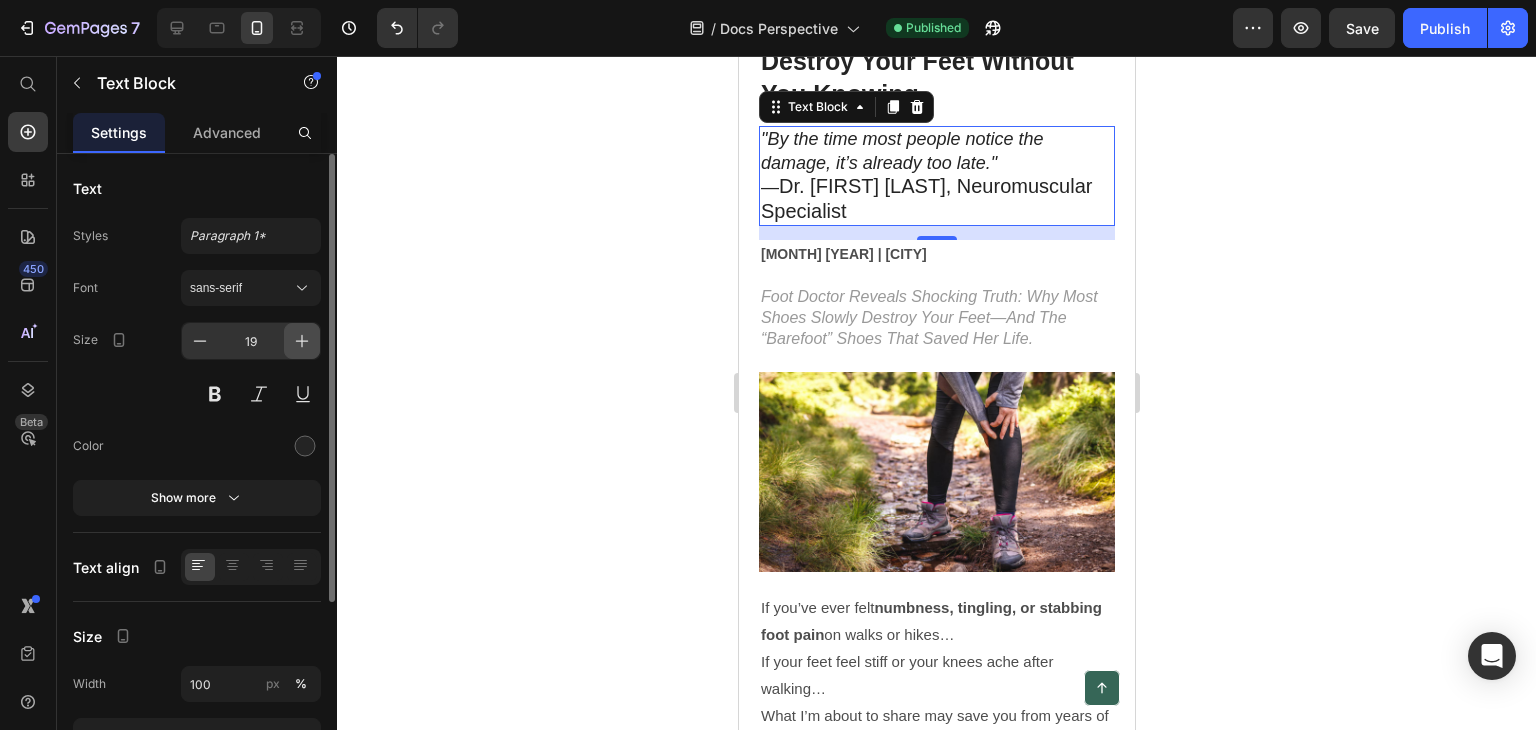 click 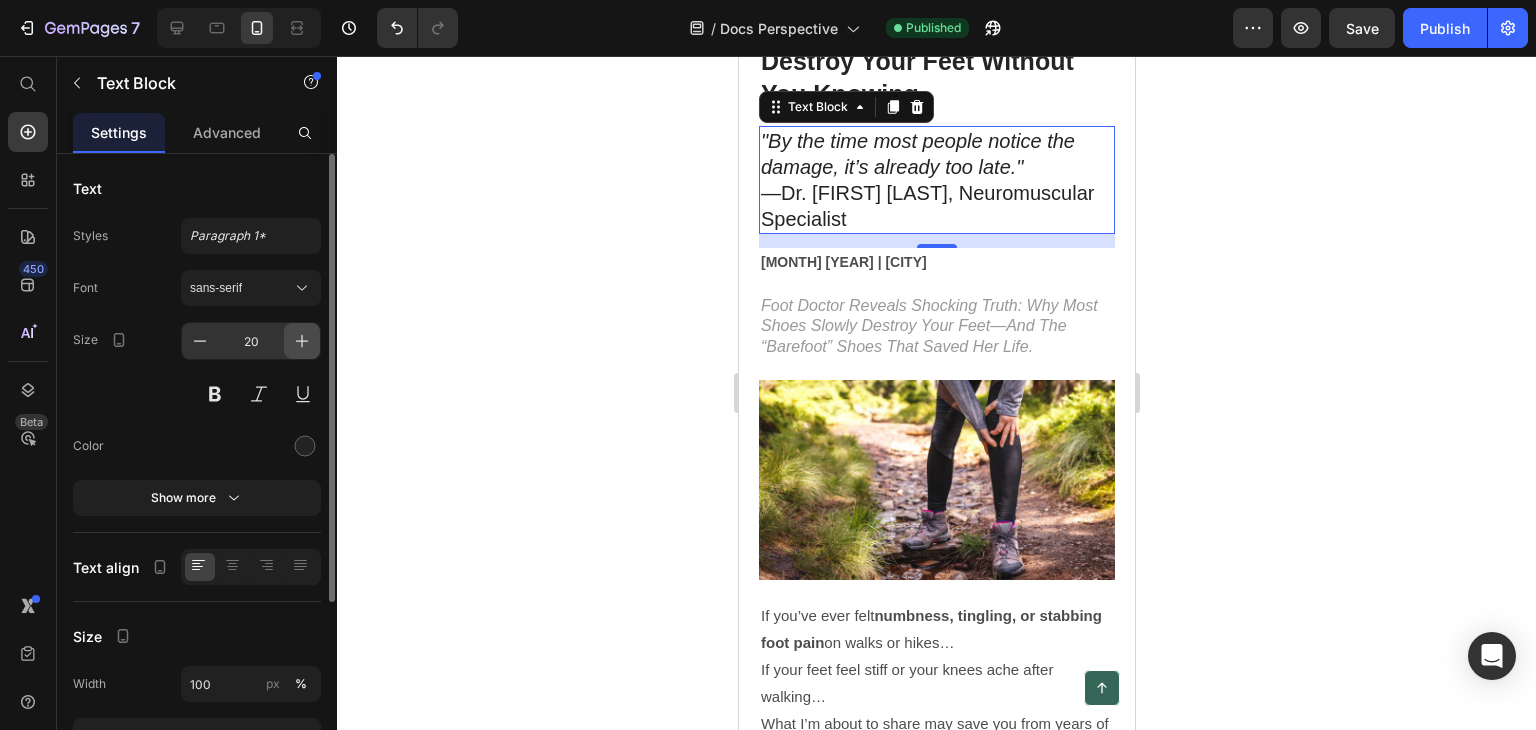 click 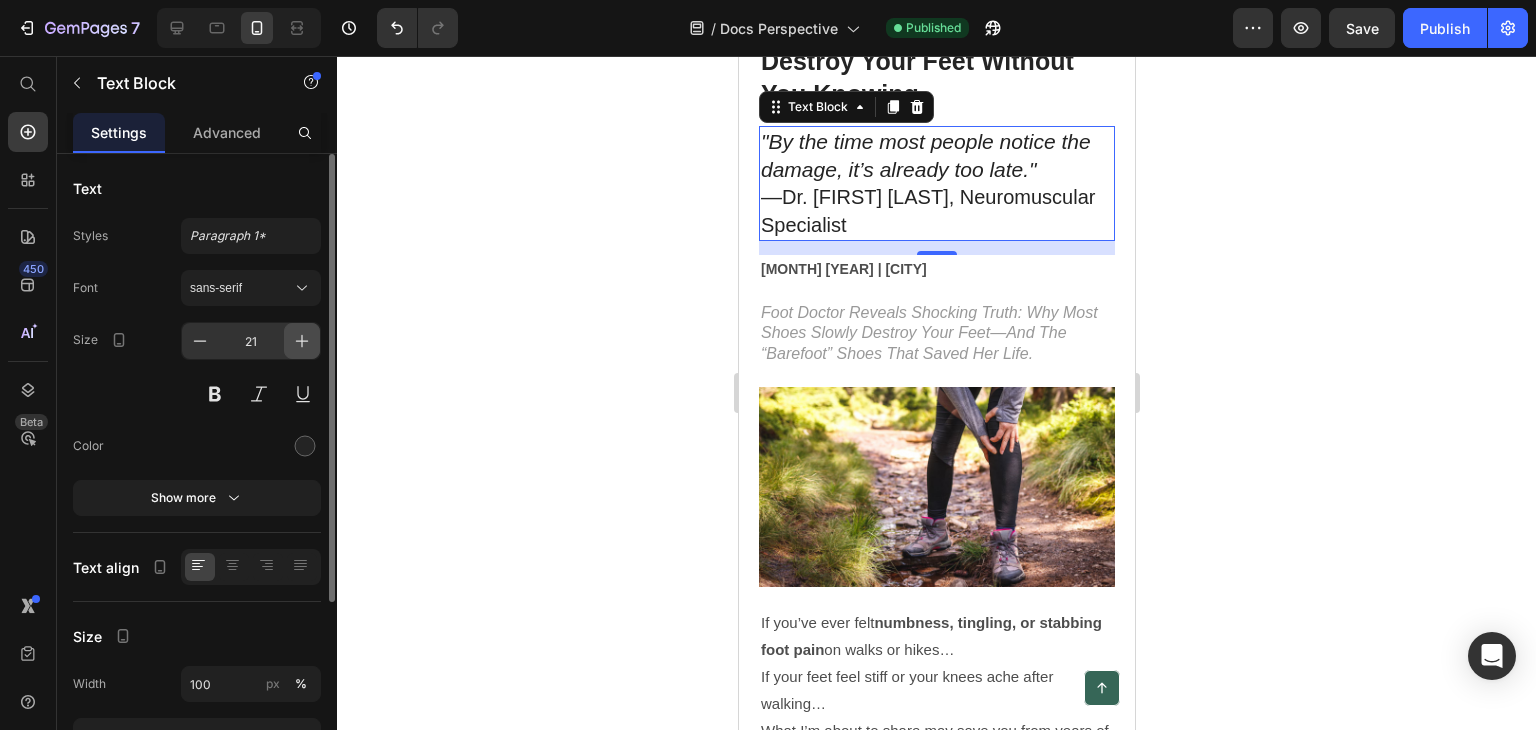 click 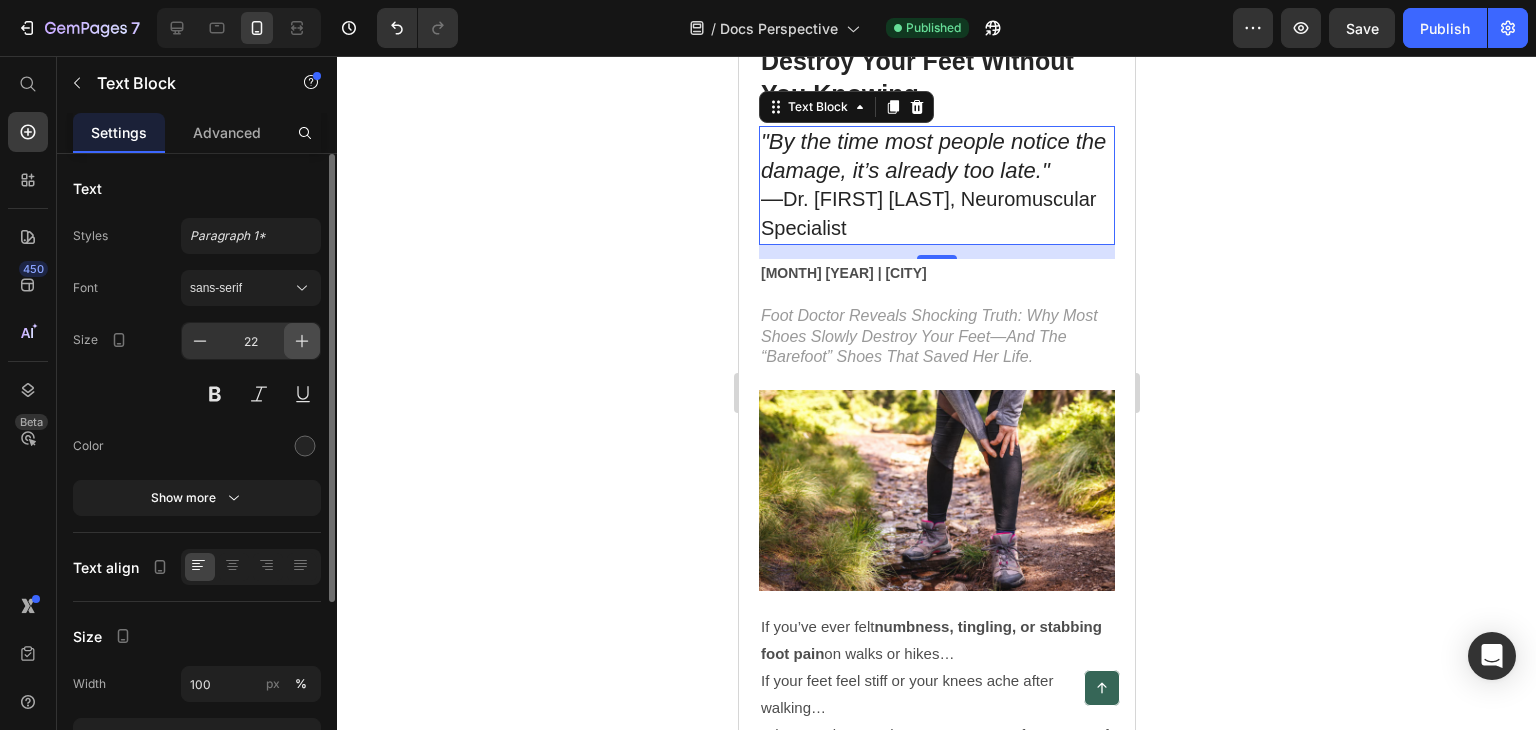 click 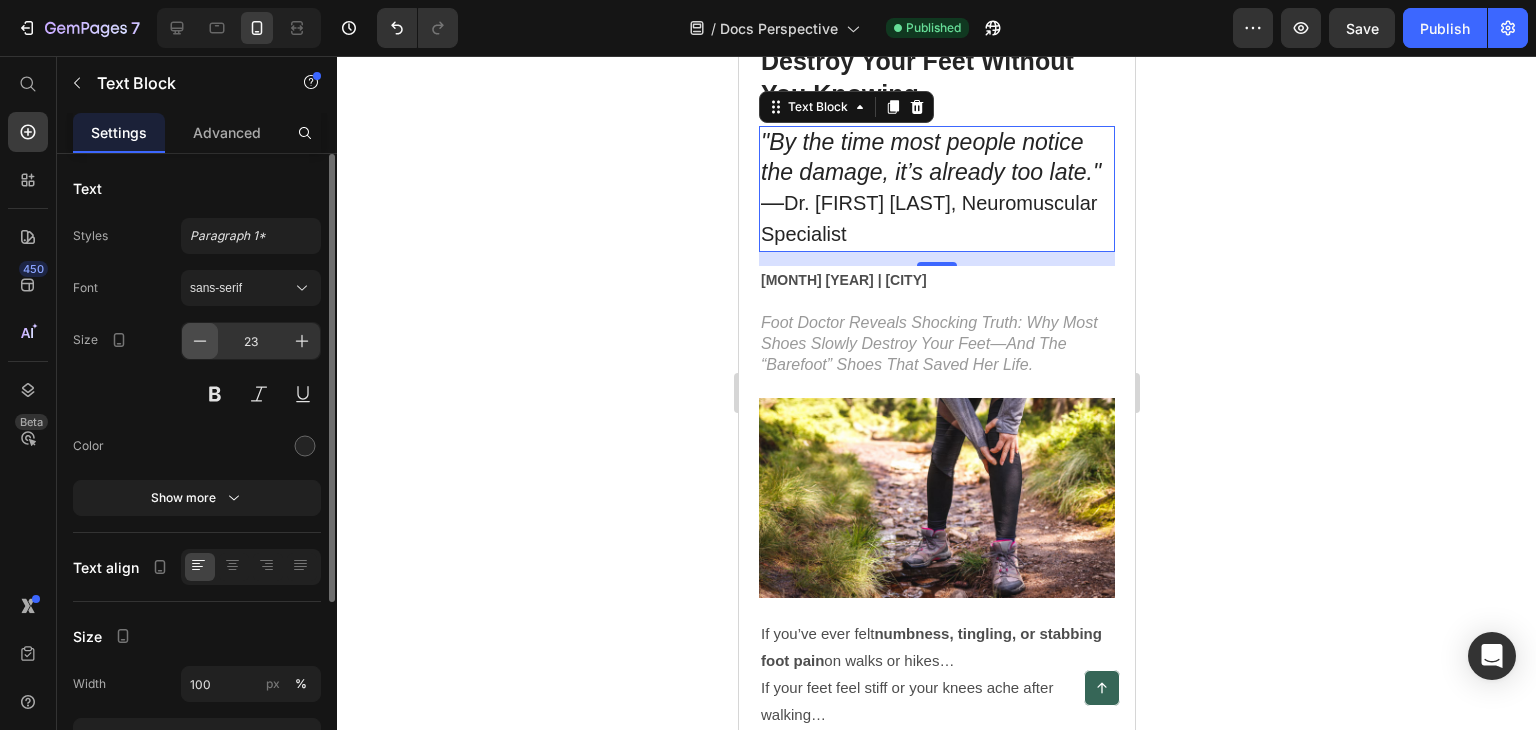 click 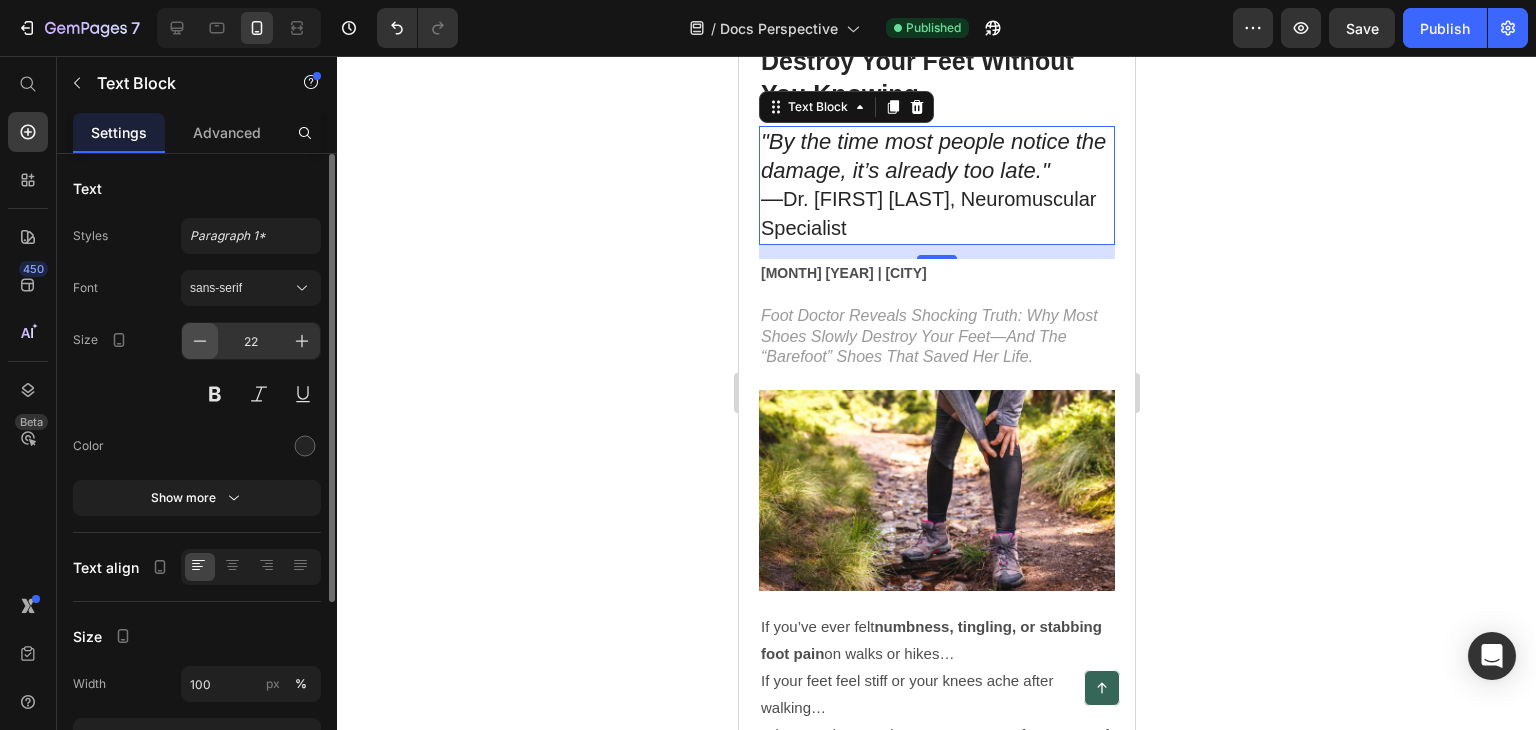 click 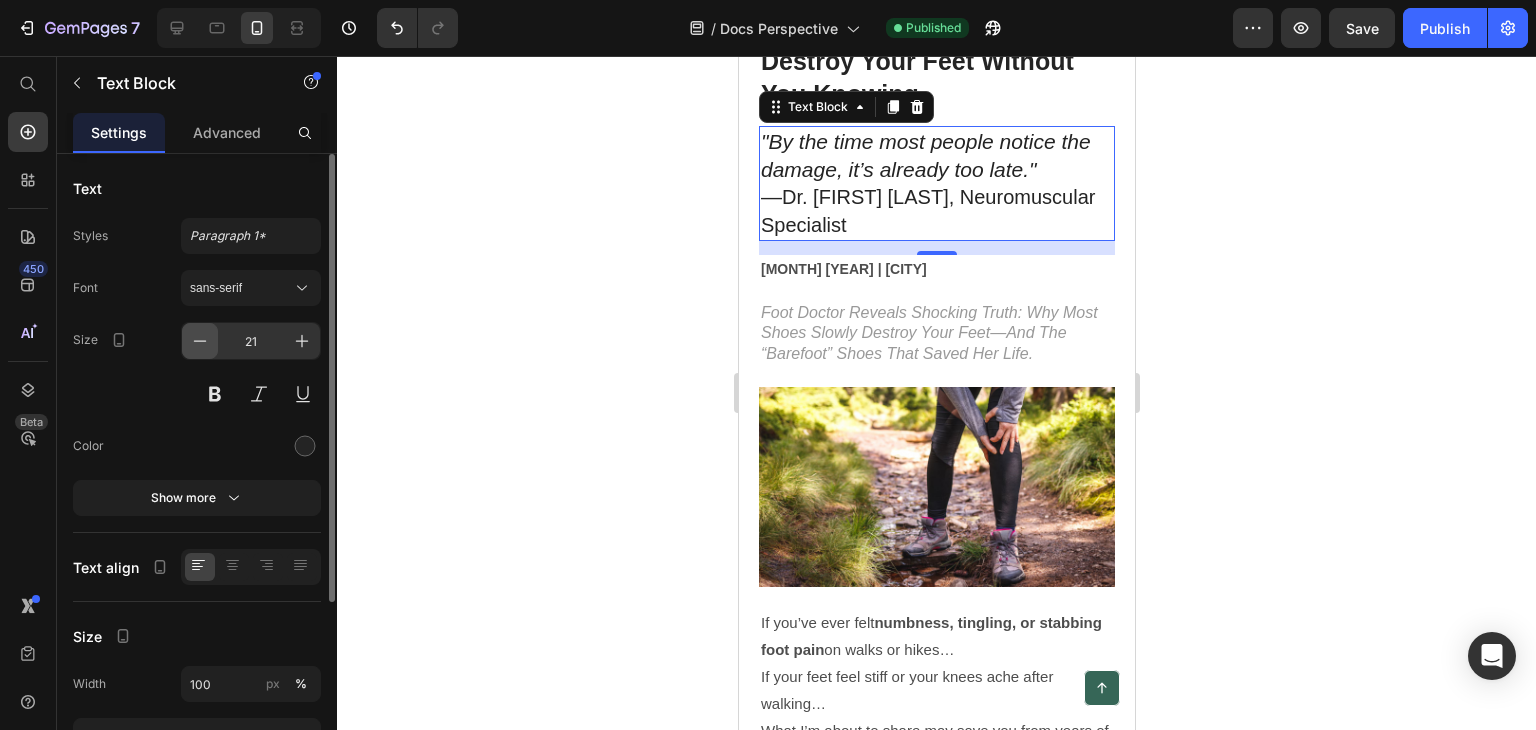 click 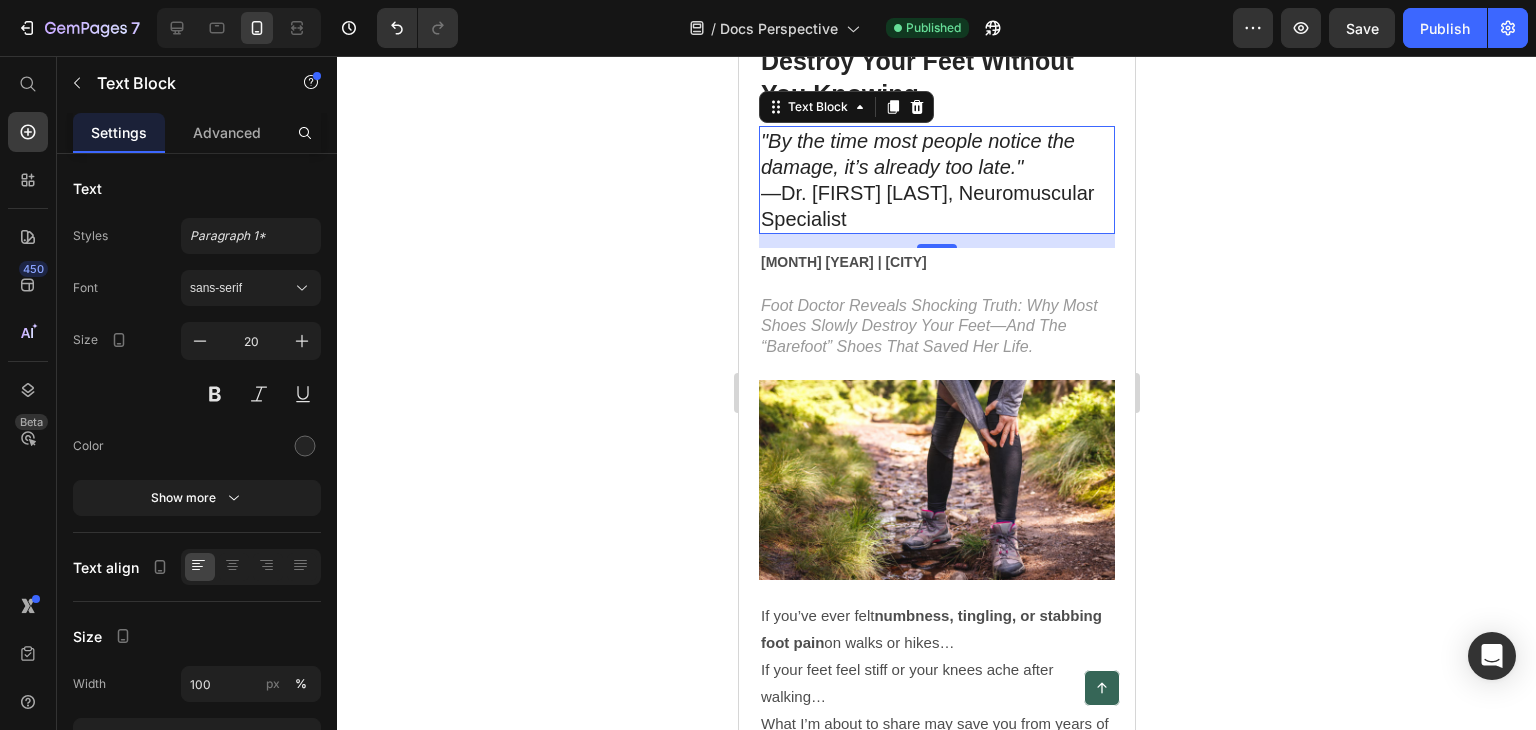 click on ""By the time most people notice the damage, it’s already too late." — Dr. [FIRST] [LAST], Neuromuscular Specialist" at bounding box center [936, 180] 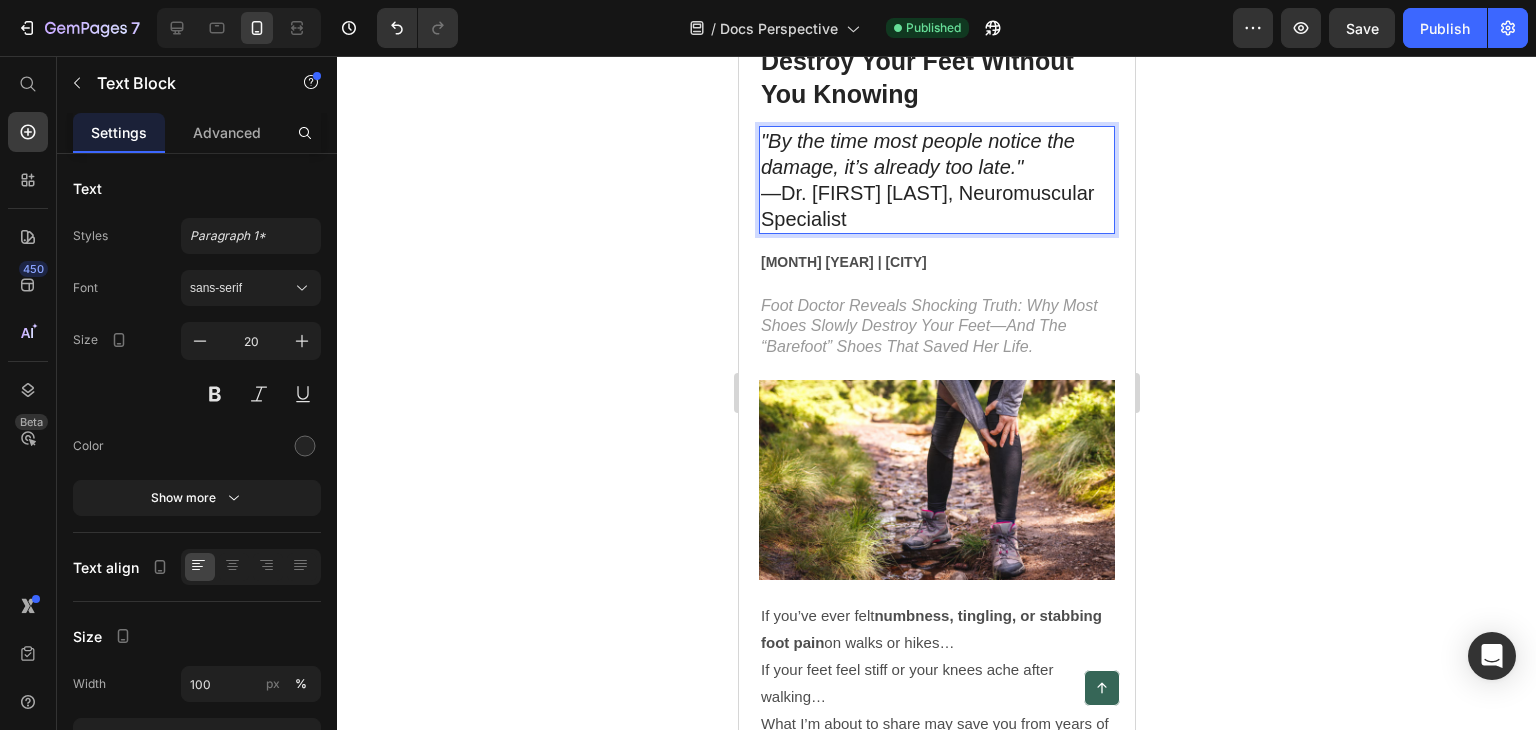click on ""By the time most people notice the damage, it’s already too late." — Dr. [FIRST] [LAST], Neuromuscular Specialist" at bounding box center [936, 180] 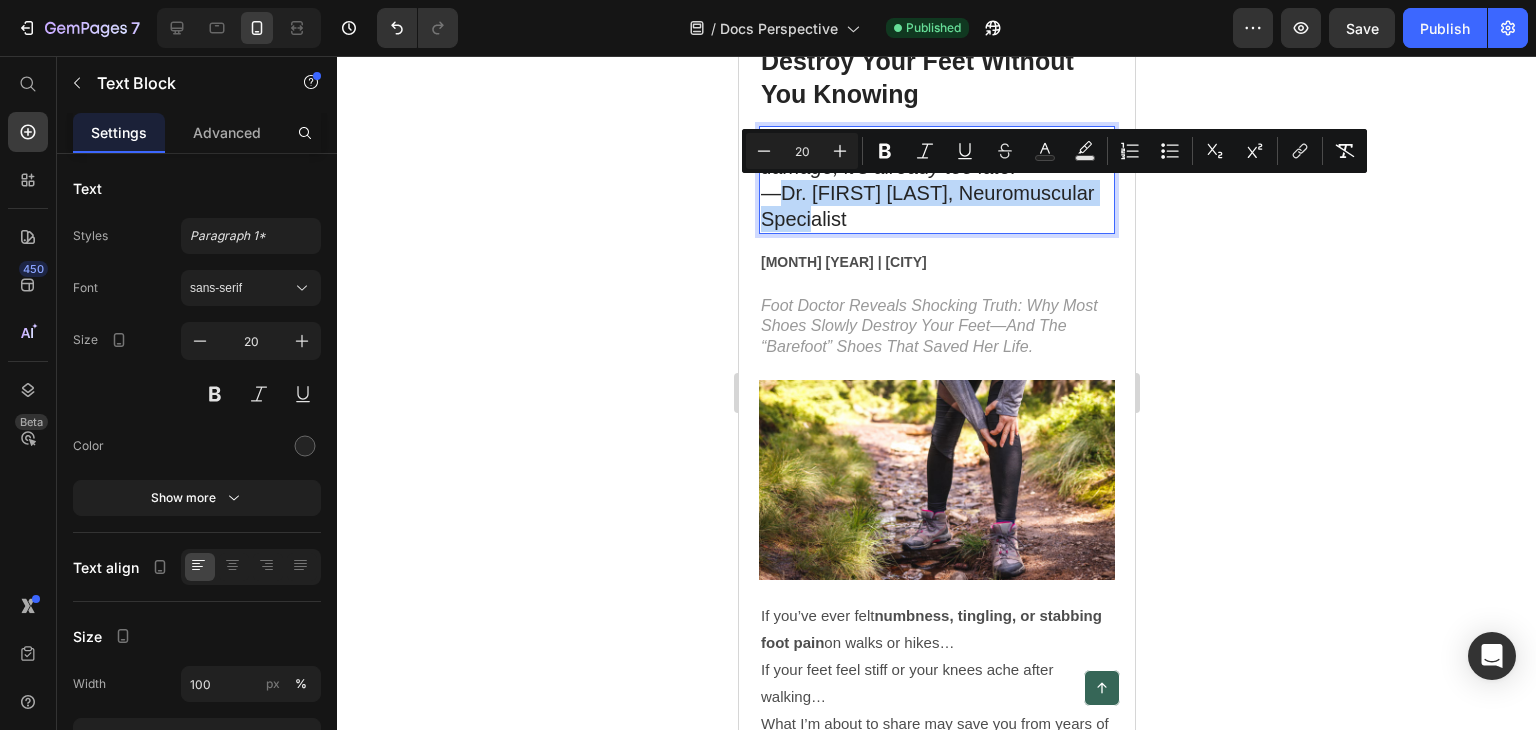 drag, startPoint x: 777, startPoint y: 191, endPoint x: 848, endPoint y: 215, distance: 74.94665 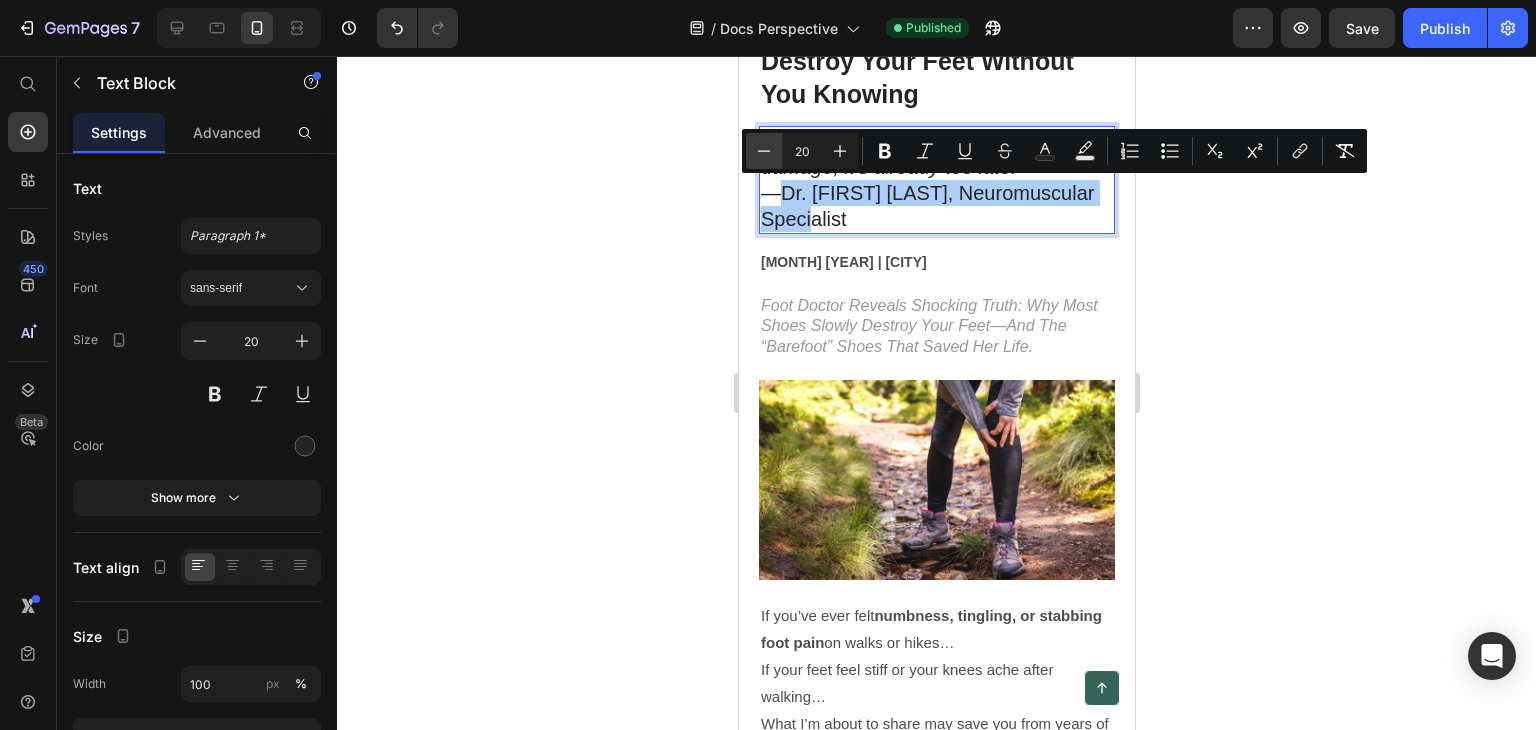 click 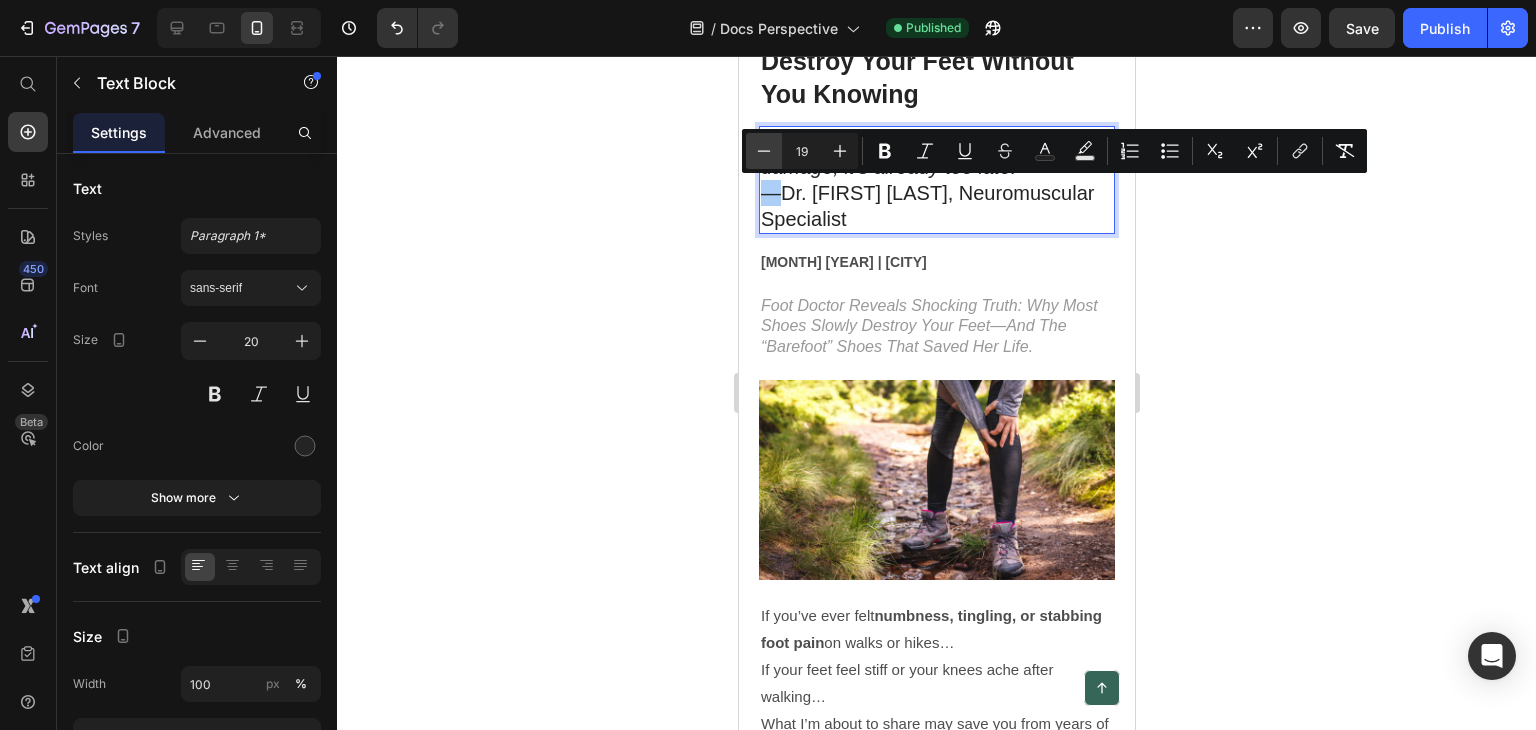 click 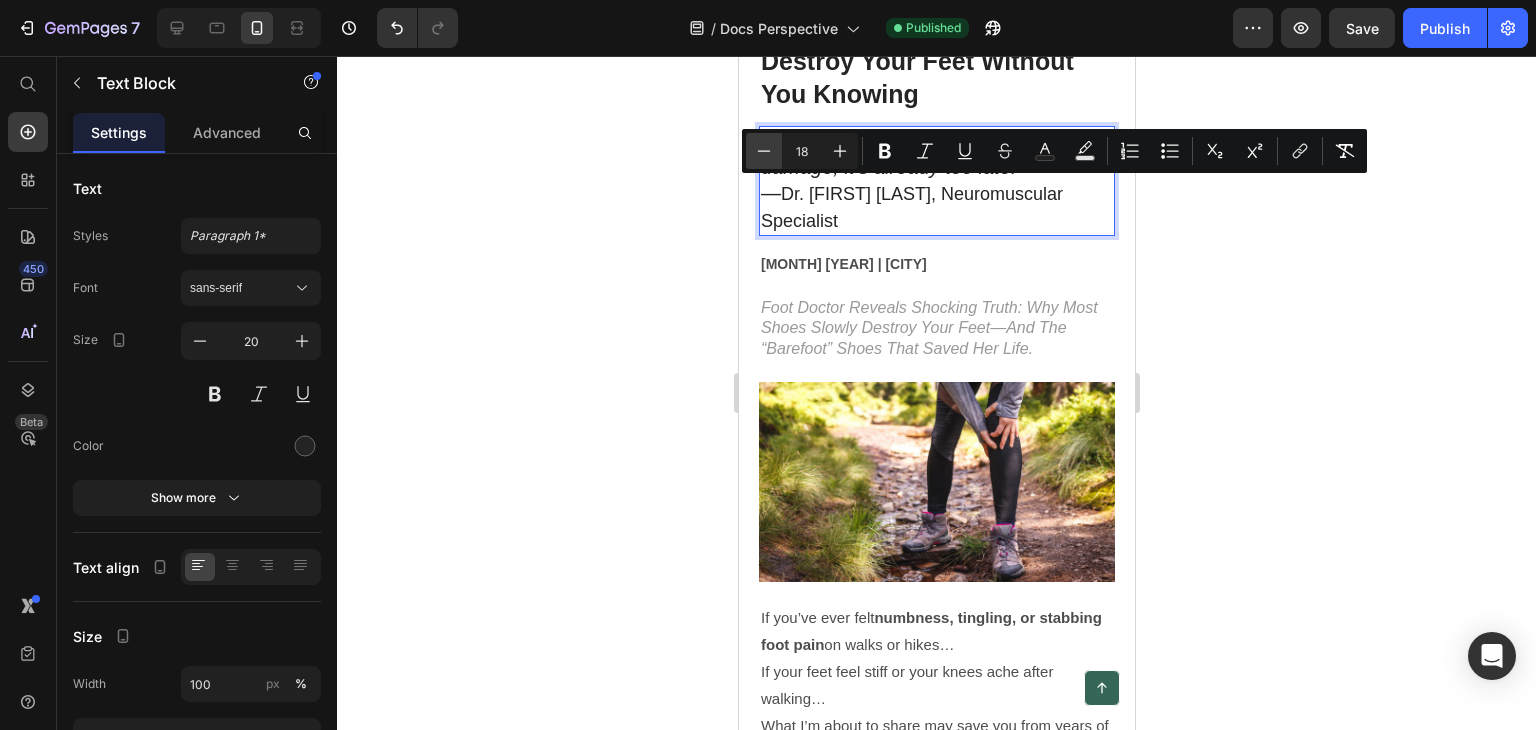 click 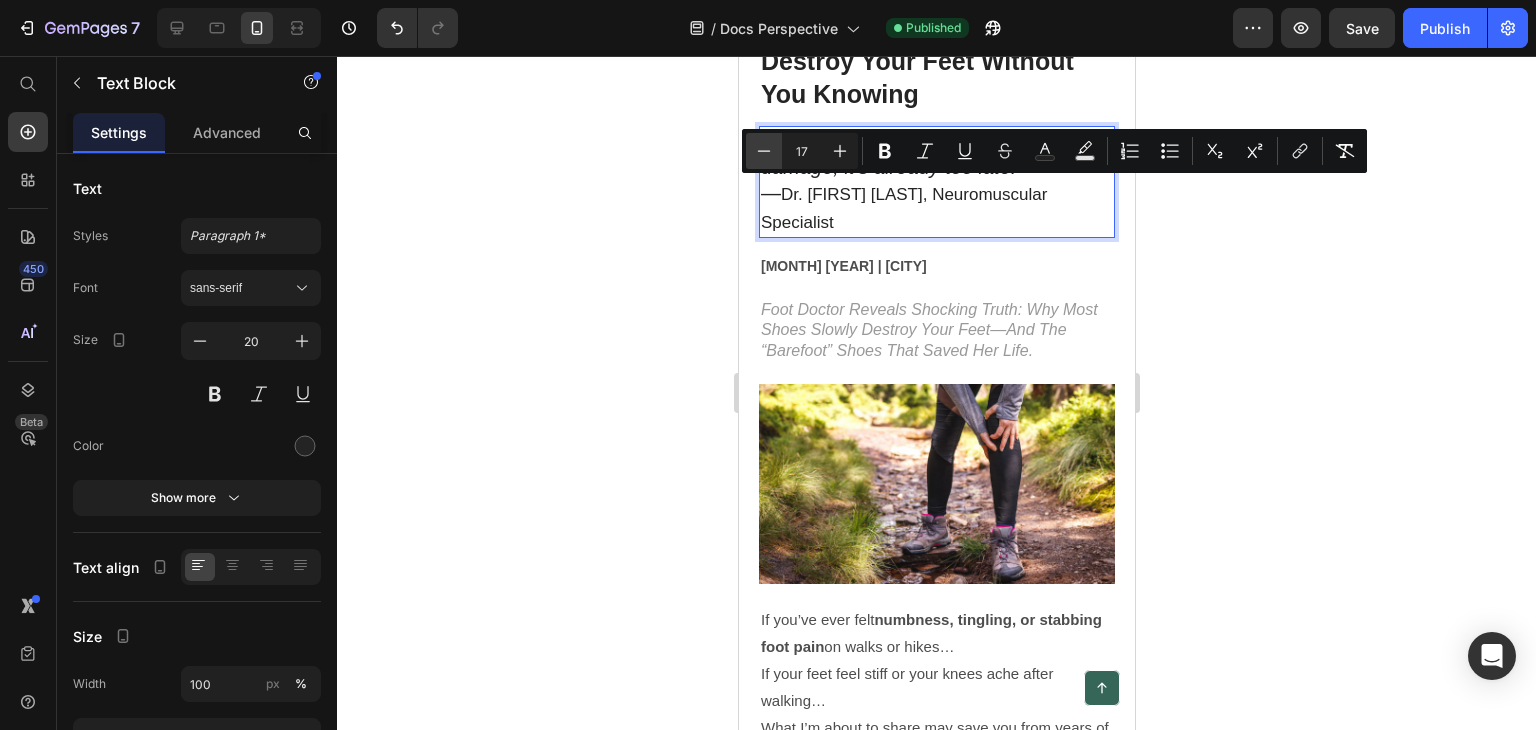 click 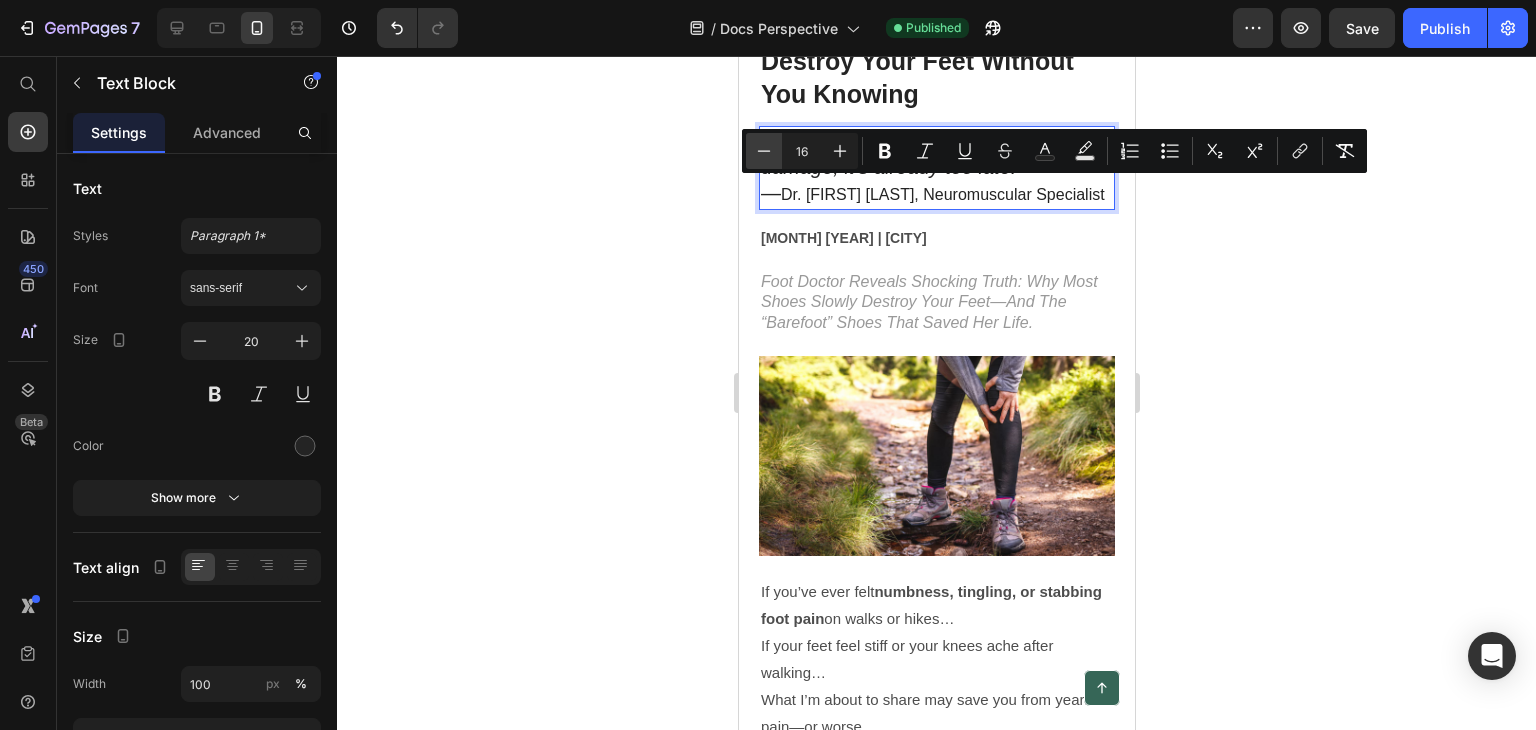 click 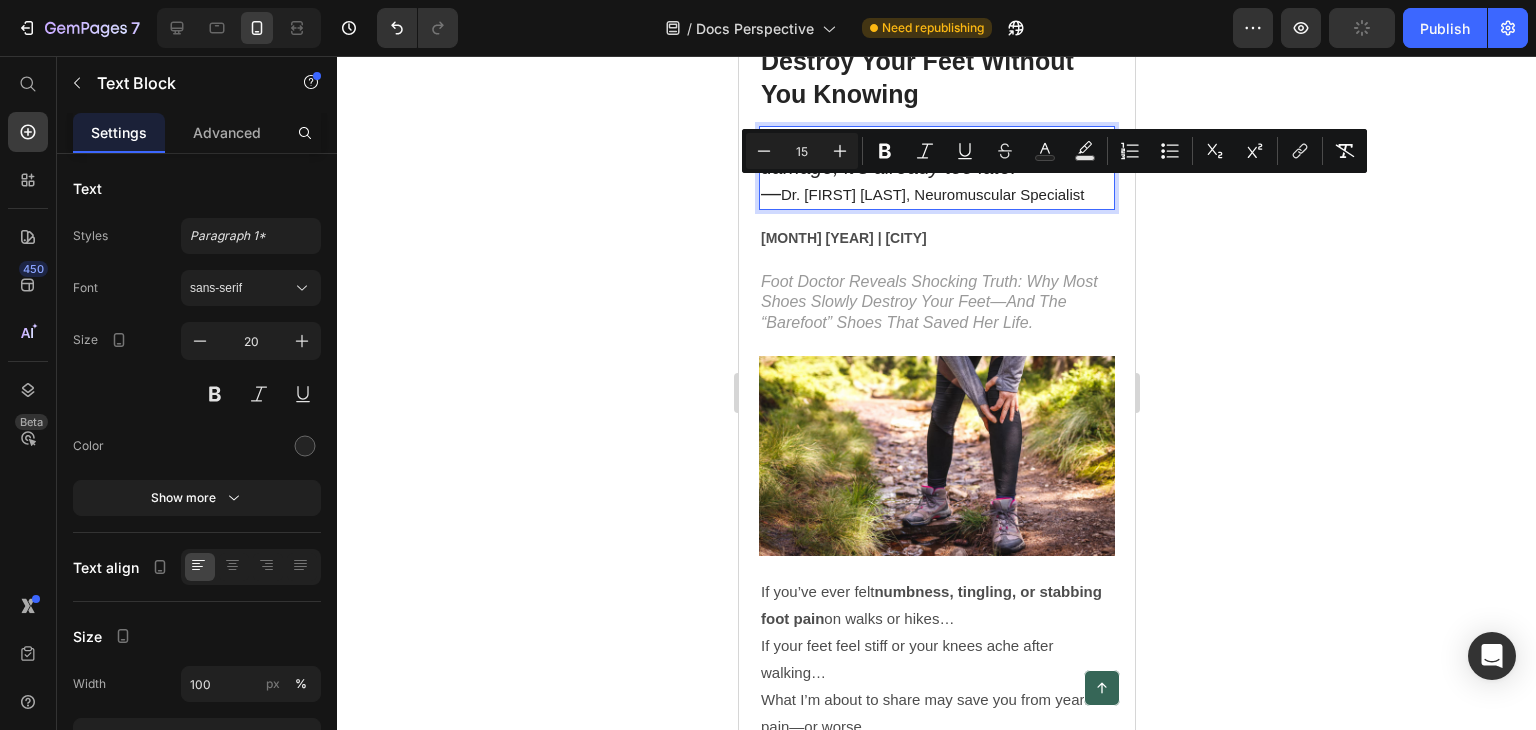 click on "Minus 15 Plus Bold Italic Underline       Strikethrough
Text Color
Text Background Color Numbered List Bulleted List Subscript Superscript       link Remove Format" at bounding box center [1054, 151] 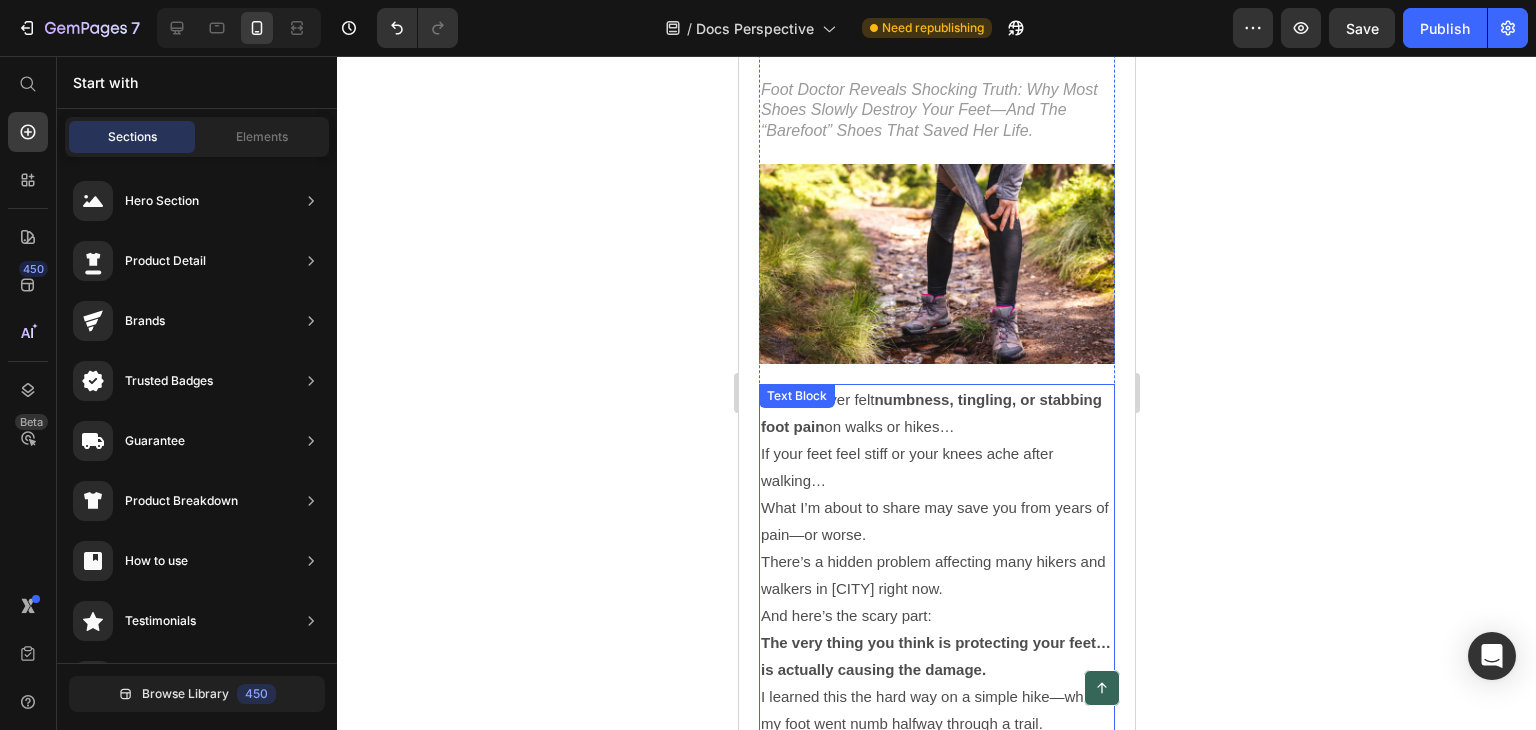 scroll, scrollTop: 172, scrollLeft: 0, axis: vertical 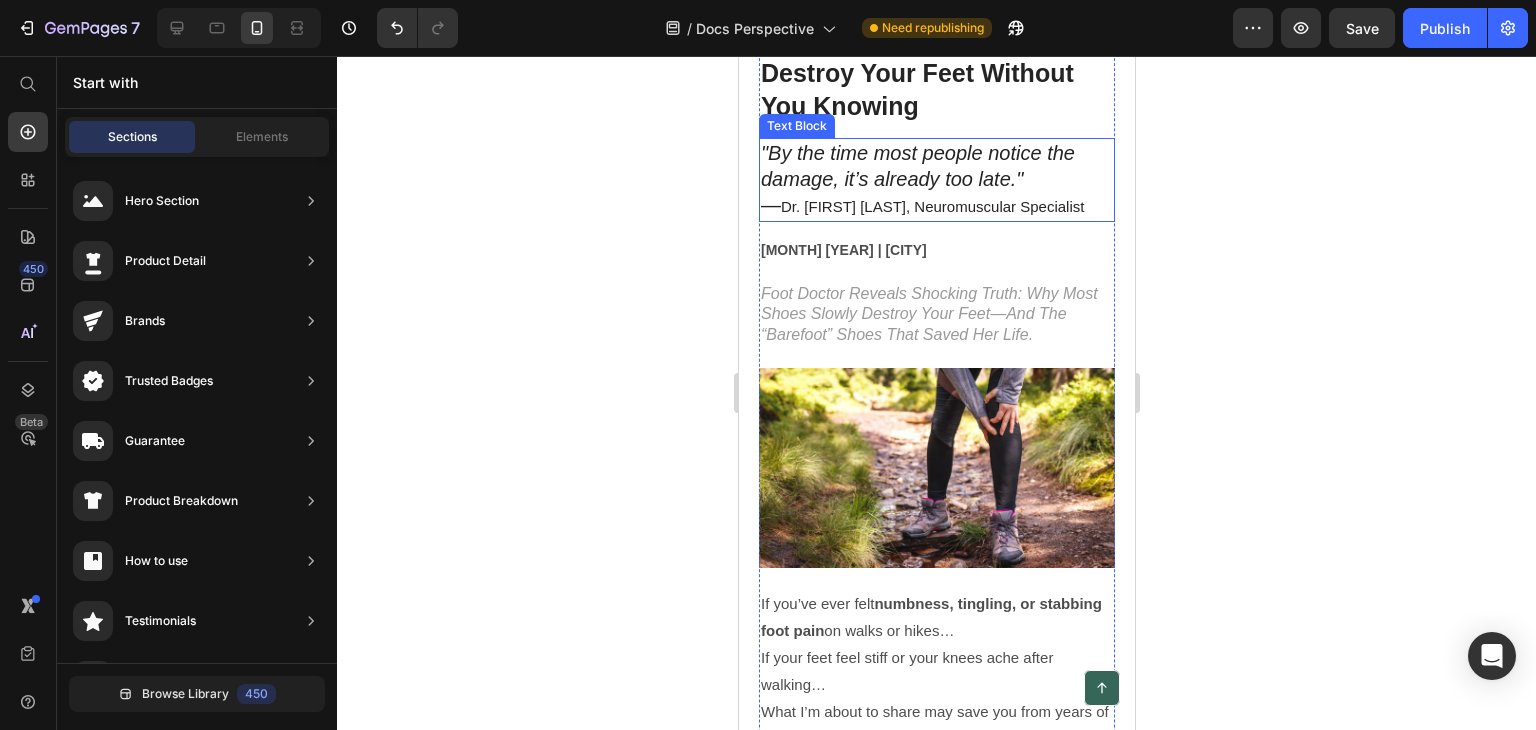click on "Dr. [FIRST] [LAST], Neuromuscular Specialist" at bounding box center [931, 206] 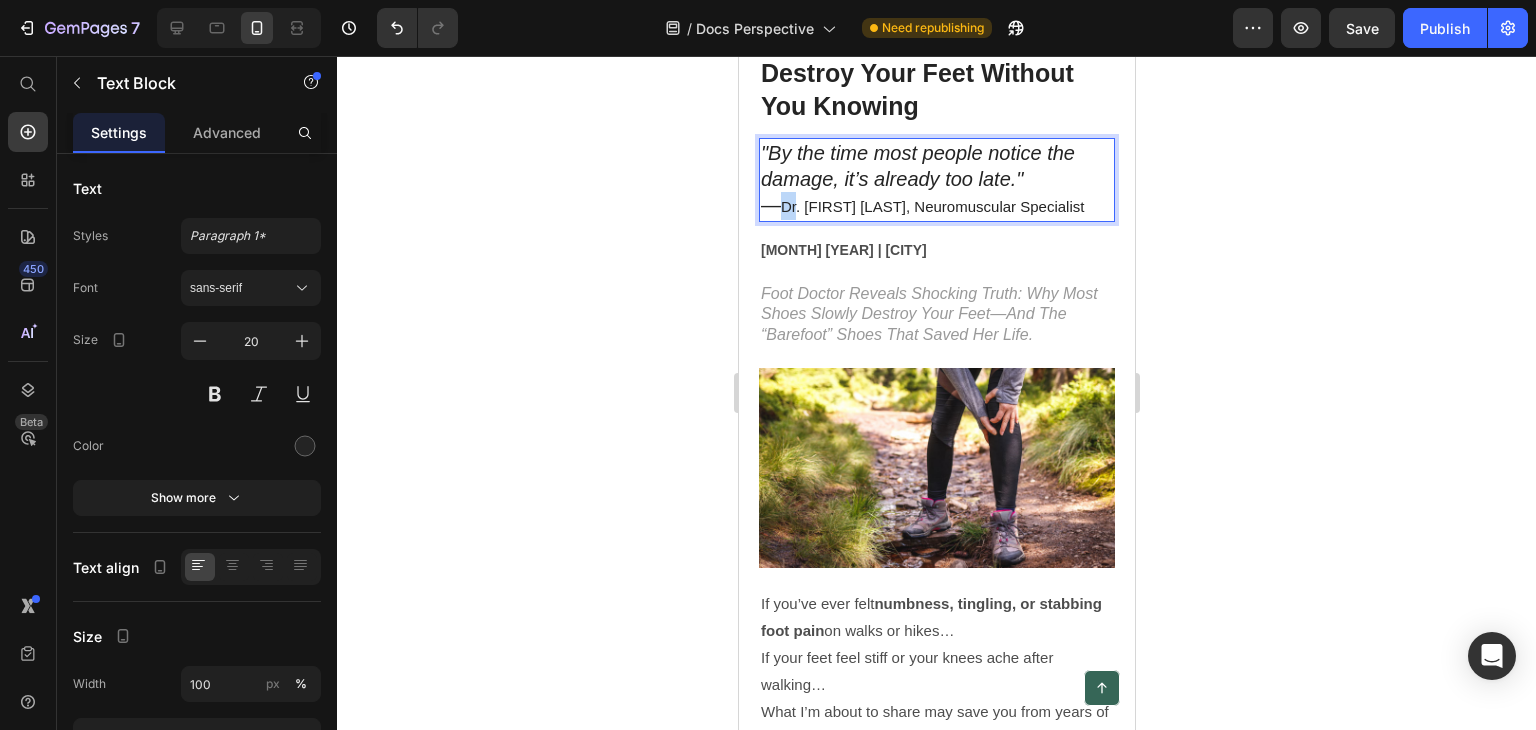 click on ""By the time most people notice the damage, it’s already too late." — Dr. [FIRST] [LAST], Neuromuscular Specialist" at bounding box center [936, 180] 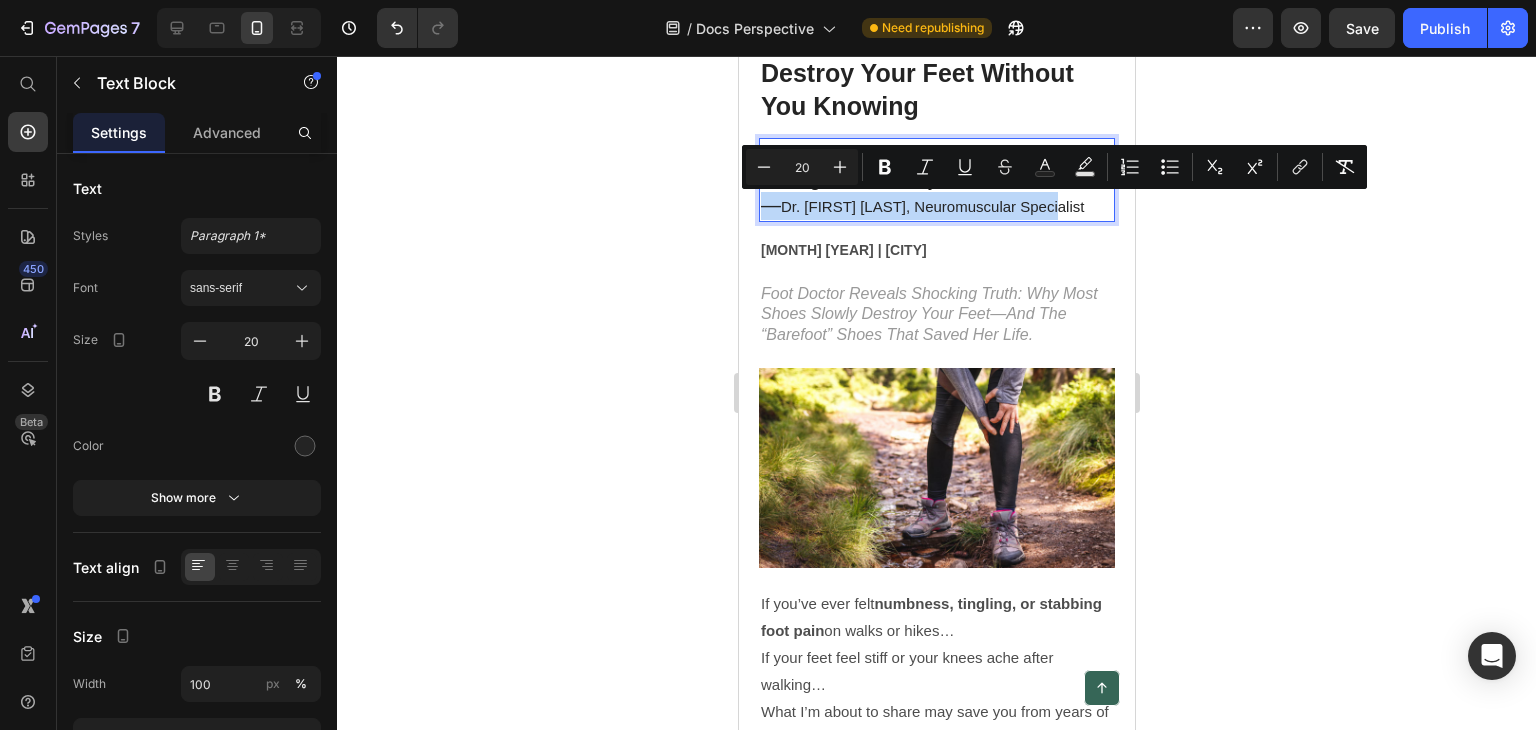 click on ""By the time most people notice the damage, it’s already too late." — Dr. [FIRST] [LAST], Neuromuscular Specialist" at bounding box center (936, 180) 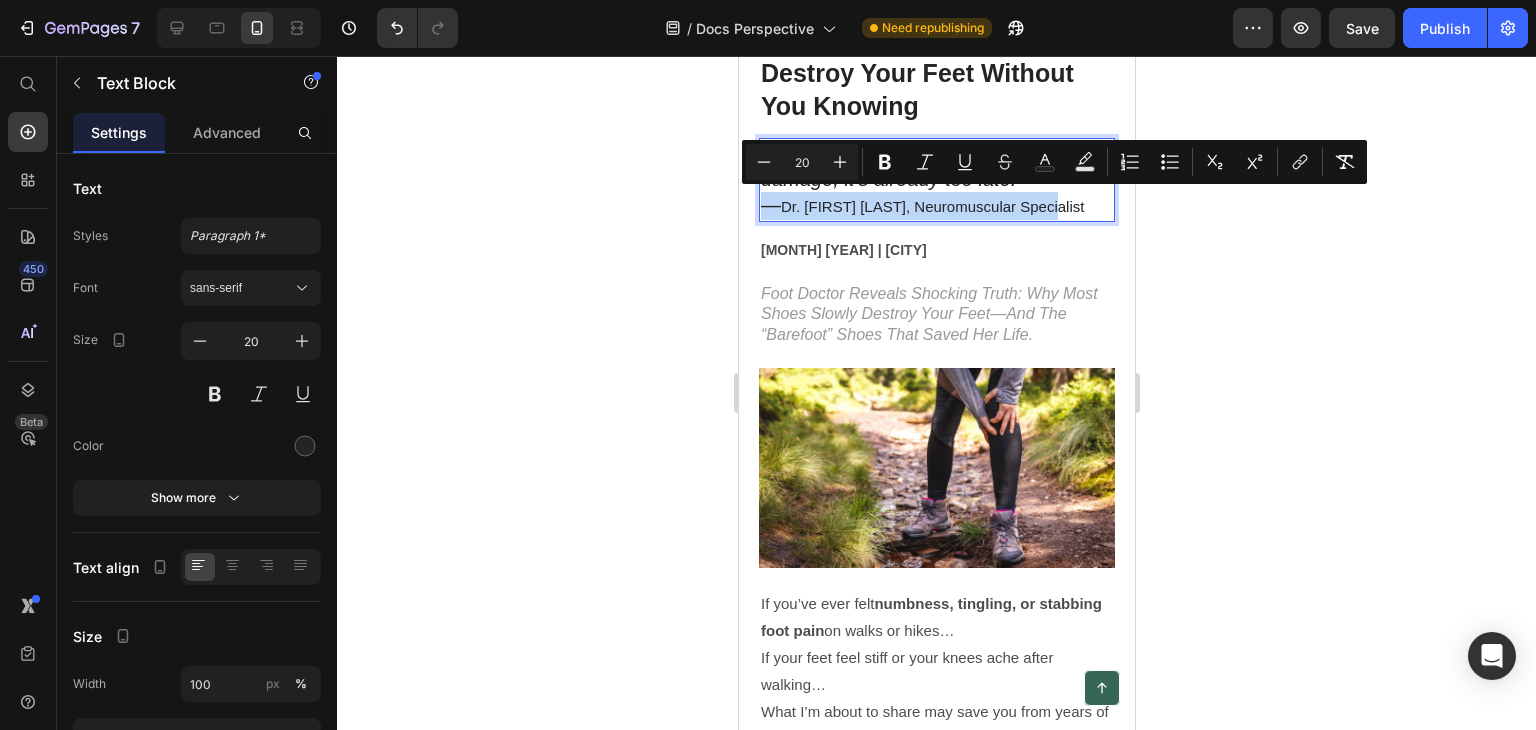 click on ""By the time most people notice the damage, it’s already too late." — Dr. [FIRST] [LAST], Neuromuscular Specialist" at bounding box center [936, 180] 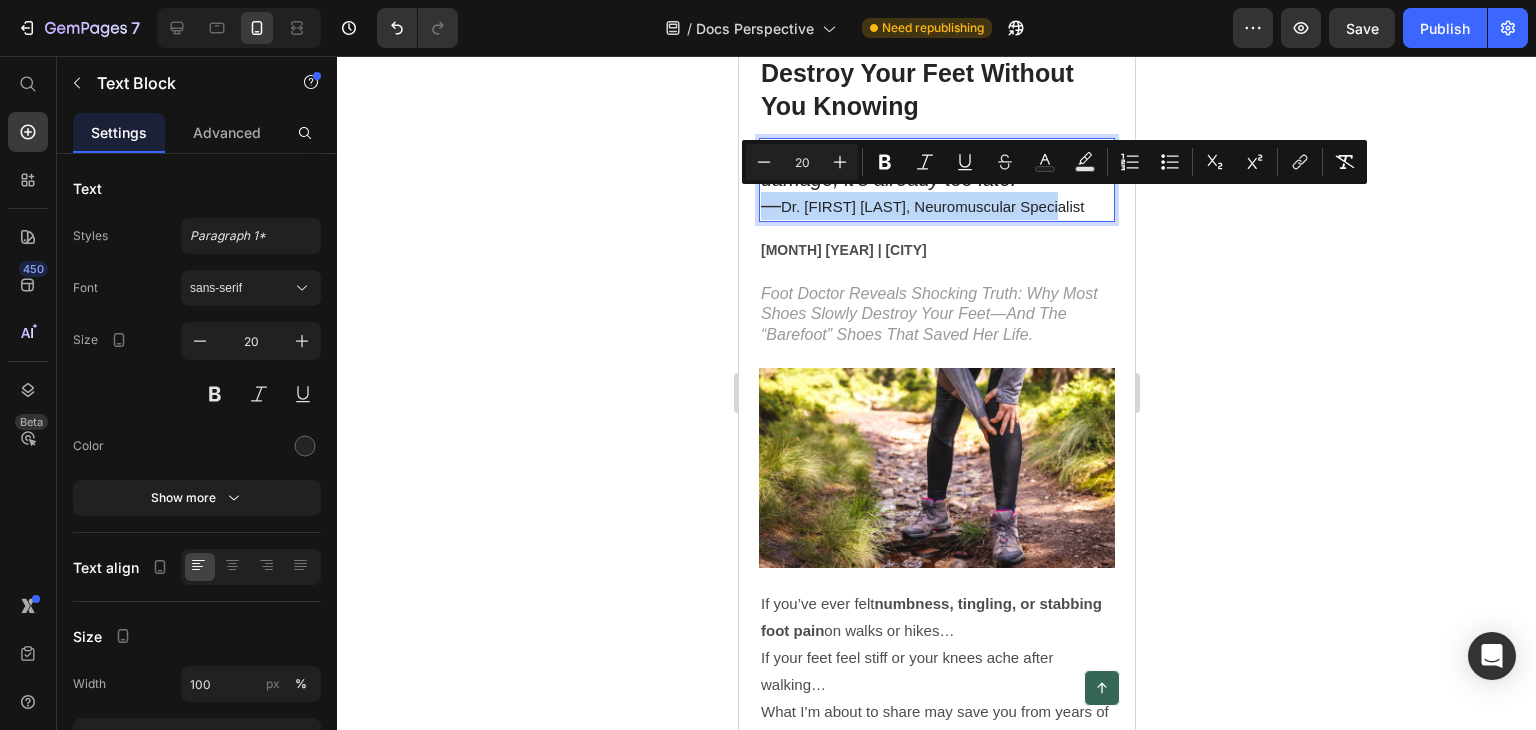 click on "Dr. [FIRST] [LAST], Neuromuscular Specialist" at bounding box center [931, 206] 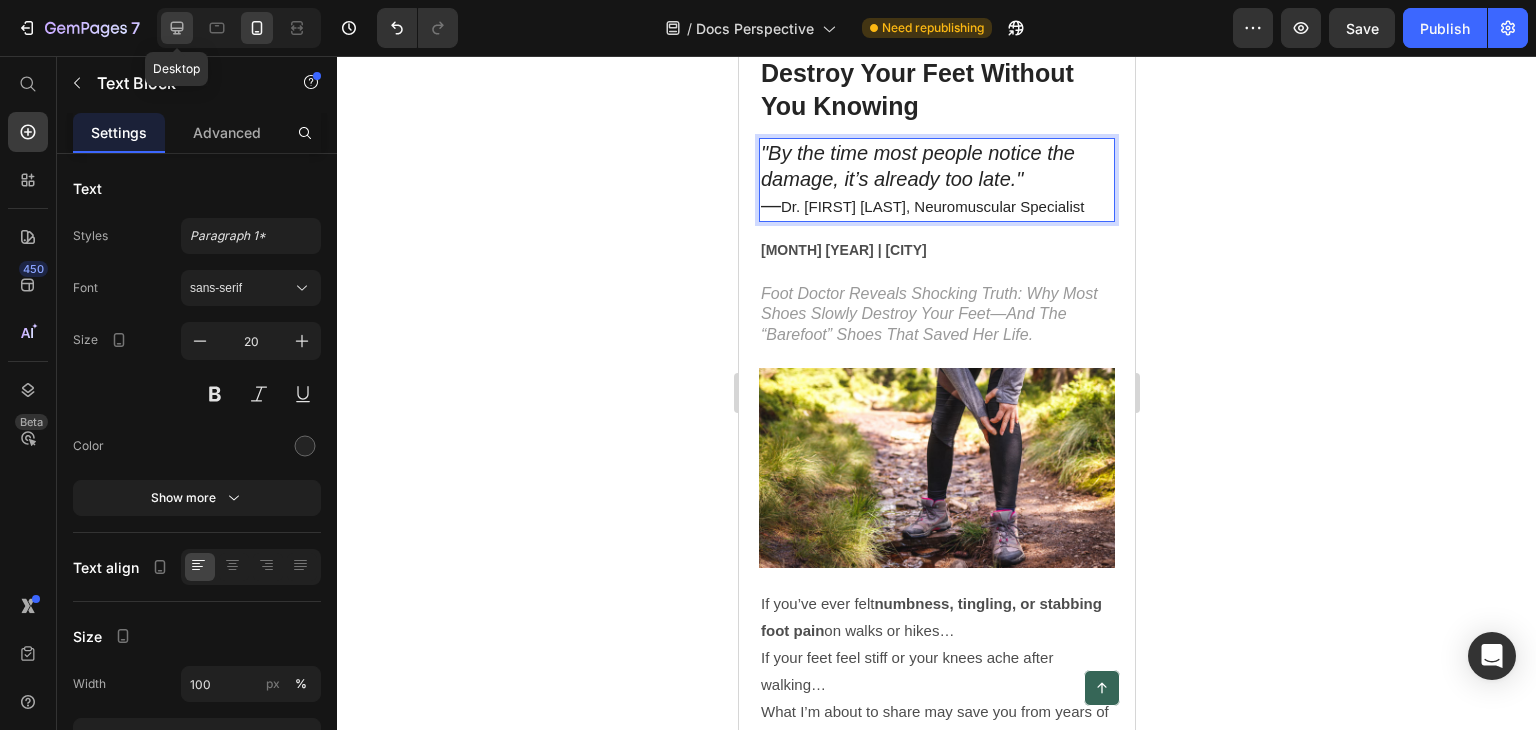 click 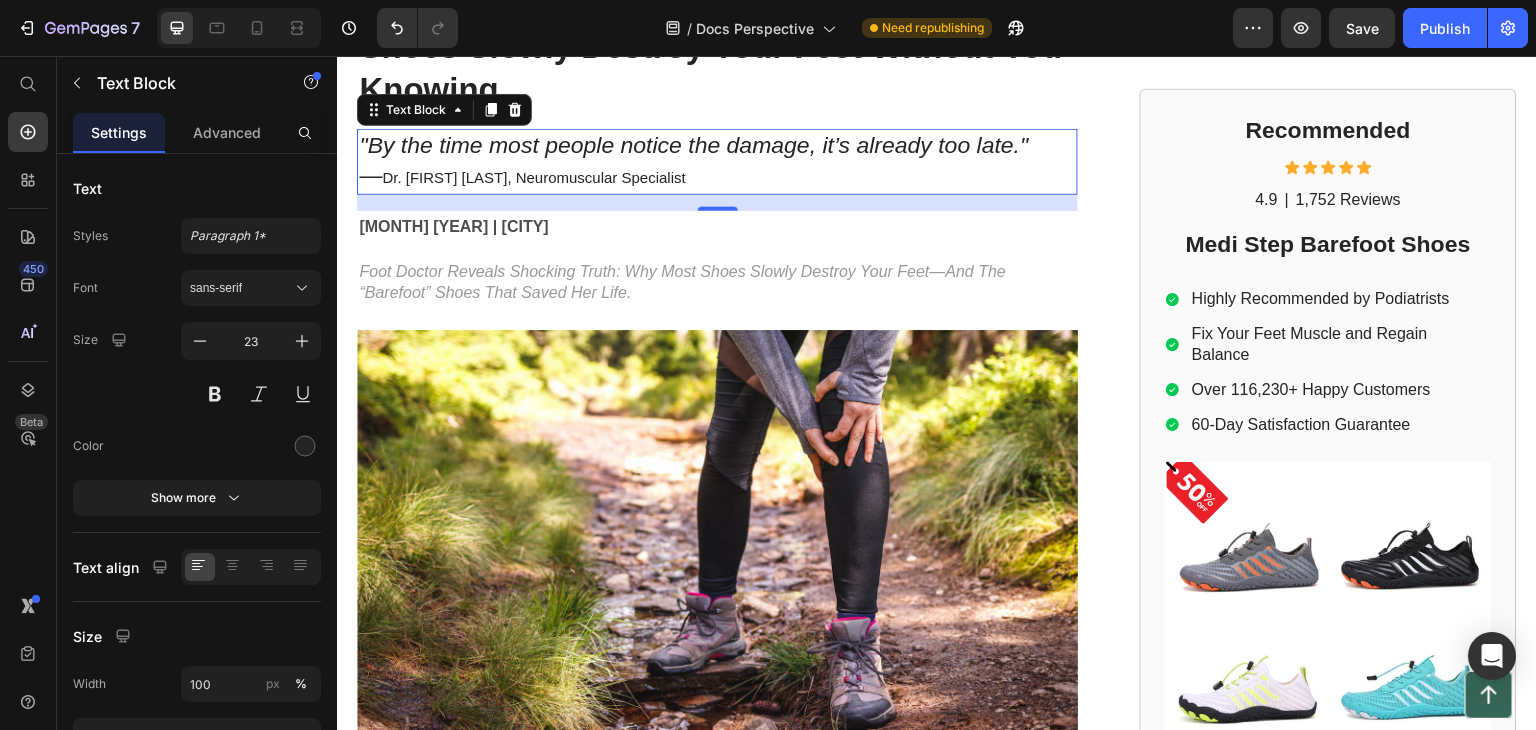scroll, scrollTop: 229, scrollLeft: 0, axis: vertical 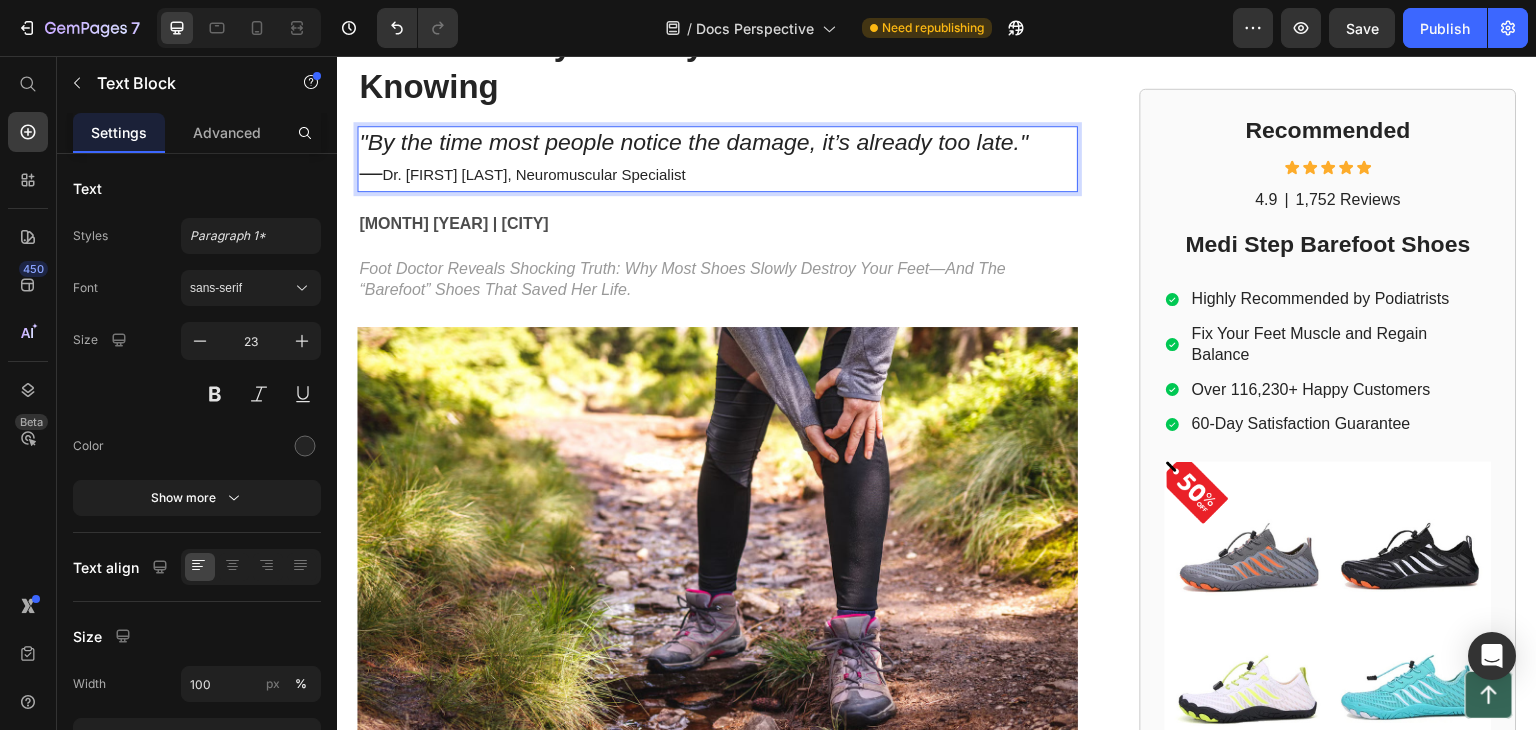 click on ""By the time most people notice the damage, it’s already too late." — Dr. [FIRST] [LAST], Neuromuscular Specialist" at bounding box center [717, 159] 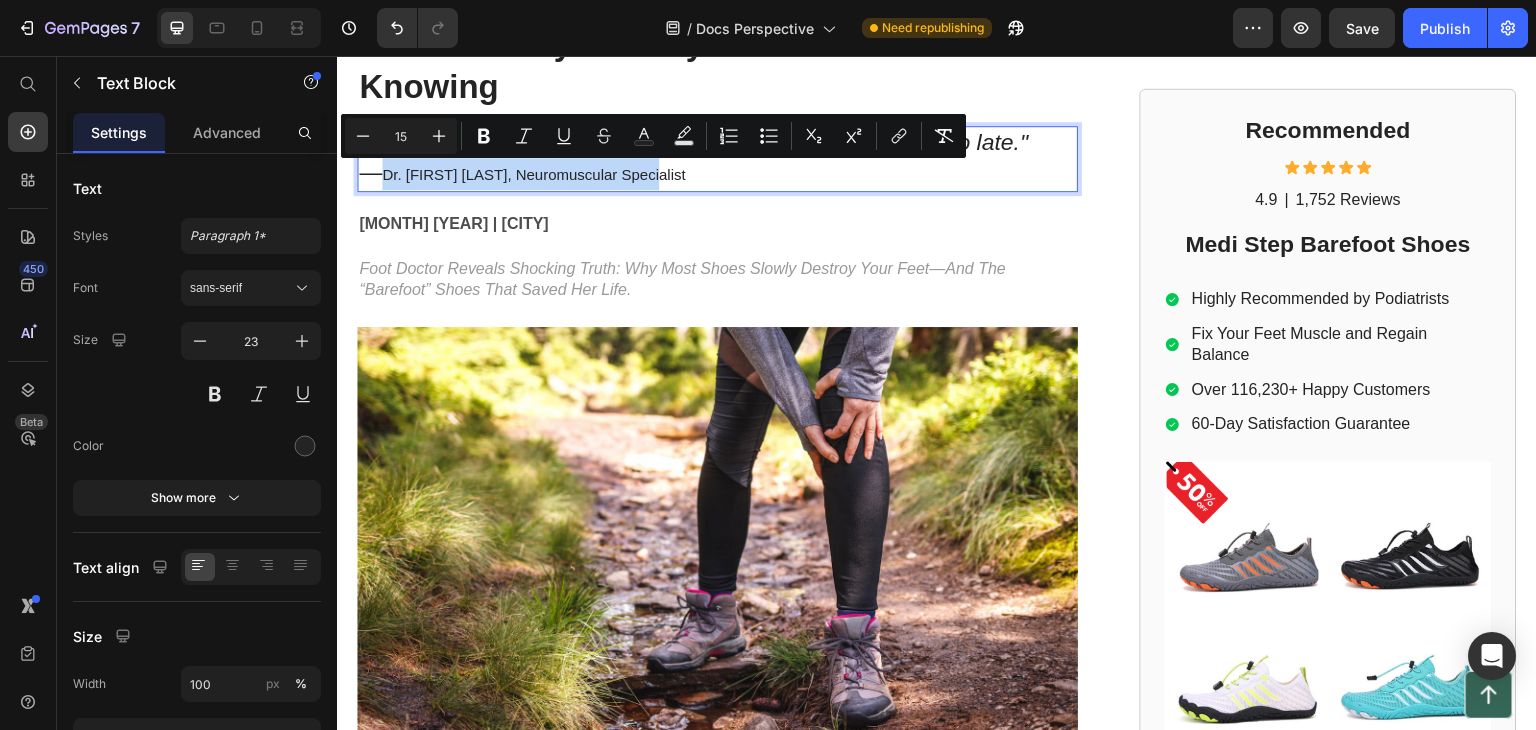 drag, startPoint x: 658, startPoint y: 171, endPoint x: 384, endPoint y: 163, distance: 274.11676 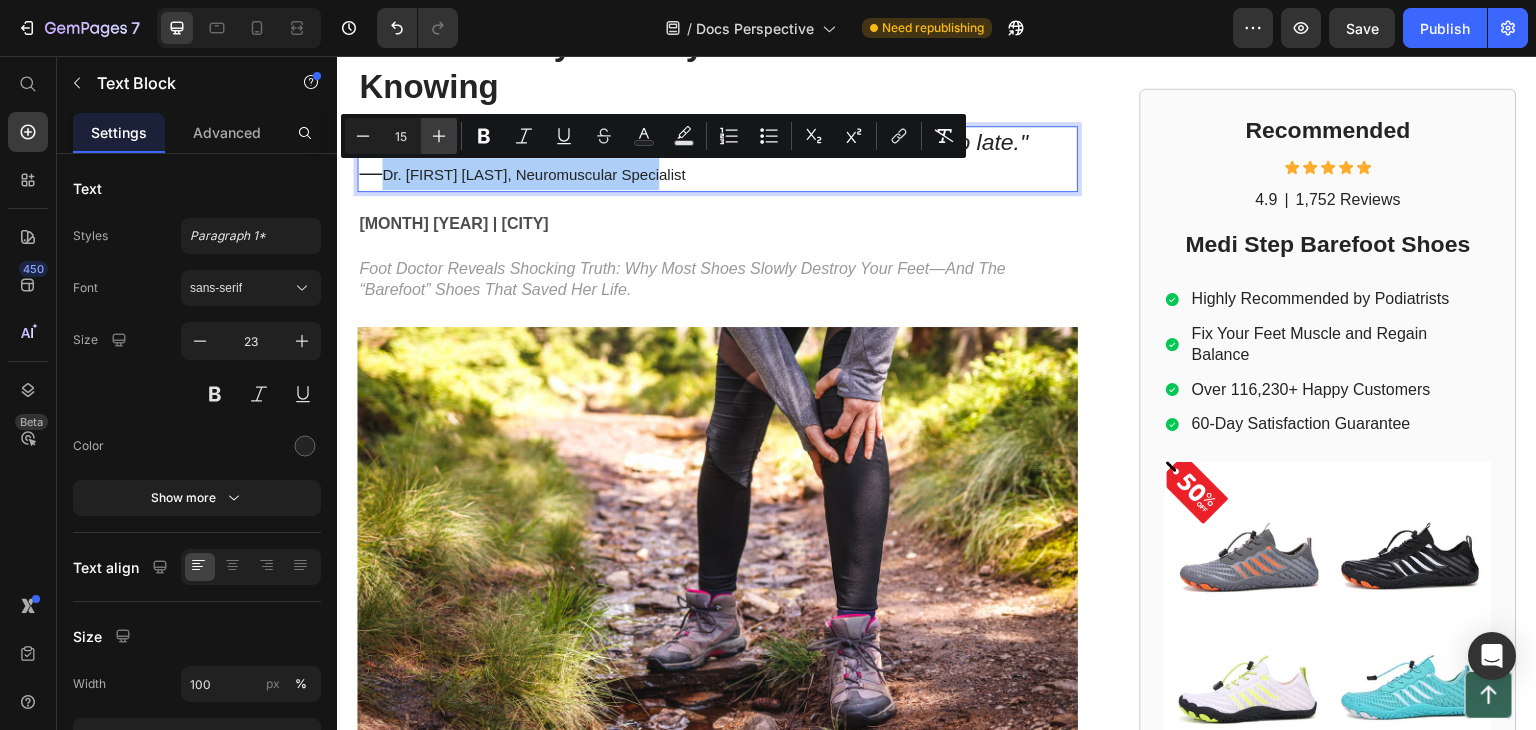 click 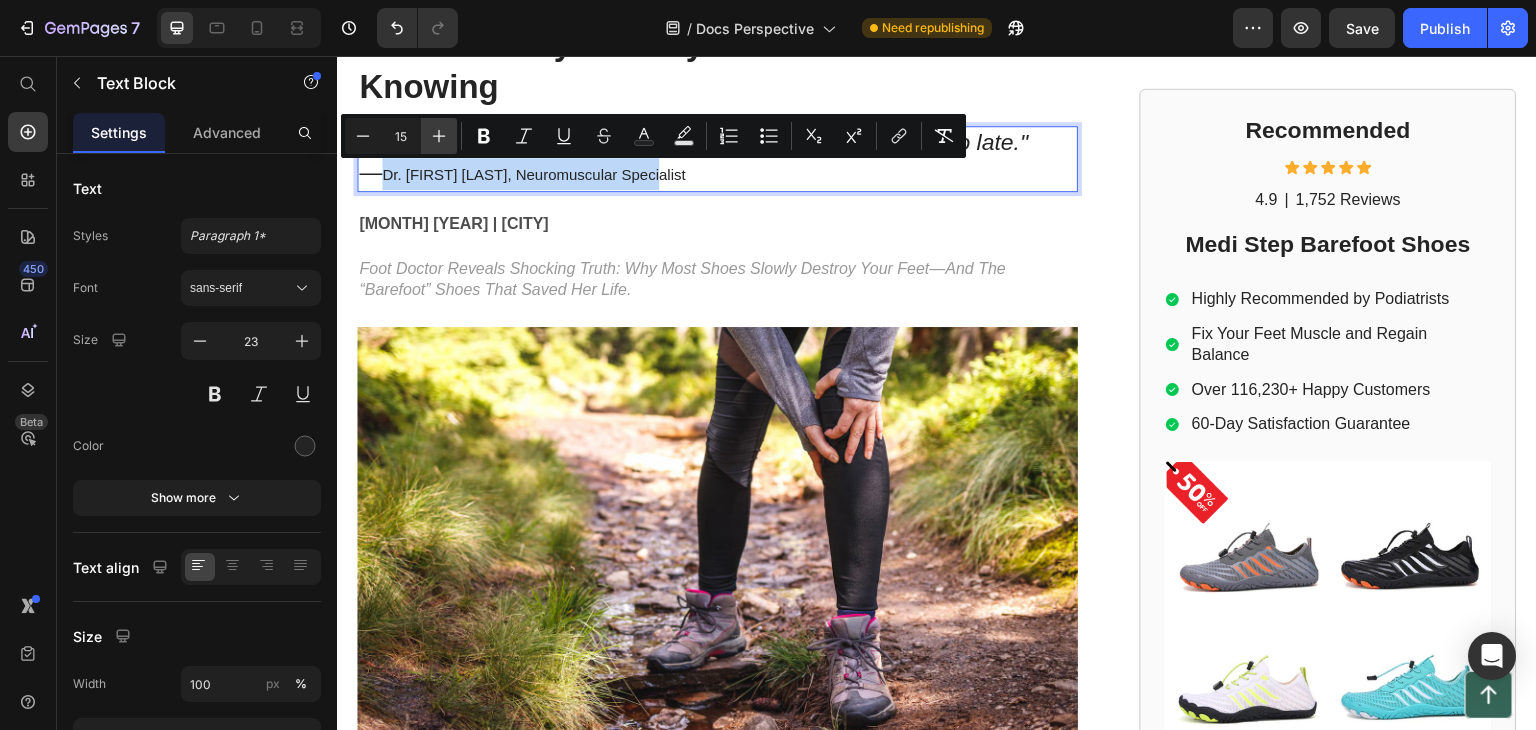 type on "16" 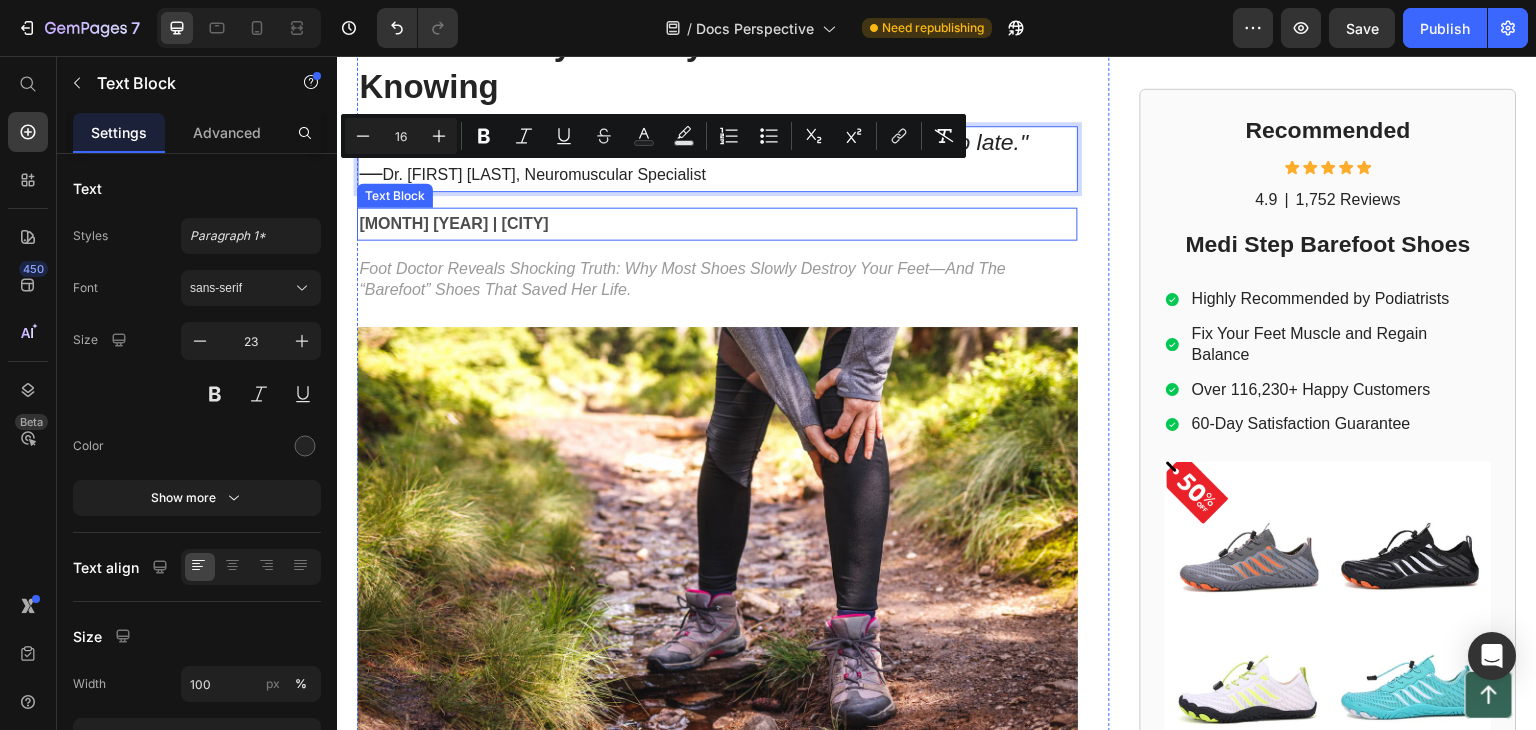 click on "[MONTH] [YEAR] | [CITY]" at bounding box center (453, 223) 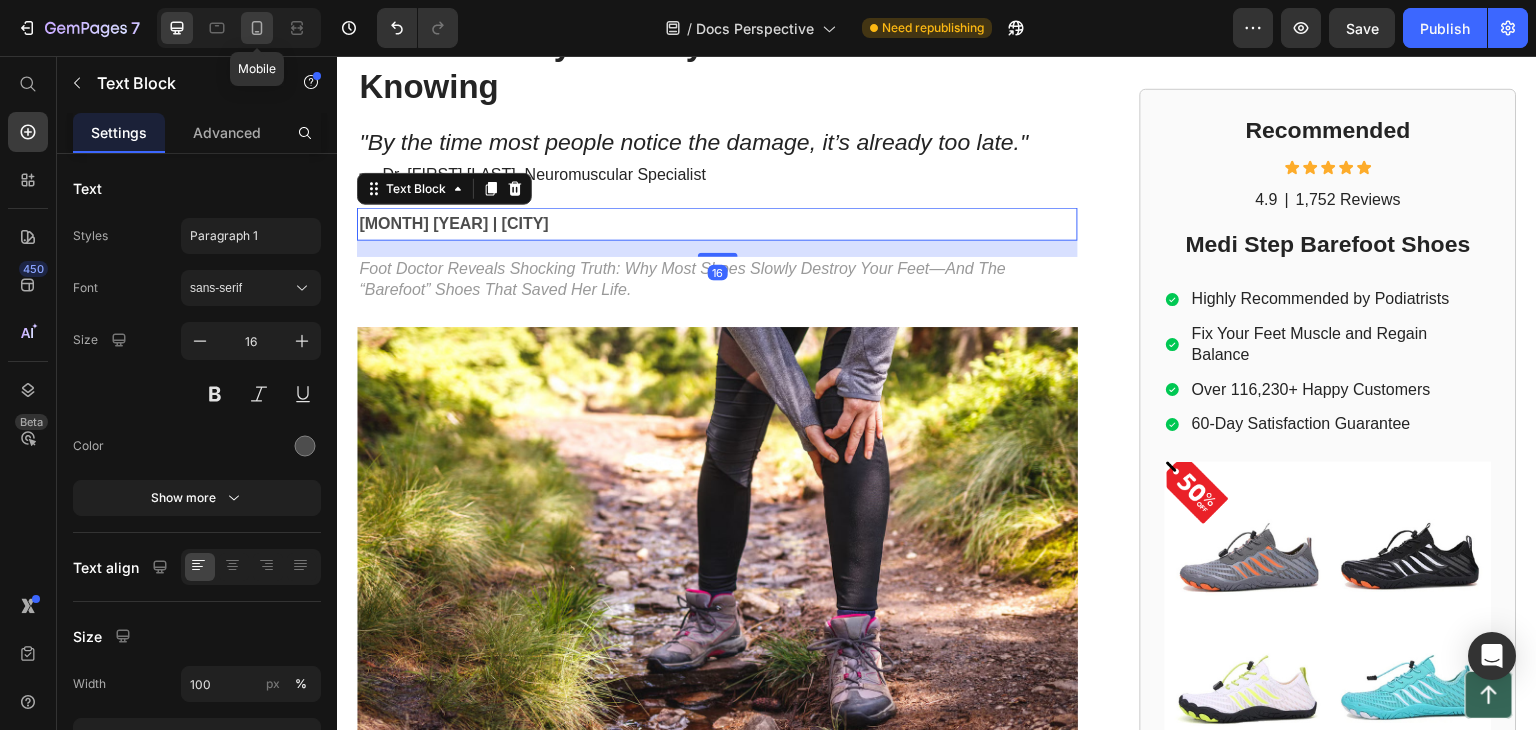 click 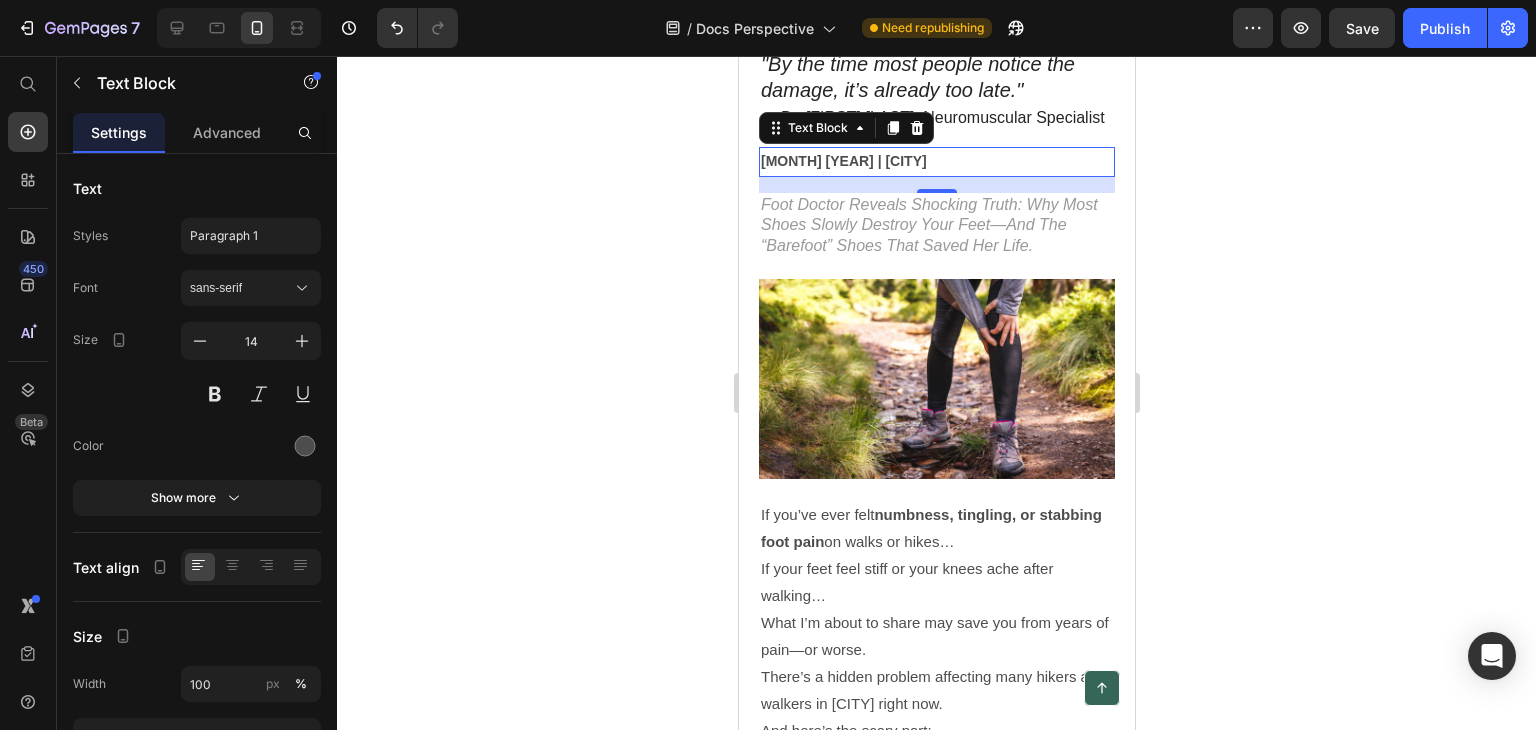 scroll, scrollTop: 281, scrollLeft: 0, axis: vertical 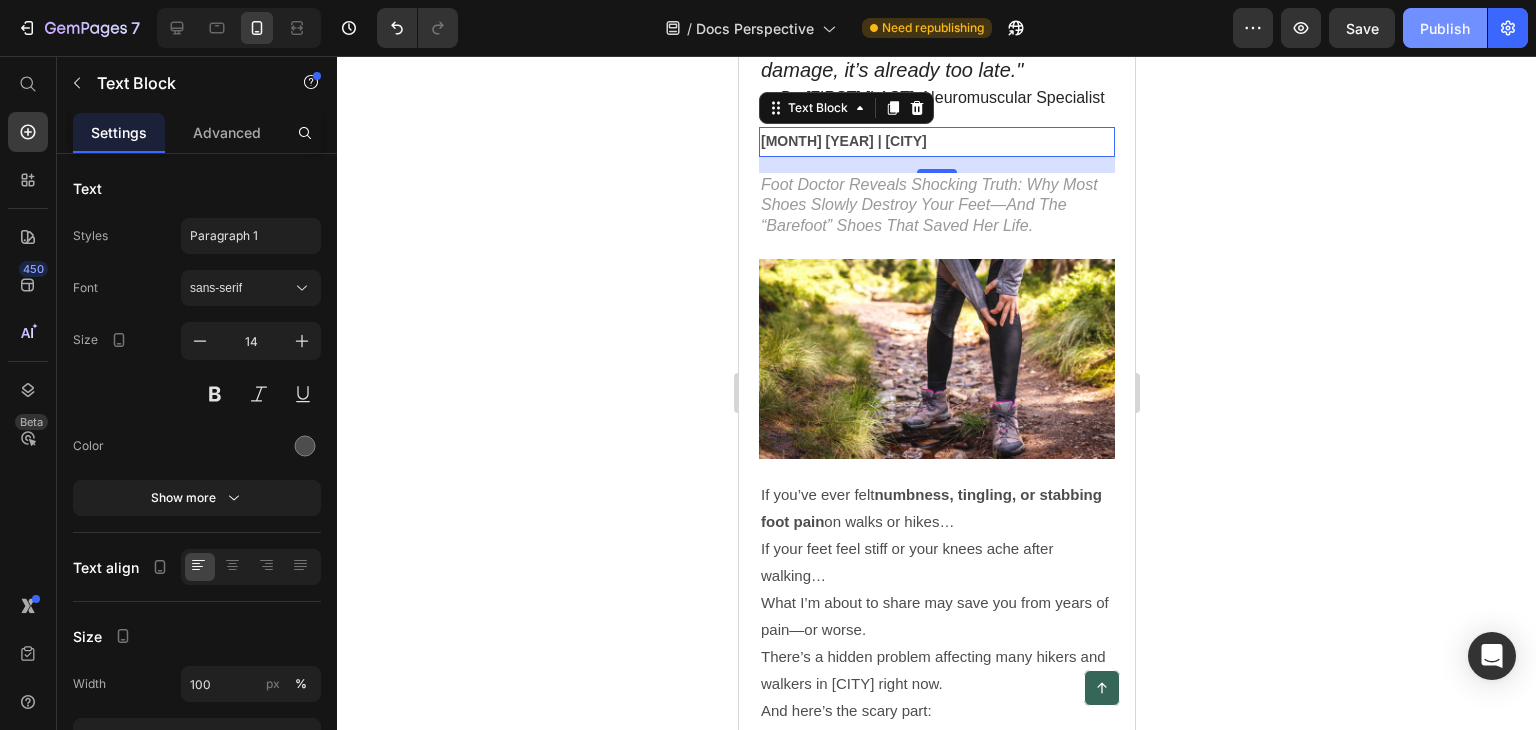 click on "Publish" 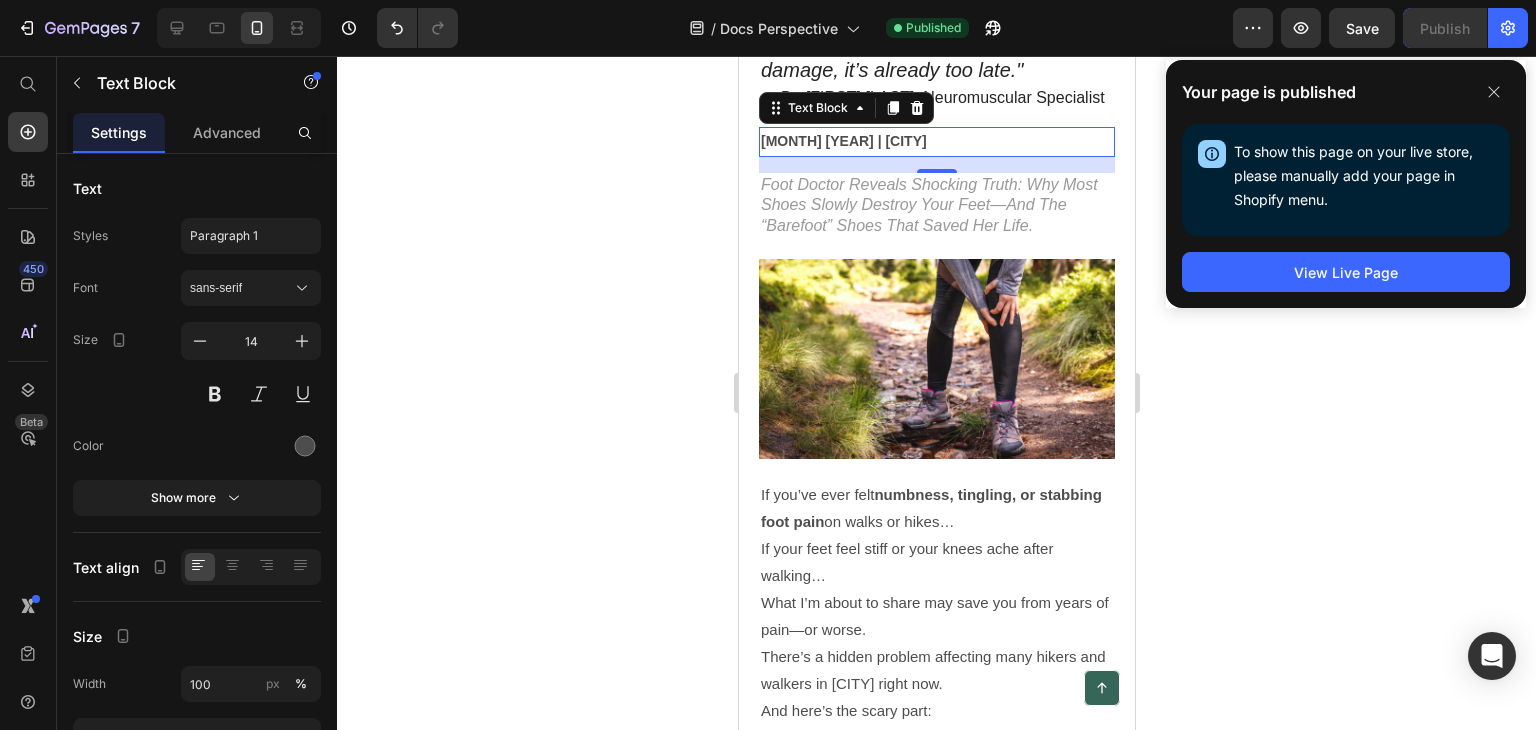 drag, startPoint x: 569, startPoint y: 242, endPoint x: 610, endPoint y: 188, distance: 67.80118 